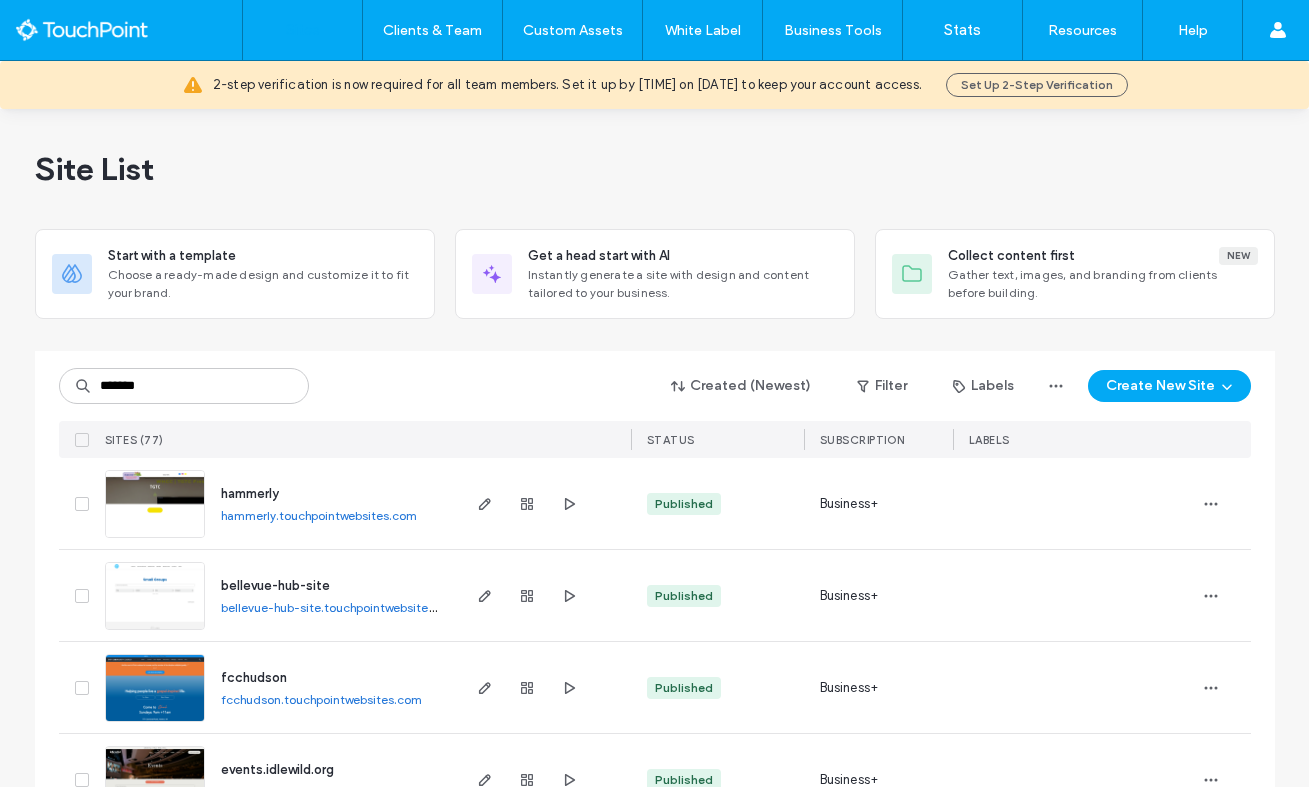 type on "*******" 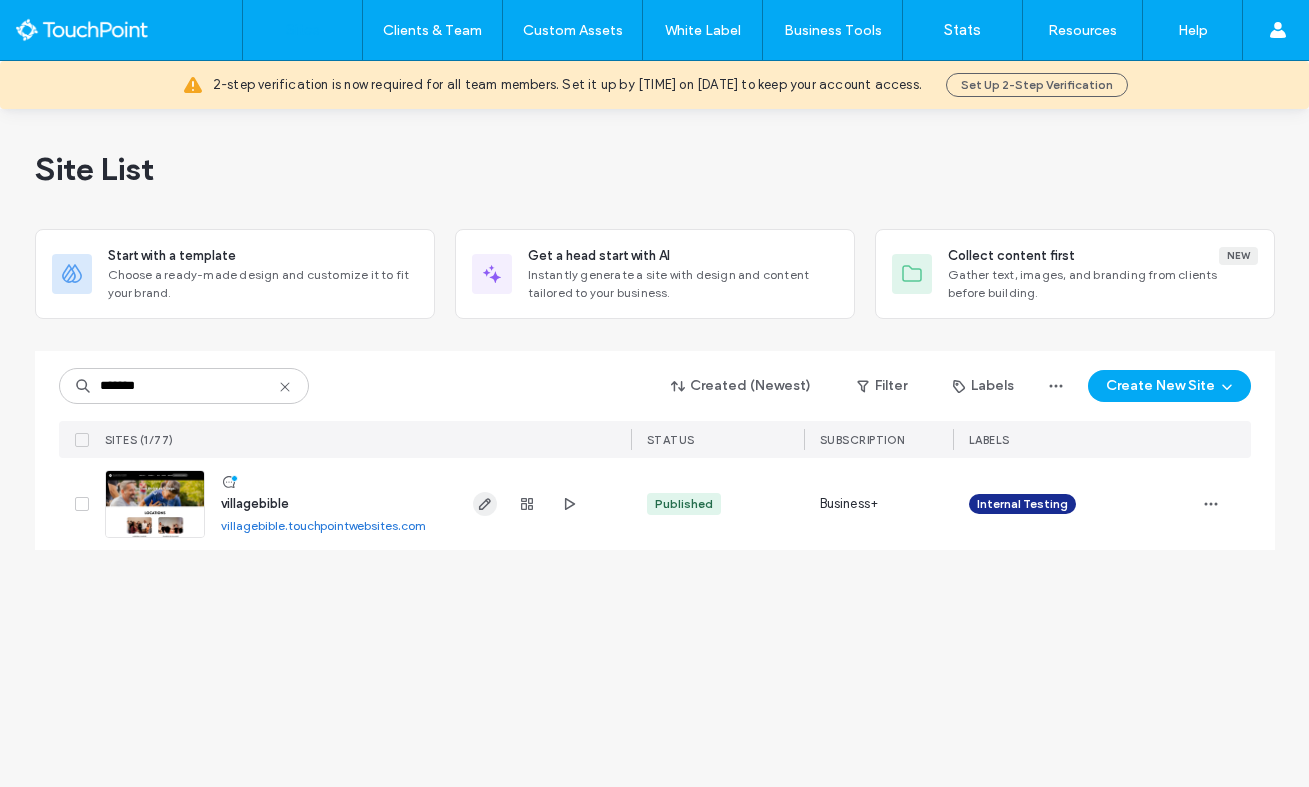 click 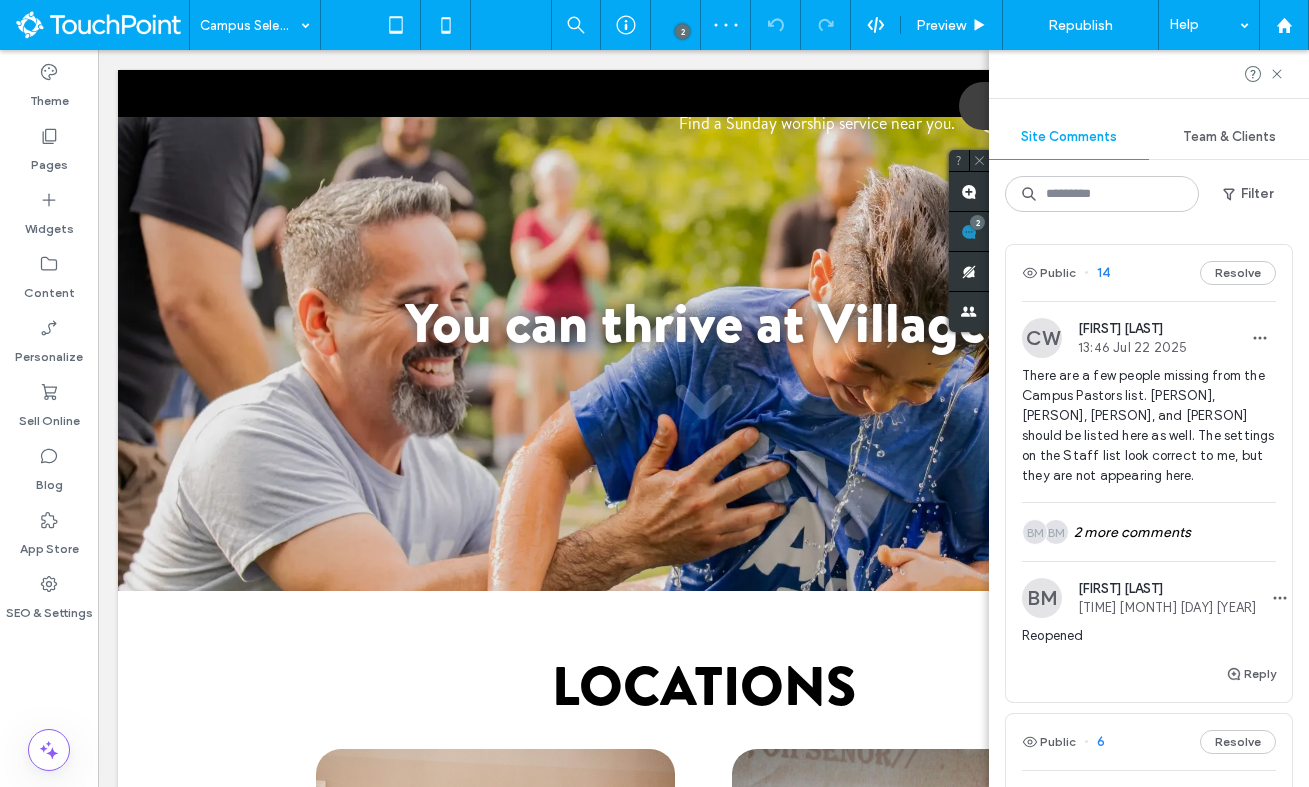 scroll, scrollTop: 0, scrollLeft: 0, axis: both 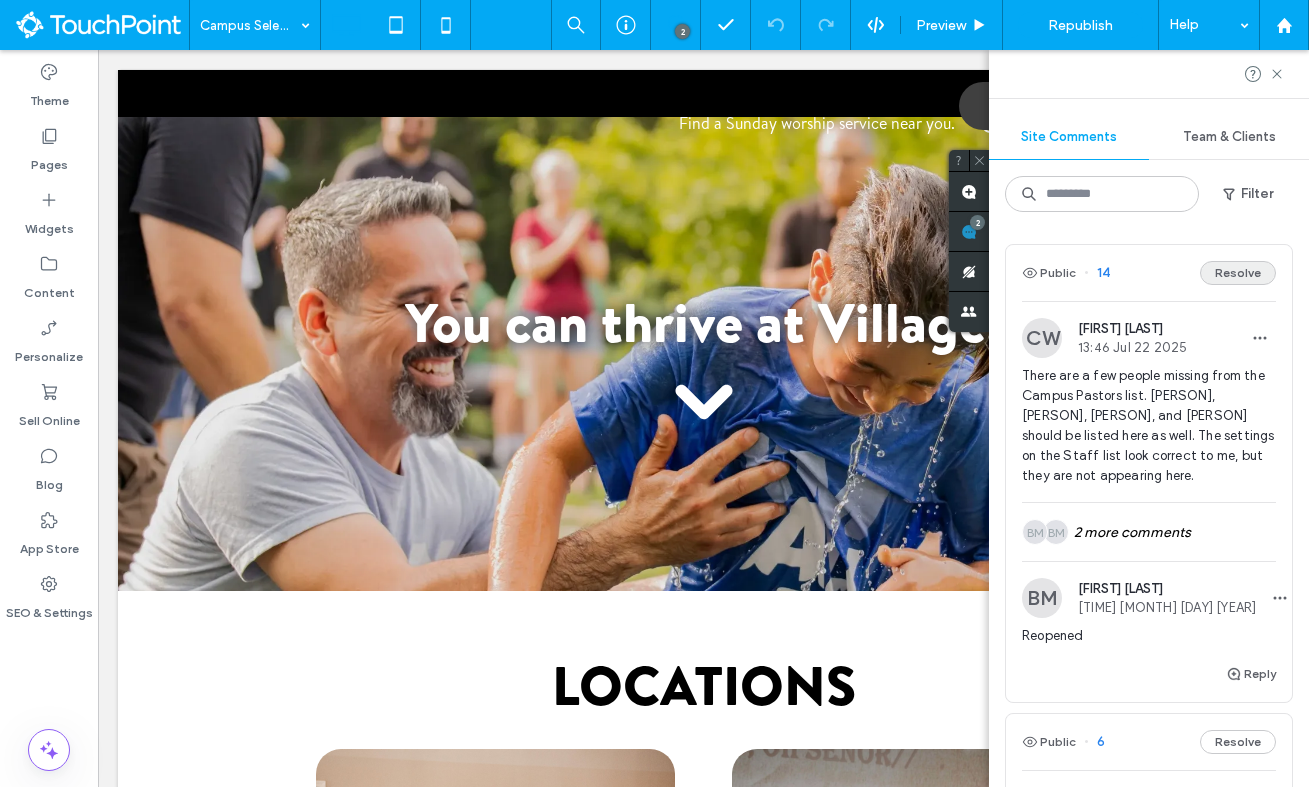click on "Resolve" at bounding box center (1238, 273) 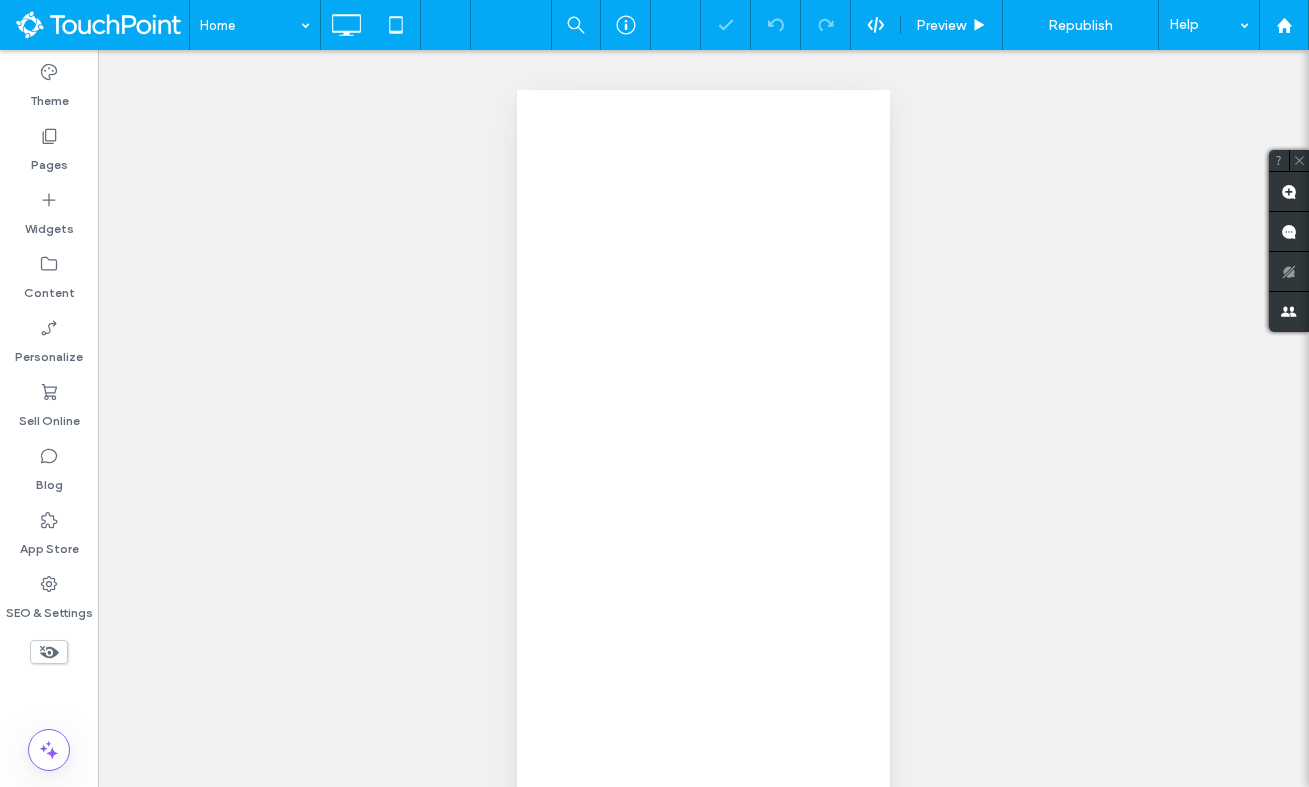scroll, scrollTop: 0, scrollLeft: 0, axis: both 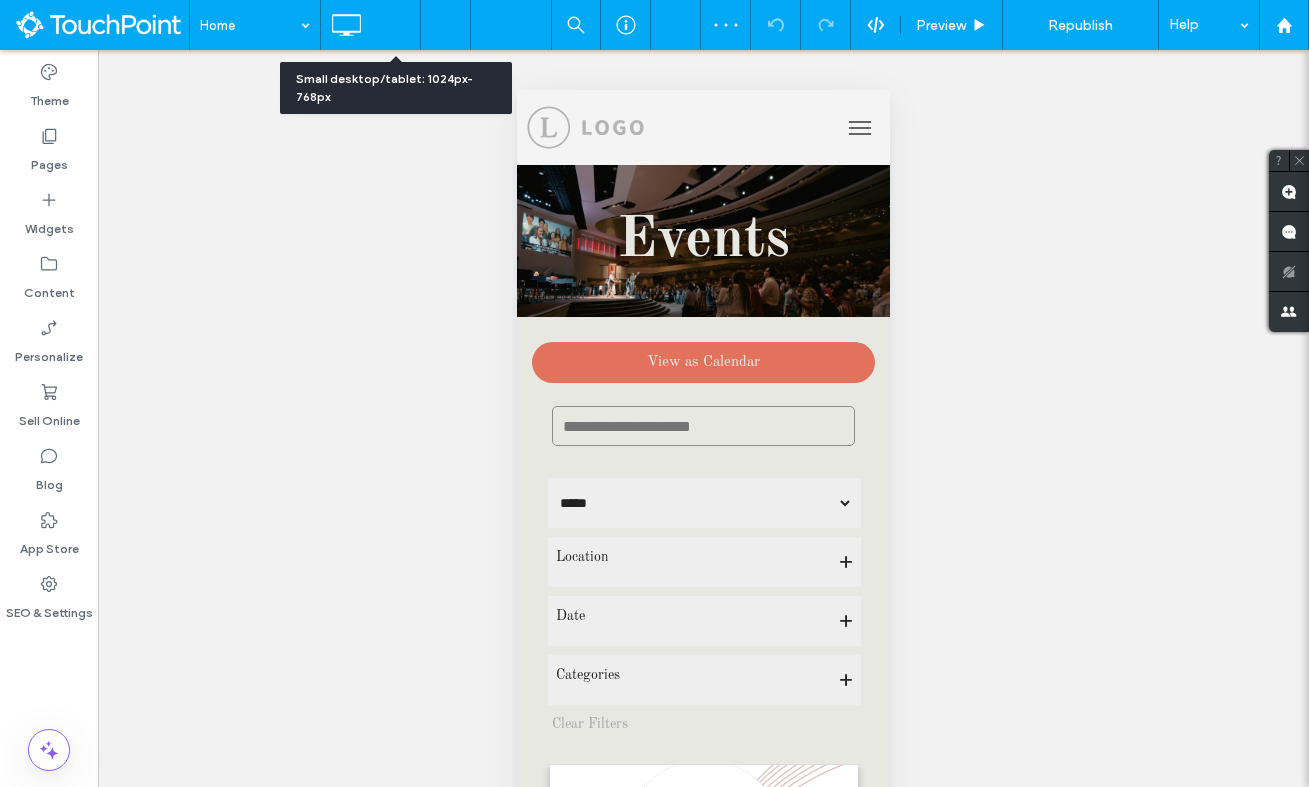 click 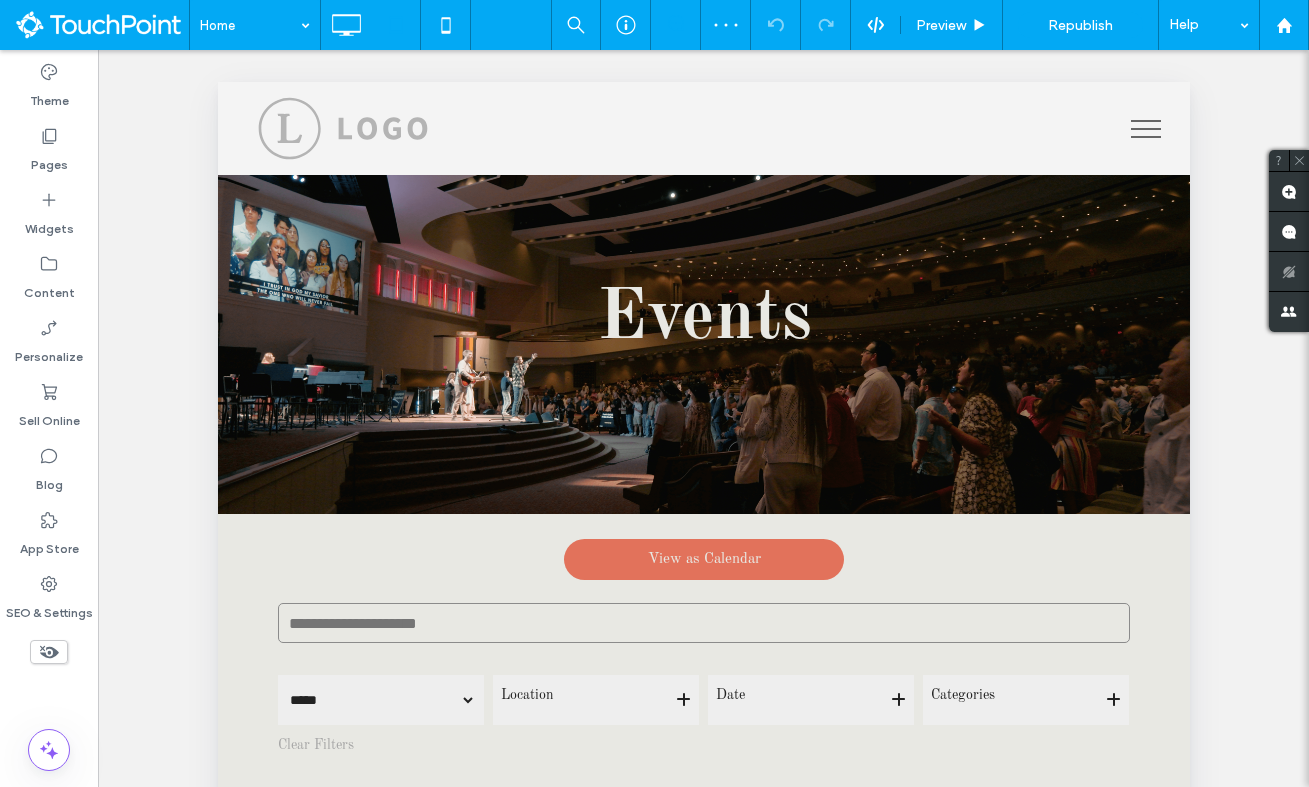 scroll, scrollTop: 0, scrollLeft: 0, axis: both 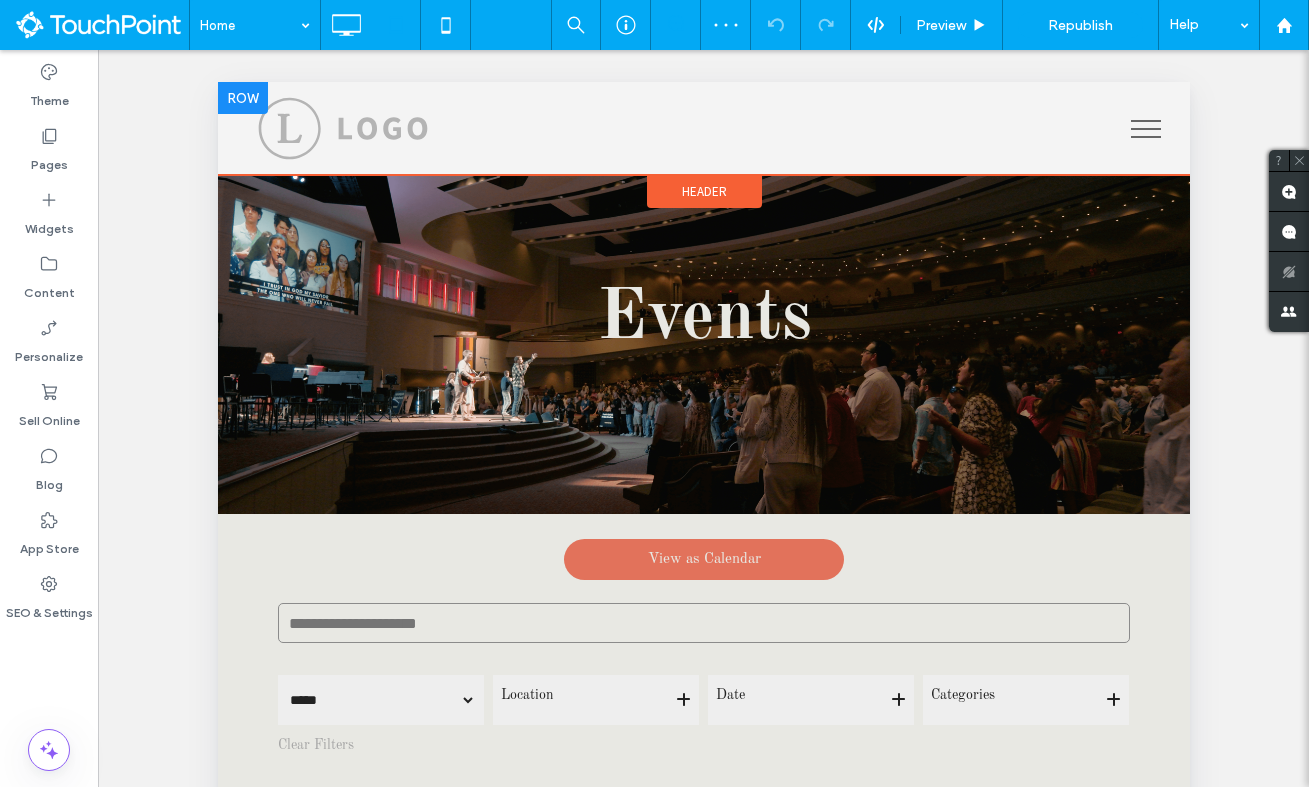 click at bounding box center [342, 128] 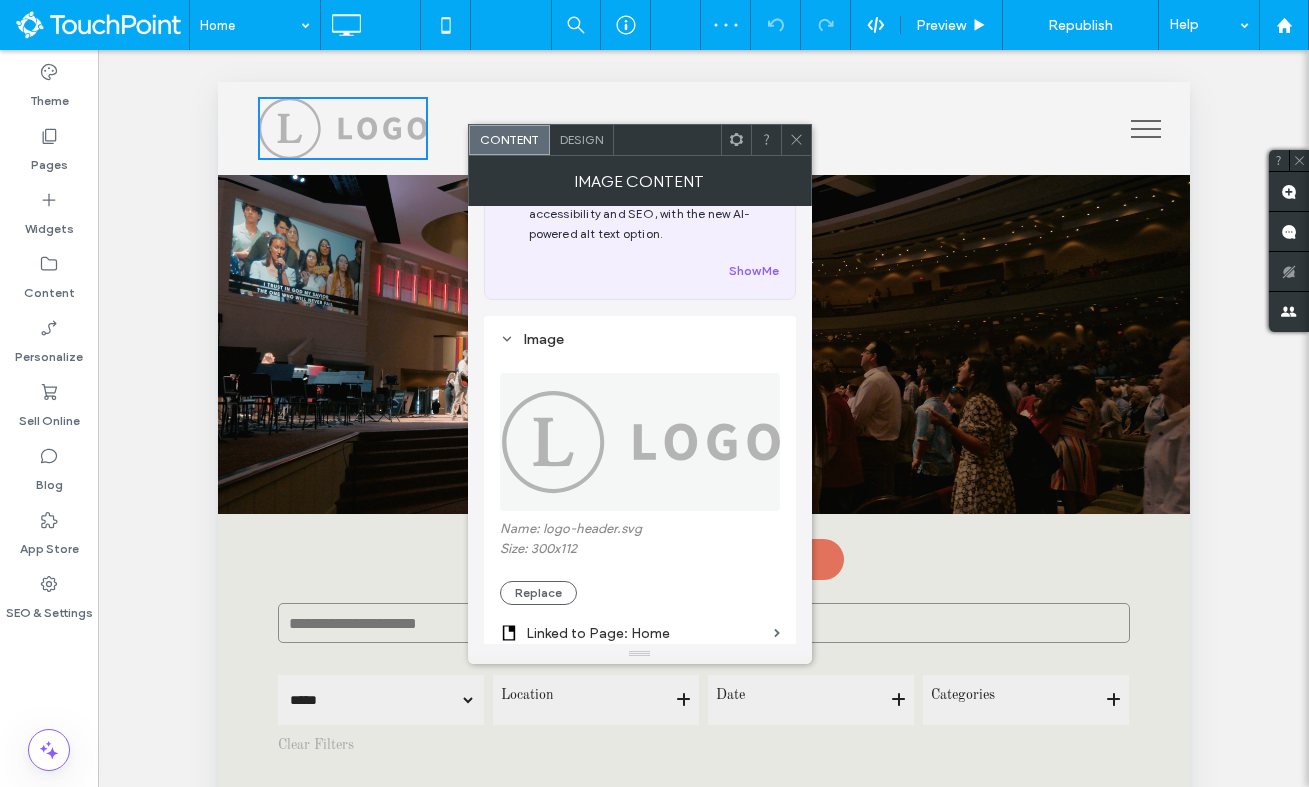 scroll, scrollTop: 86, scrollLeft: 0, axis: vertical 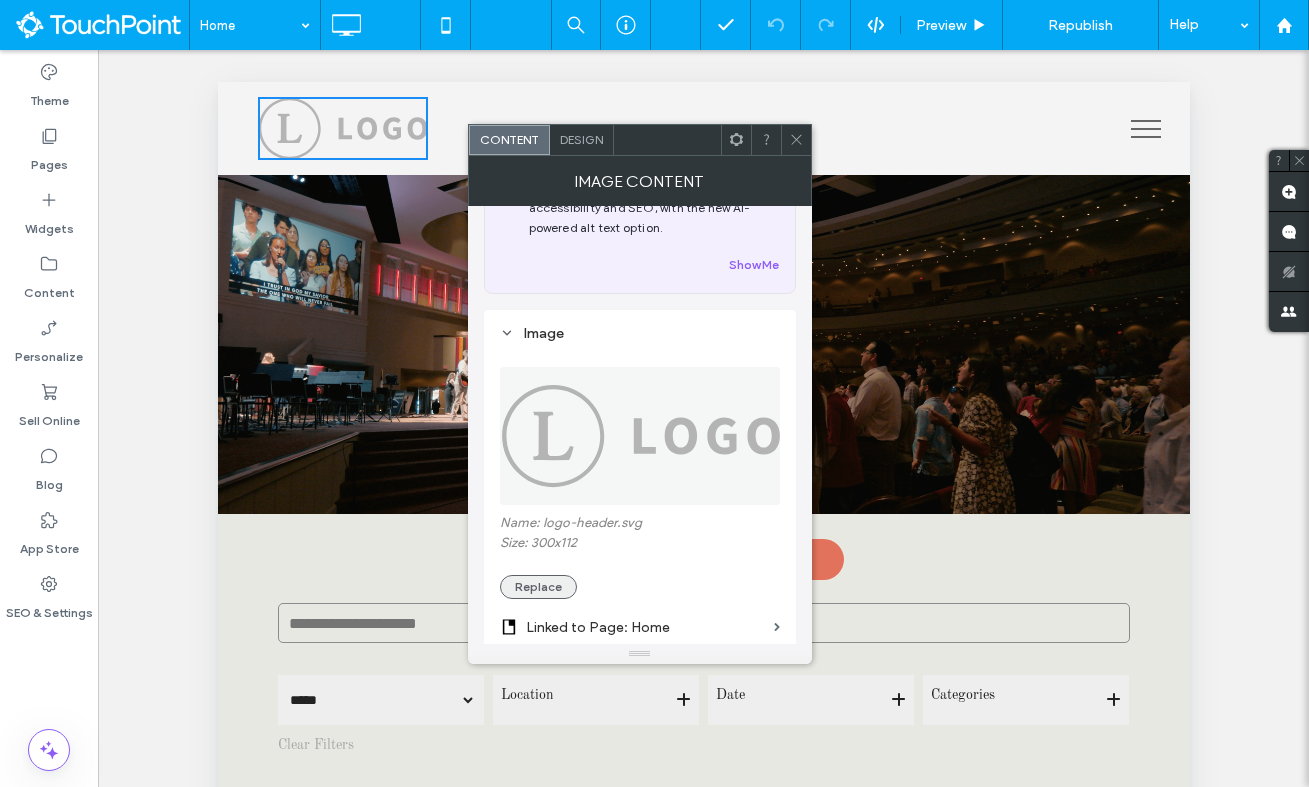 click on "Replace" at bounding box center [538, 587] 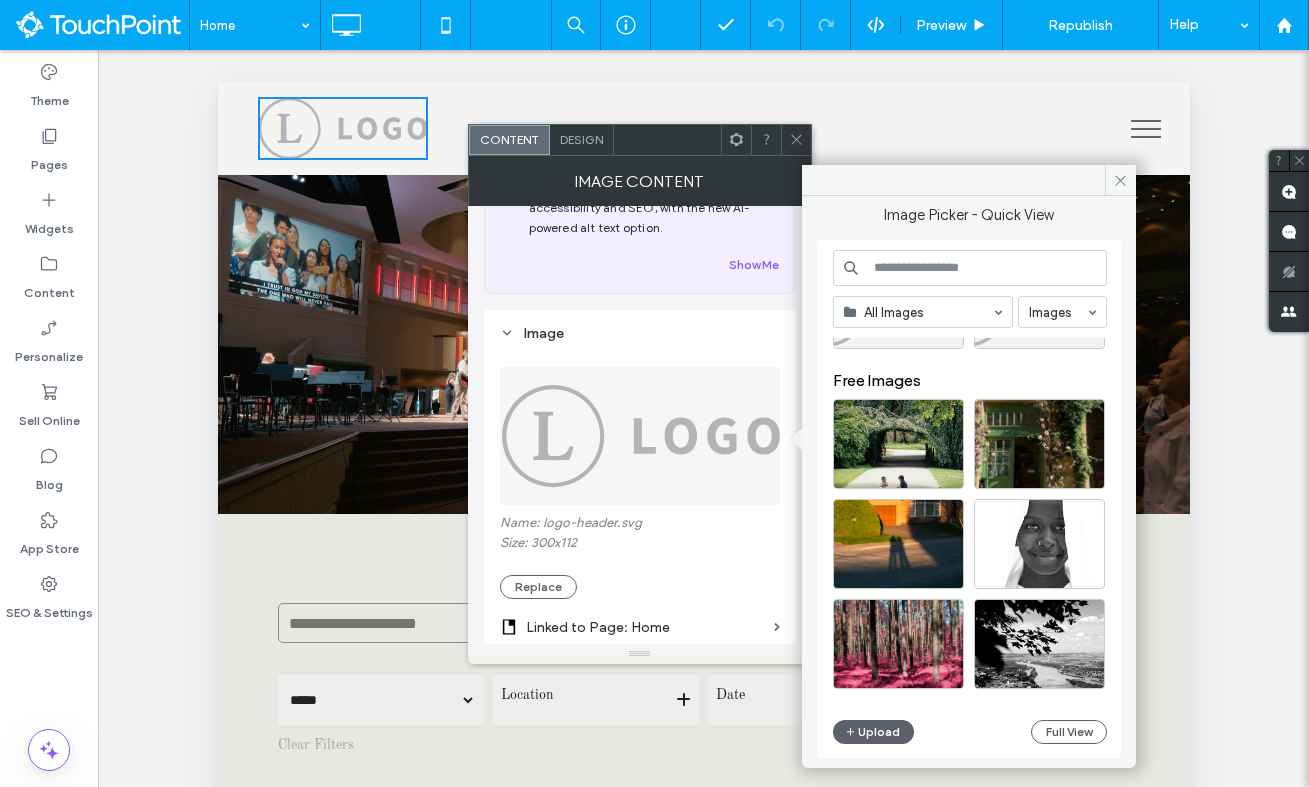 scroll, scrollTop: 0, scrollLeft: 0, axis: both 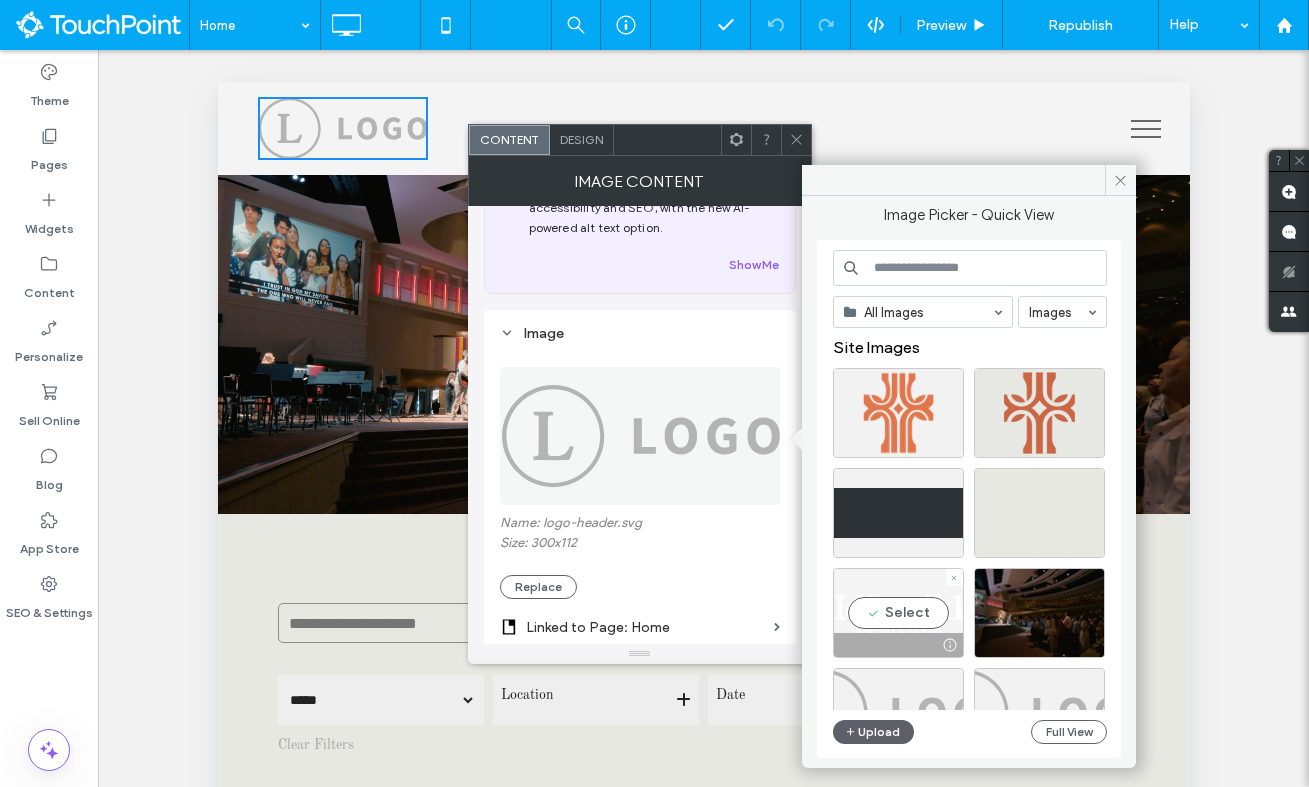 click on "Select" at bounding box center [898, 613] 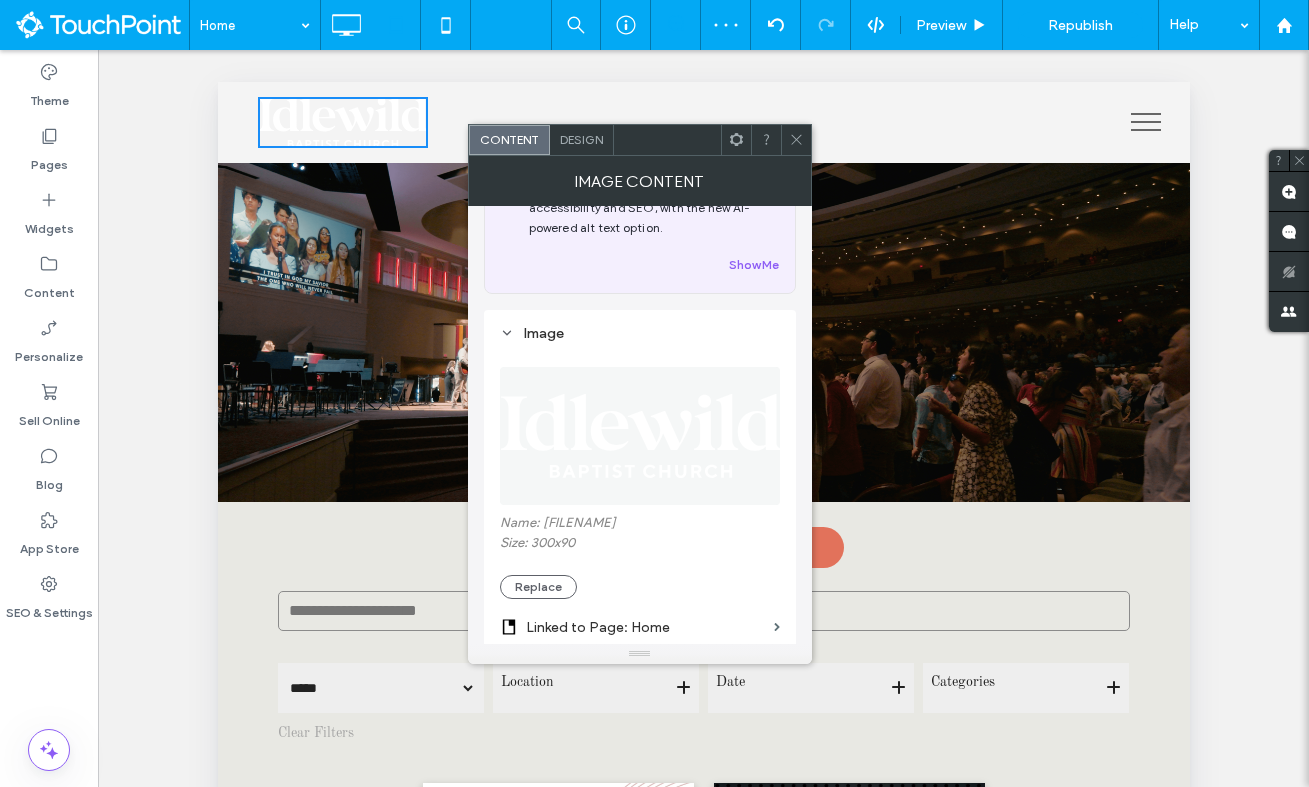 click 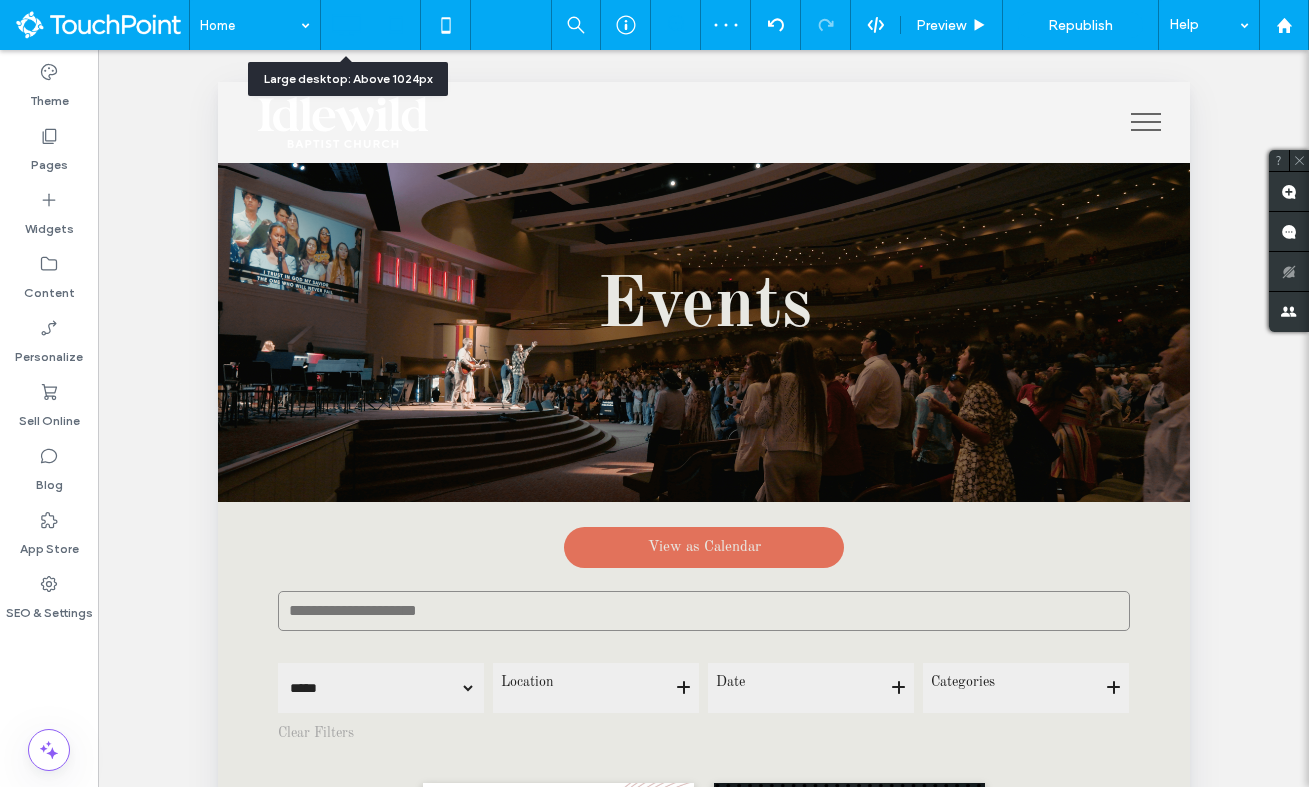 click 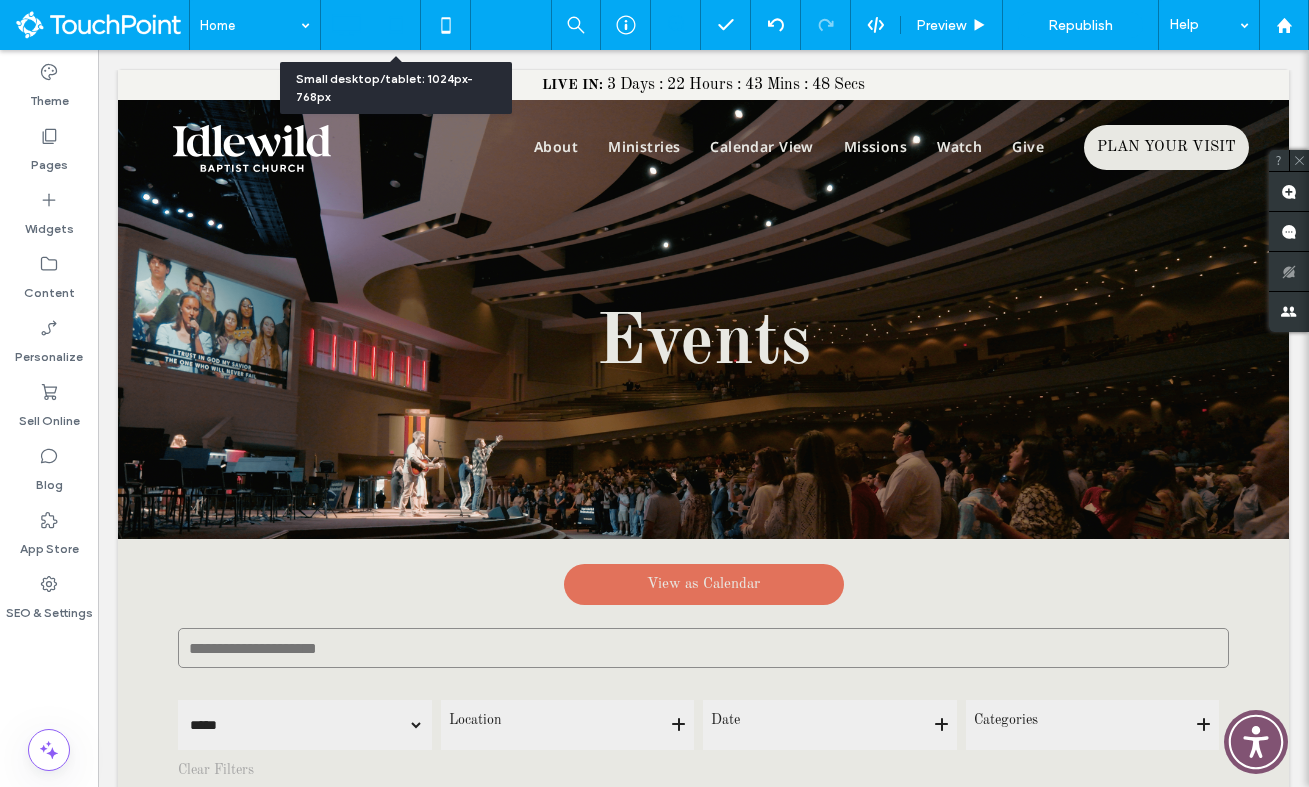 click 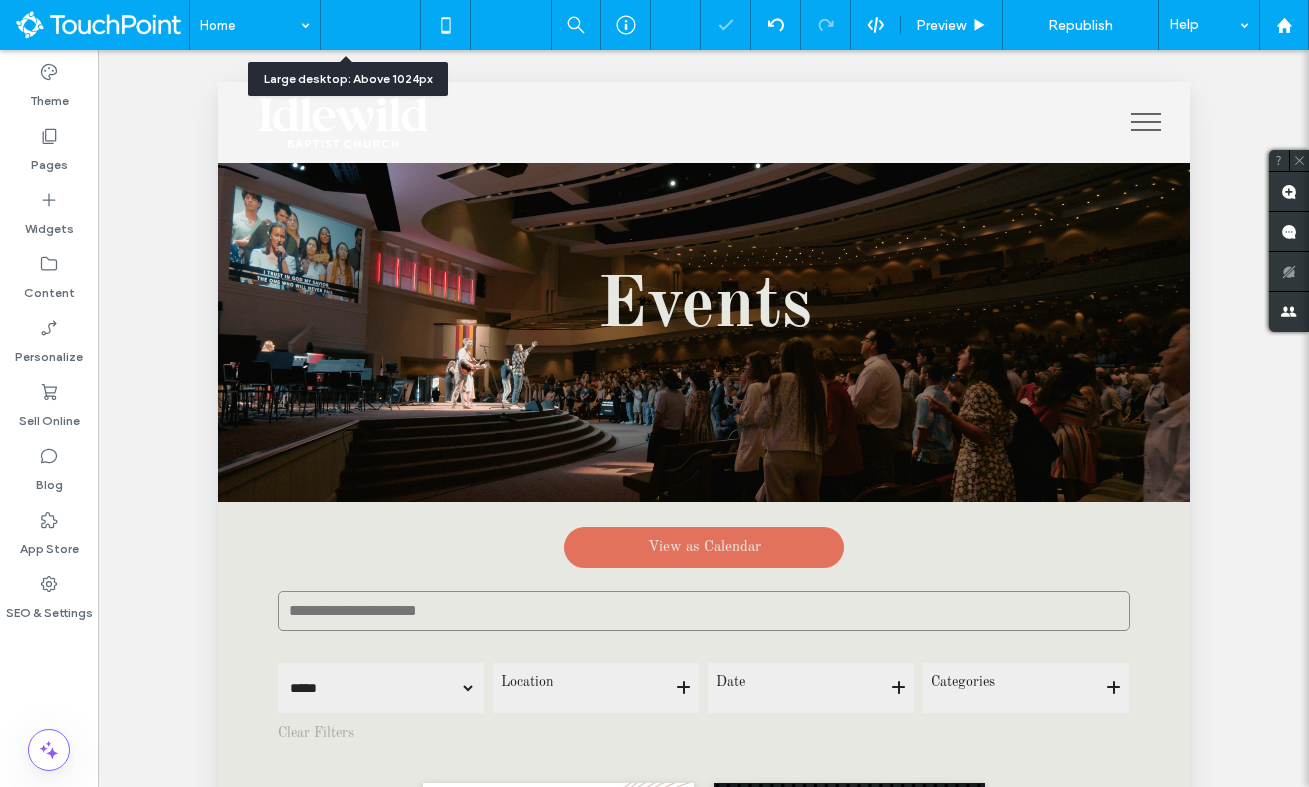 click 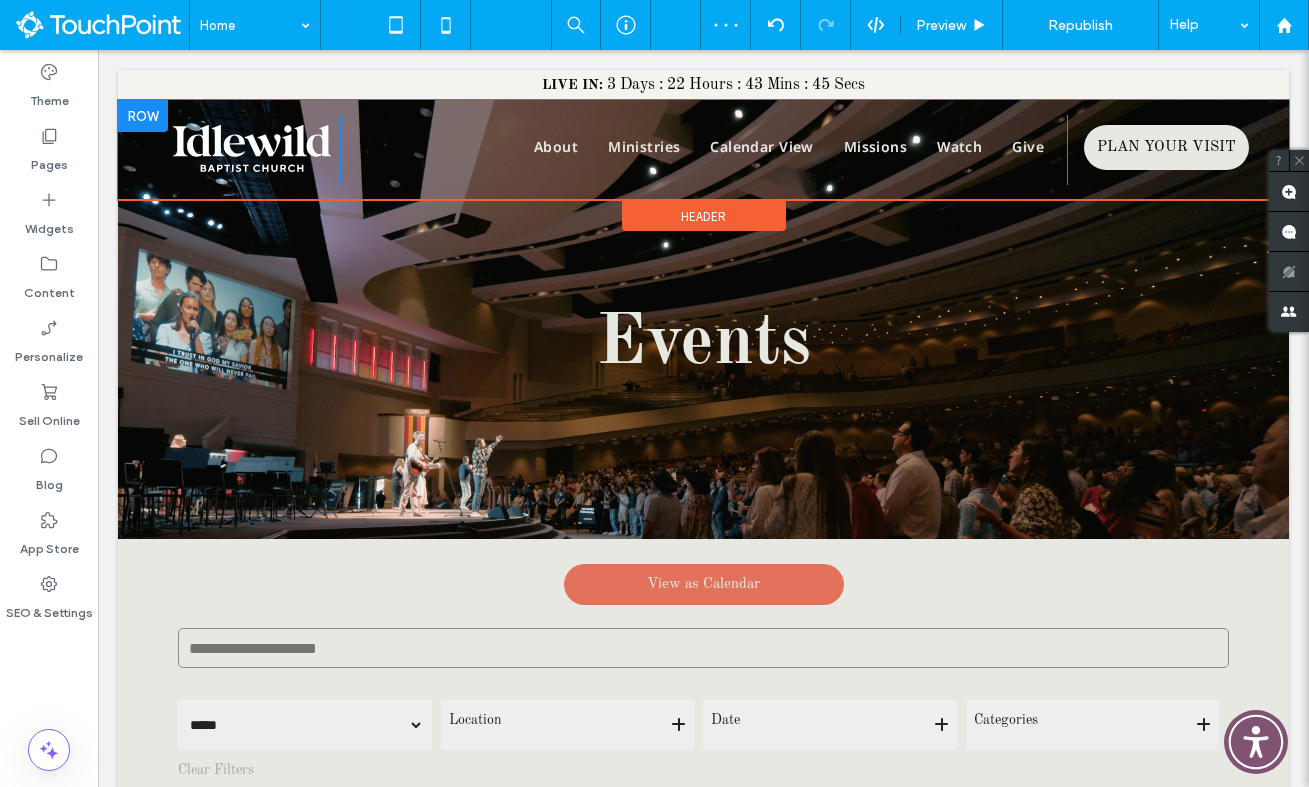 click on "Click To Paste
About
Ministries
Calendar View
Missions
Watch
Give
Click To Paste
PLAN YOUR VISIT
Click To Paste" at bounding box center [703, 150] 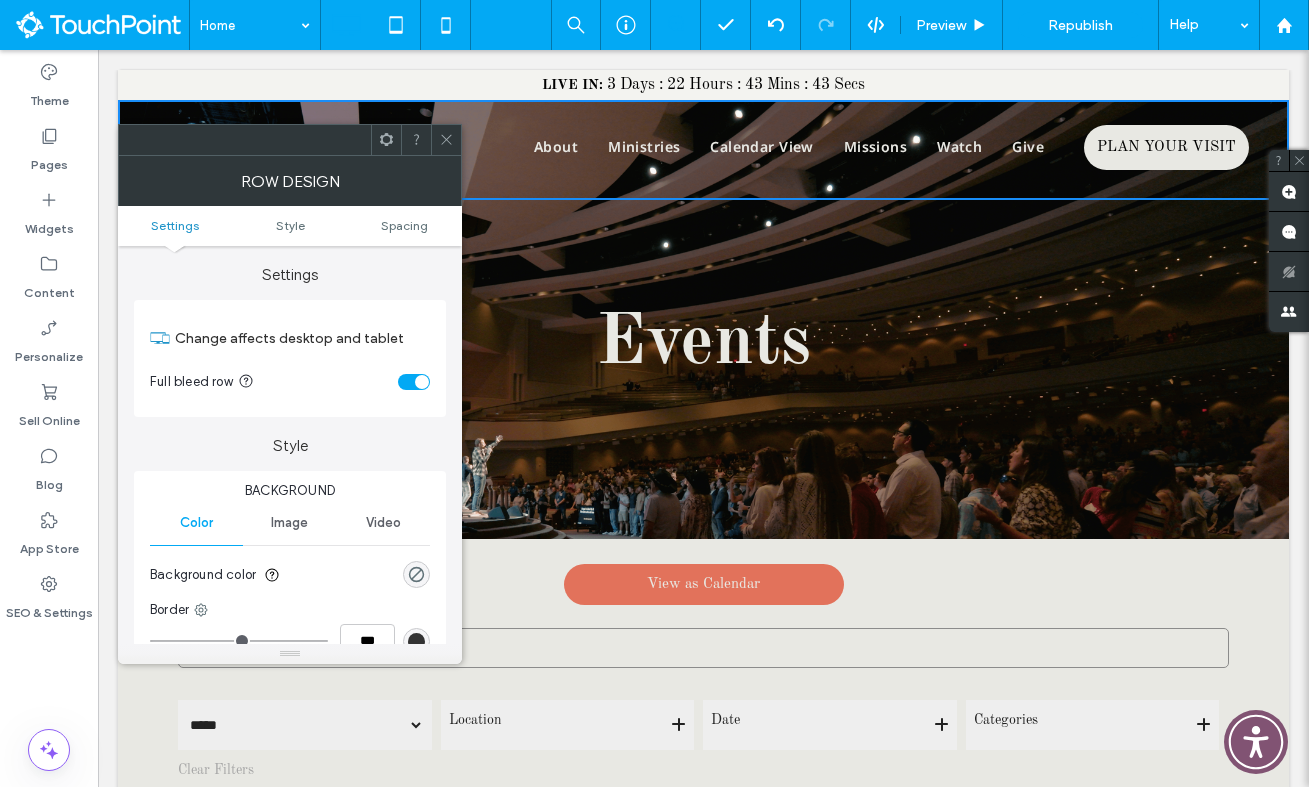 click at bounding box center [446, 140] 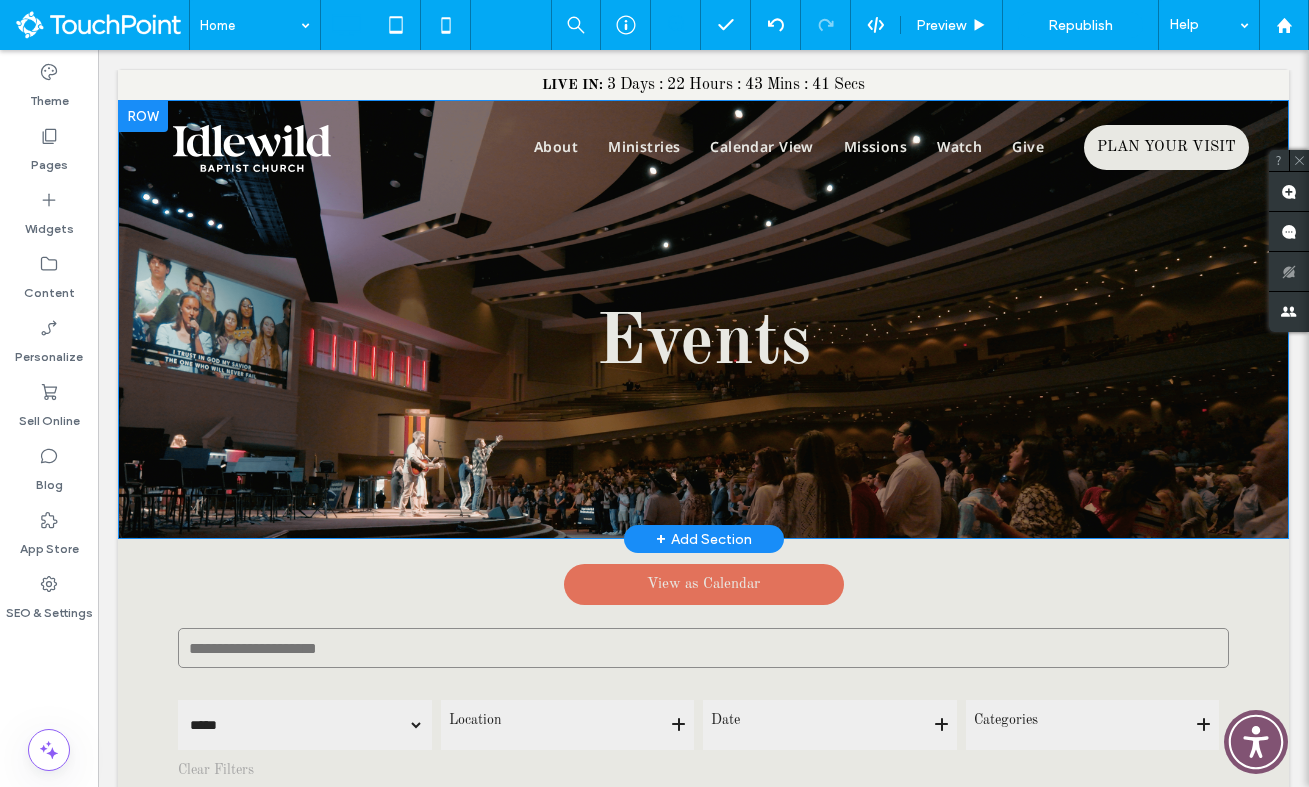 click on "Events
Click To Paste
Row + Add Section" at bounding box center (703, 319) 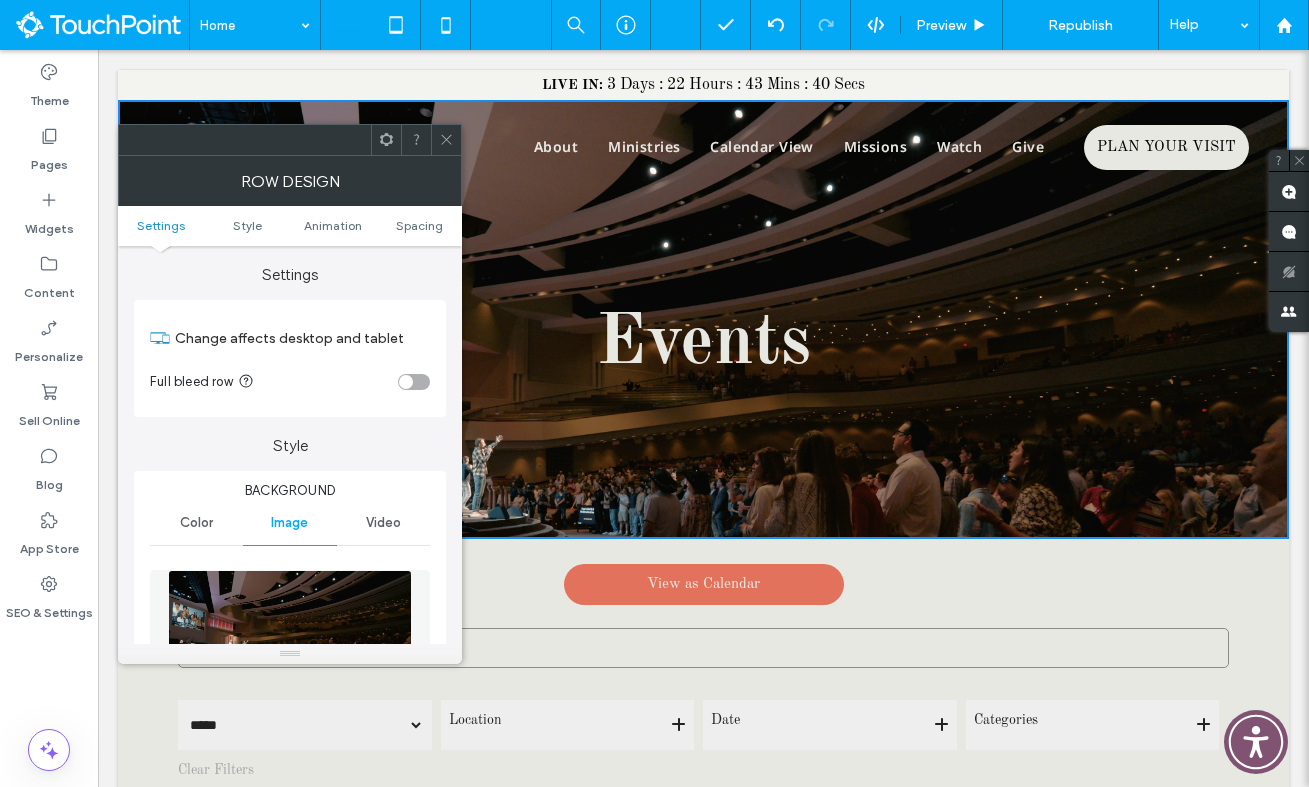 click on "Settings Style Animation Spacing" at bounding box center [290, 226] 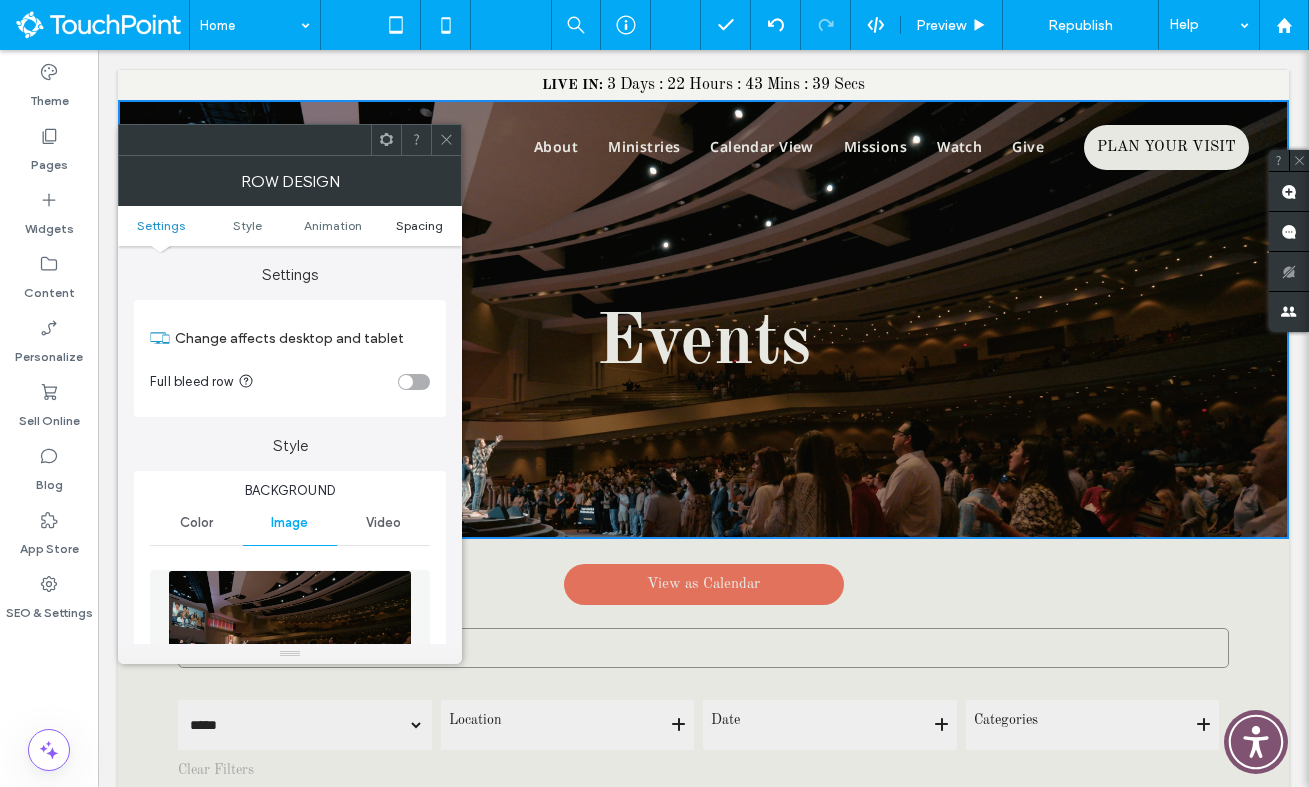 click on "Spacing" at bounding box center (419, 225) 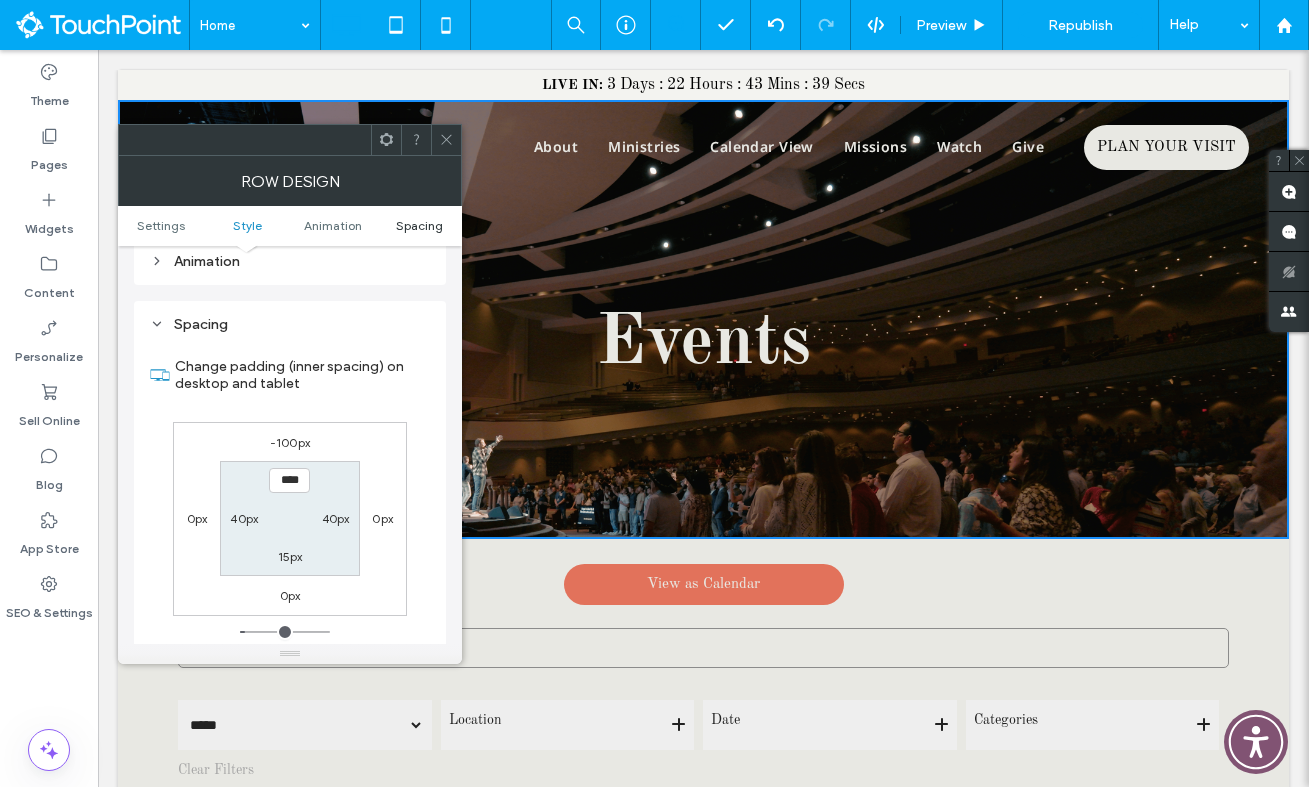 scroll, scrollTop: 1204, scrollLeft: 0, axis: vertical 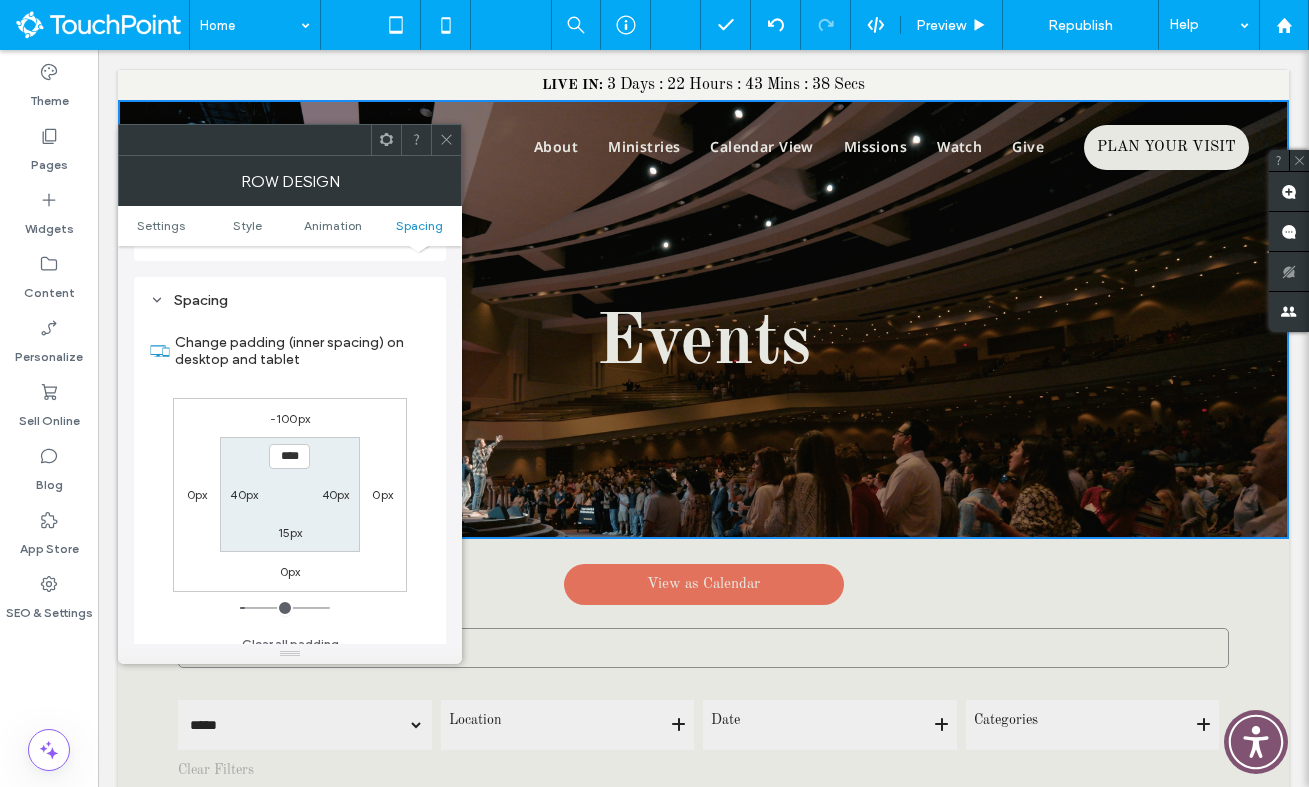 click 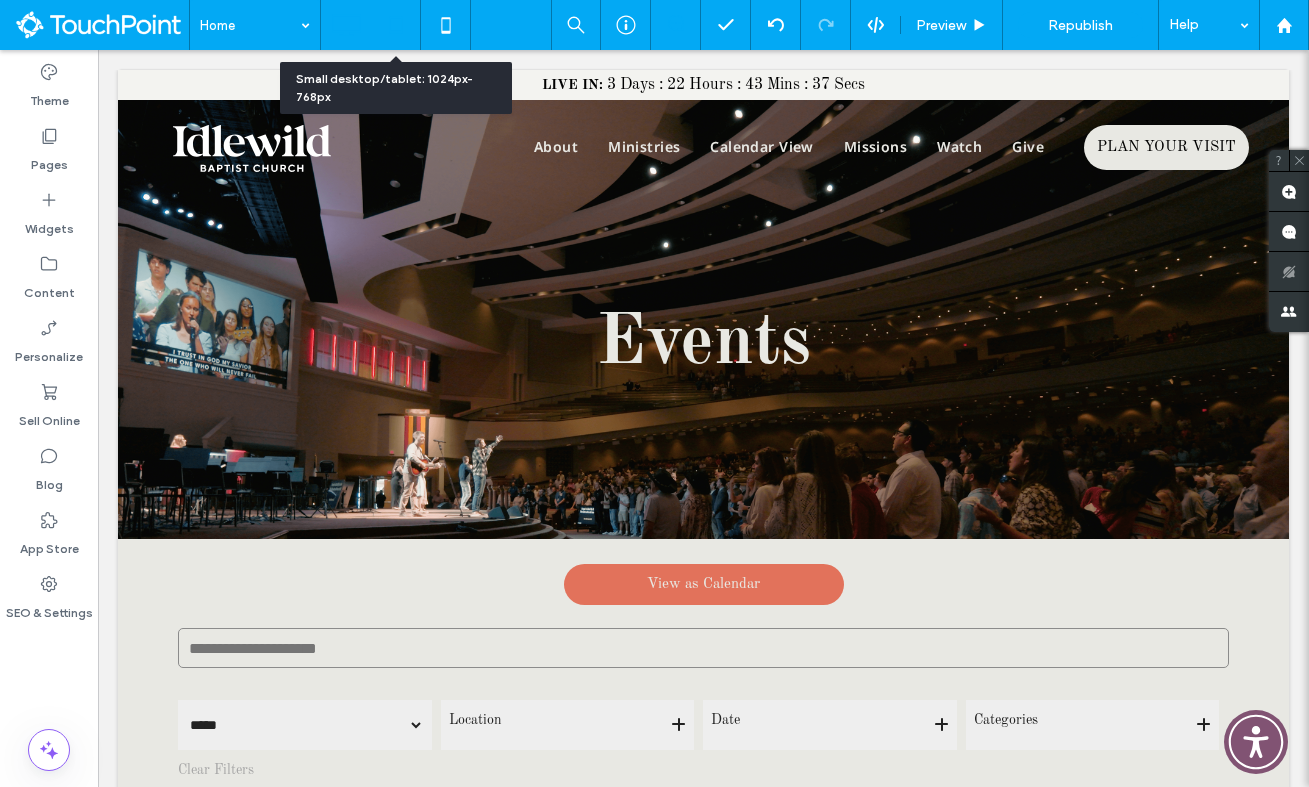 click 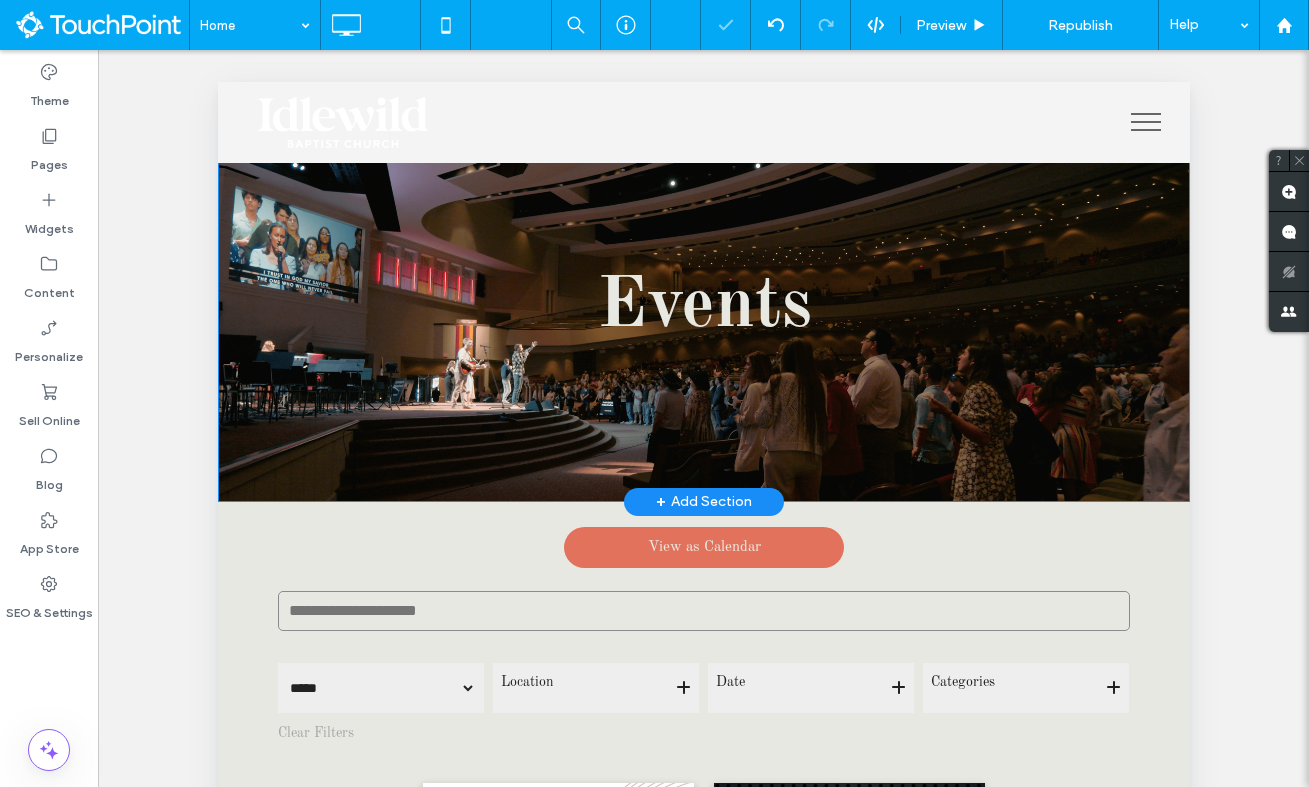 click on "Events
Click To Paste
Row + Add Section" at bounding box center [703, 282] 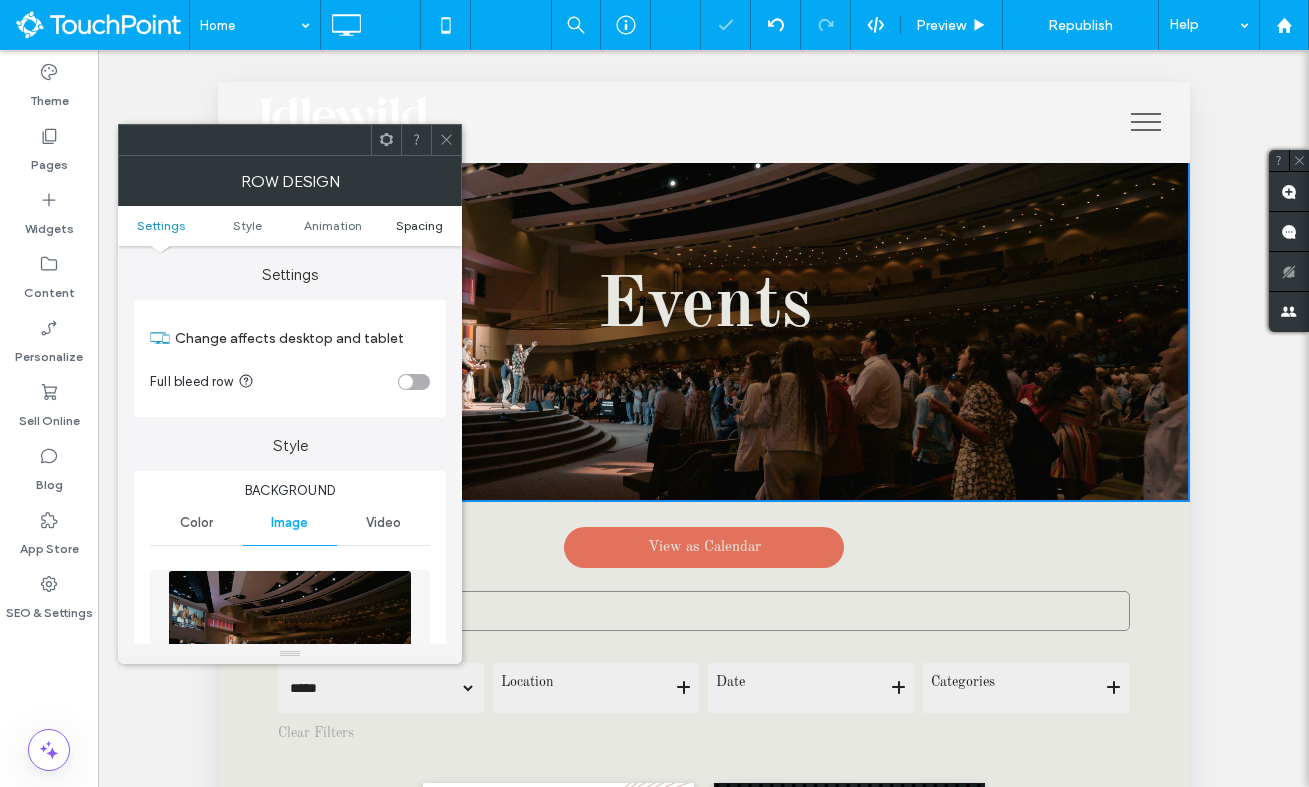 click on "Spacing" at bounding box center [419, 225] 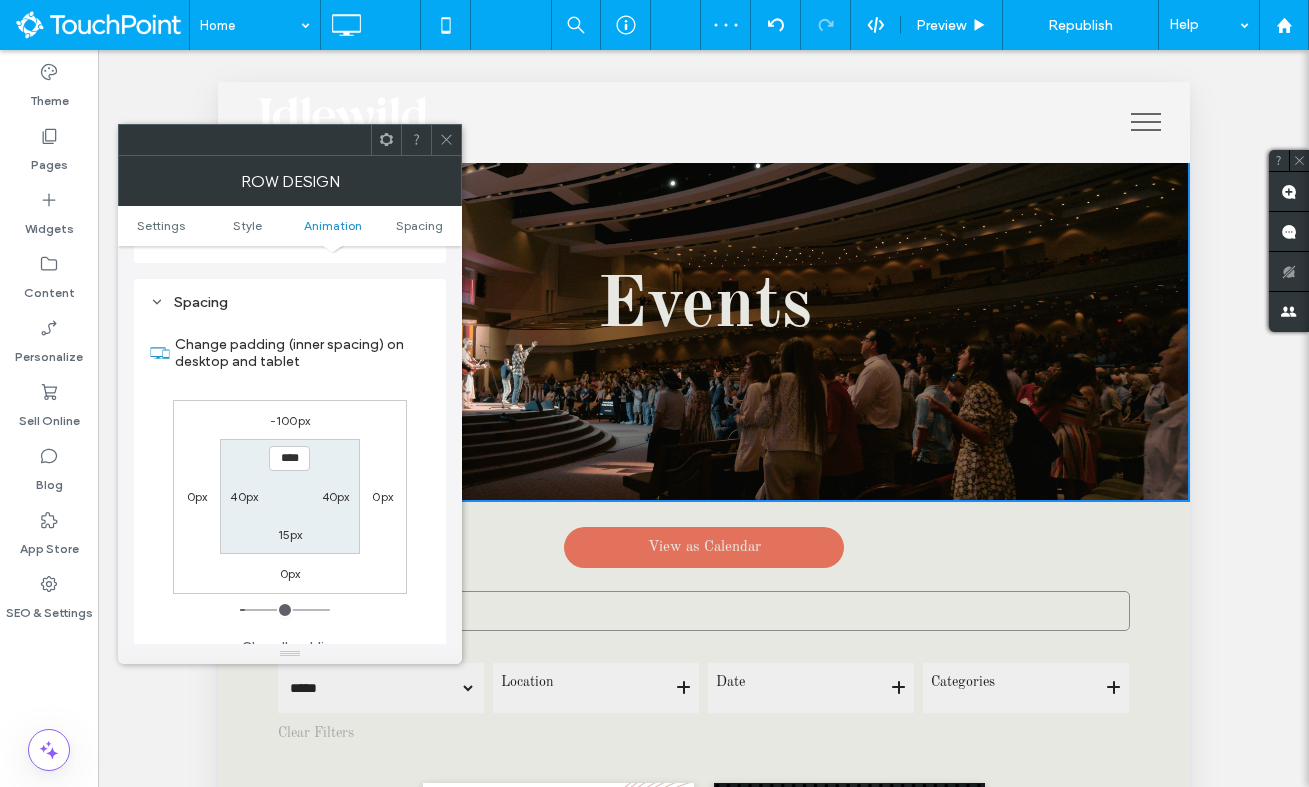 scroll, scrollTop: 1176, scrollLeft: 0, axis: vertical 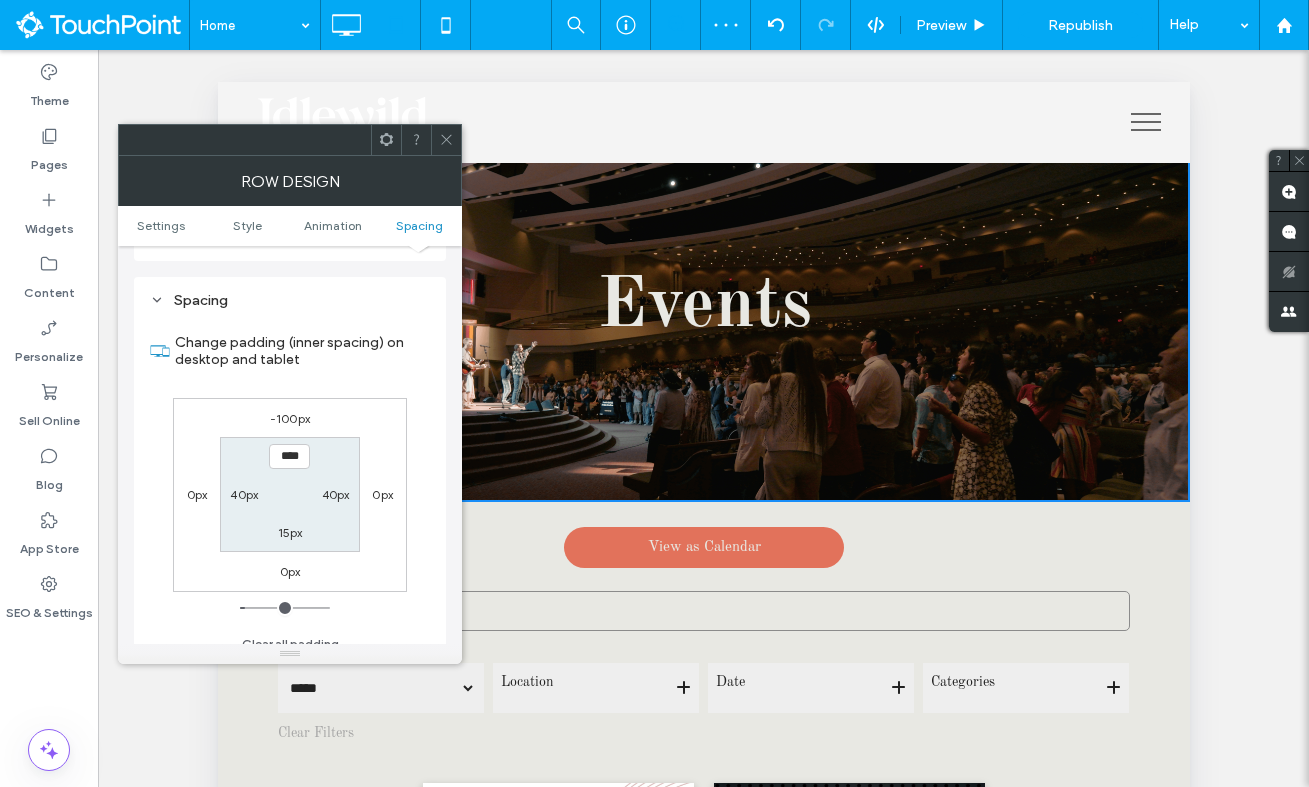 click on "-100px" at bounding box center (290, 418) 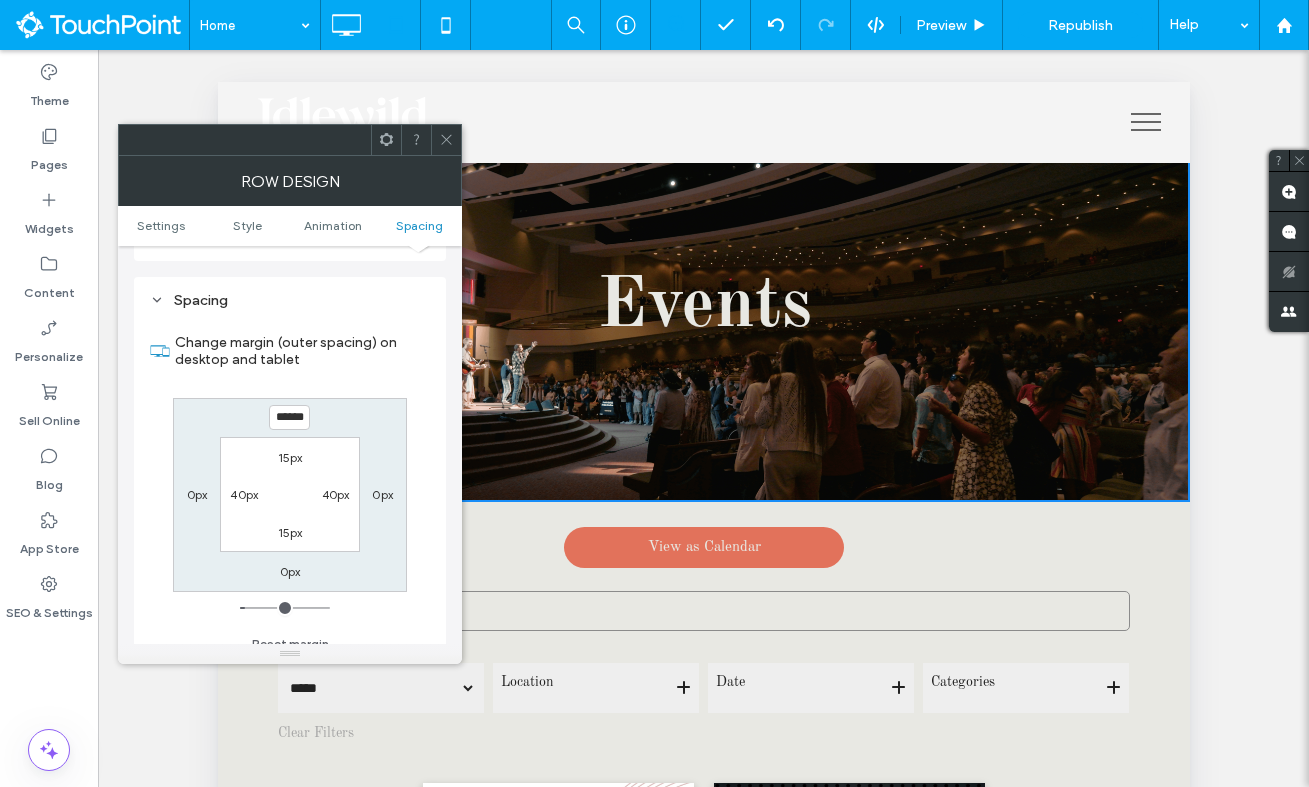 type on "*" 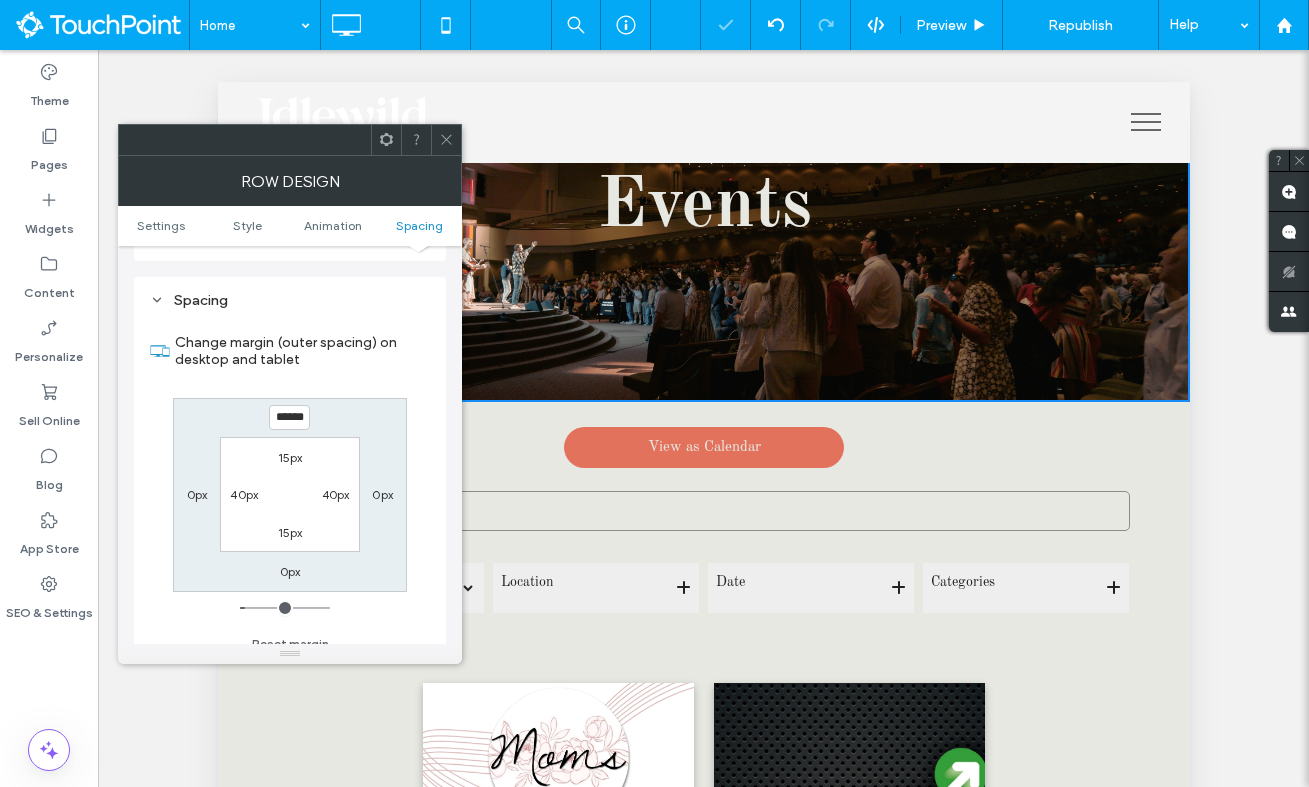 type on "******" 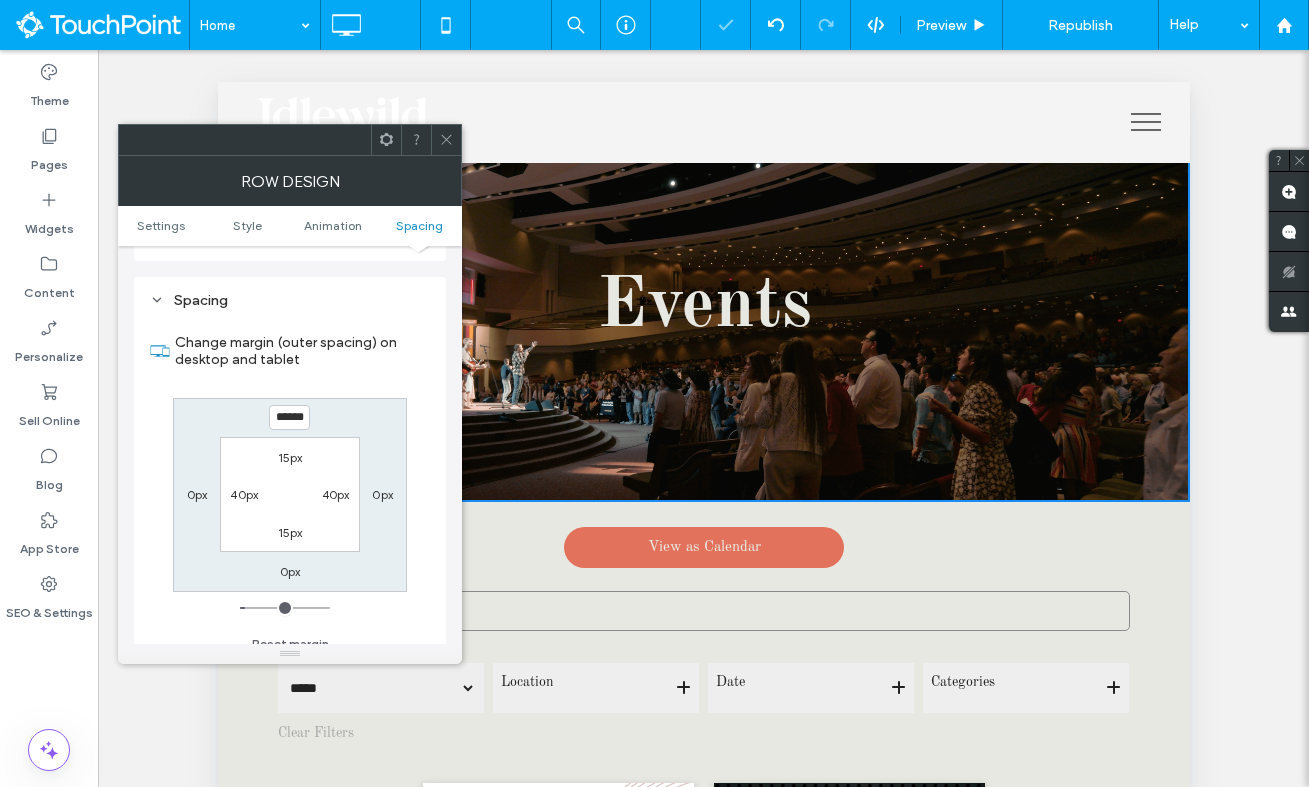 click at bounding box center (446, 140) 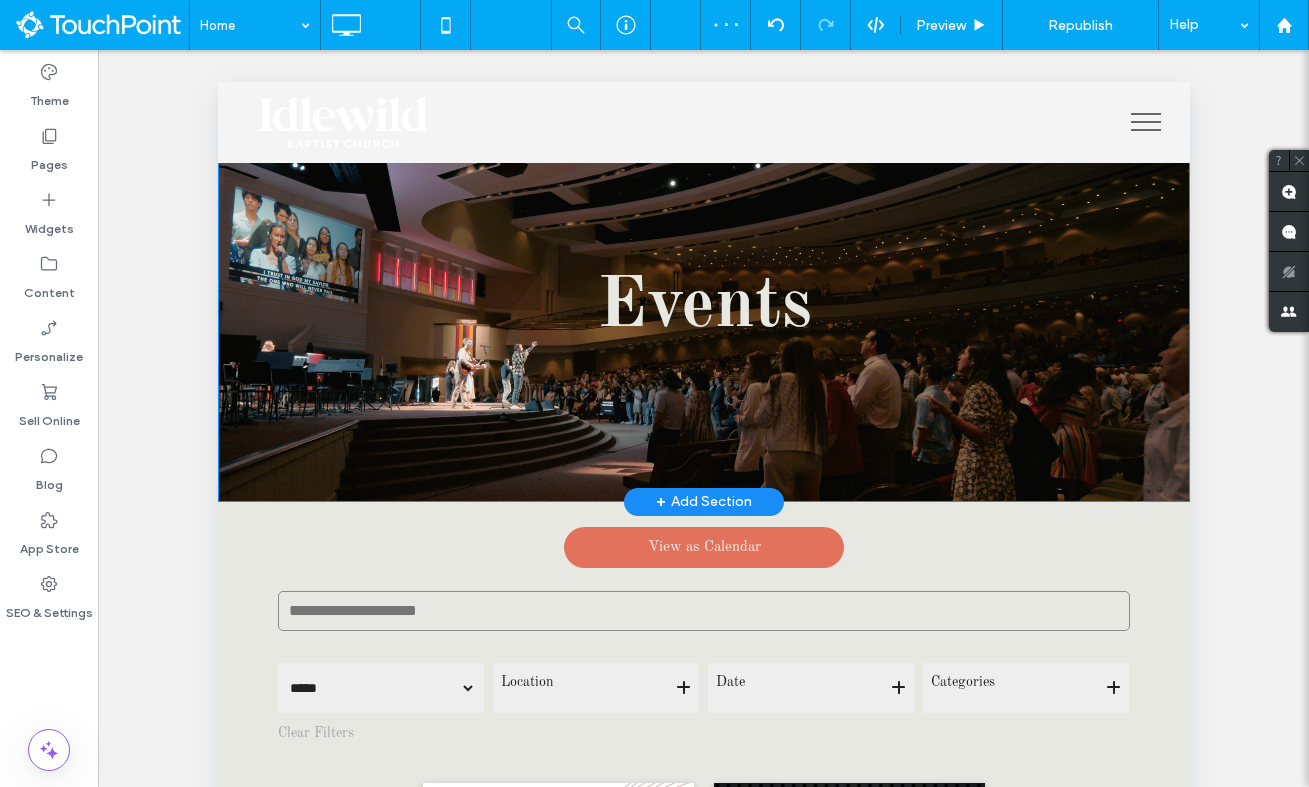 click on "Events
Click To Paste
Row + Add Section" at bounding box center (703, 282) 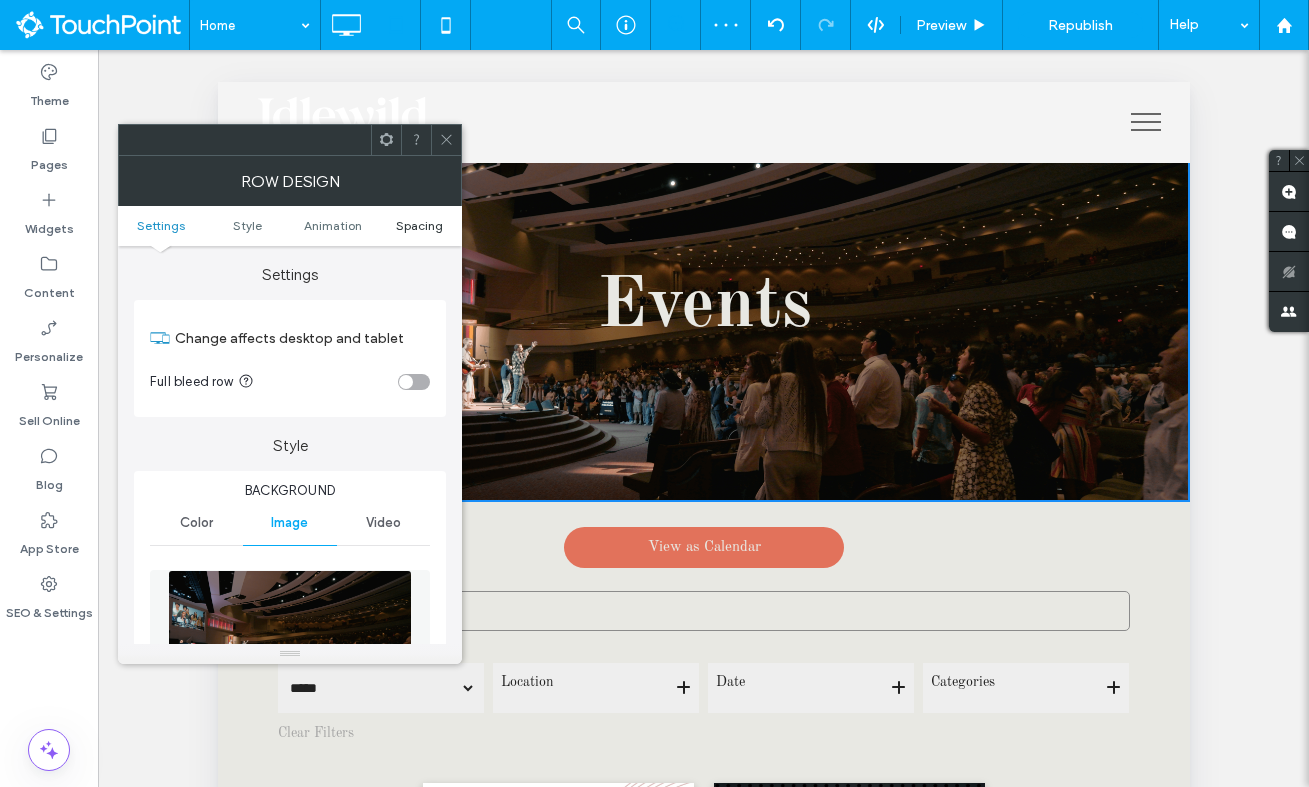 click on "Spacing" at bounding box center [419, 225] 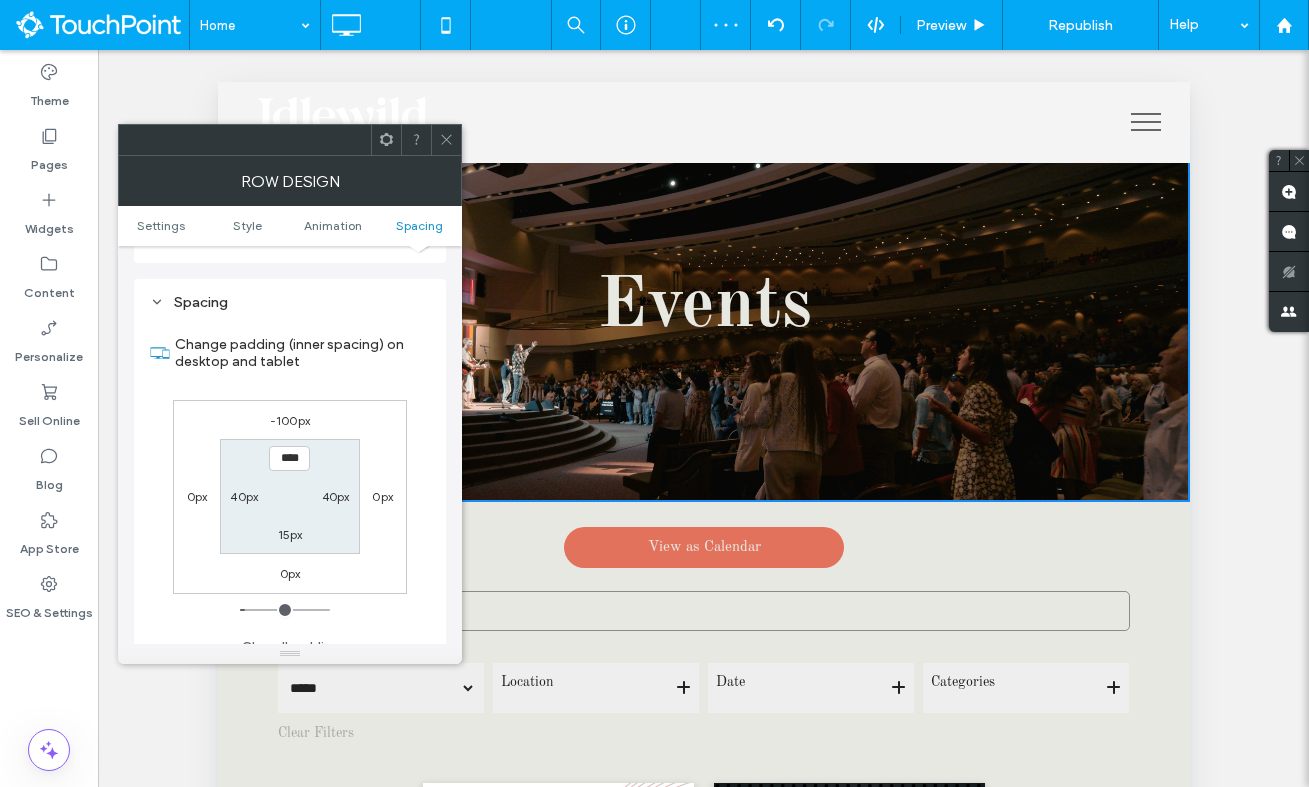 scroll, scrollTop: 1176, scrollLeft: 0, axis: vertical 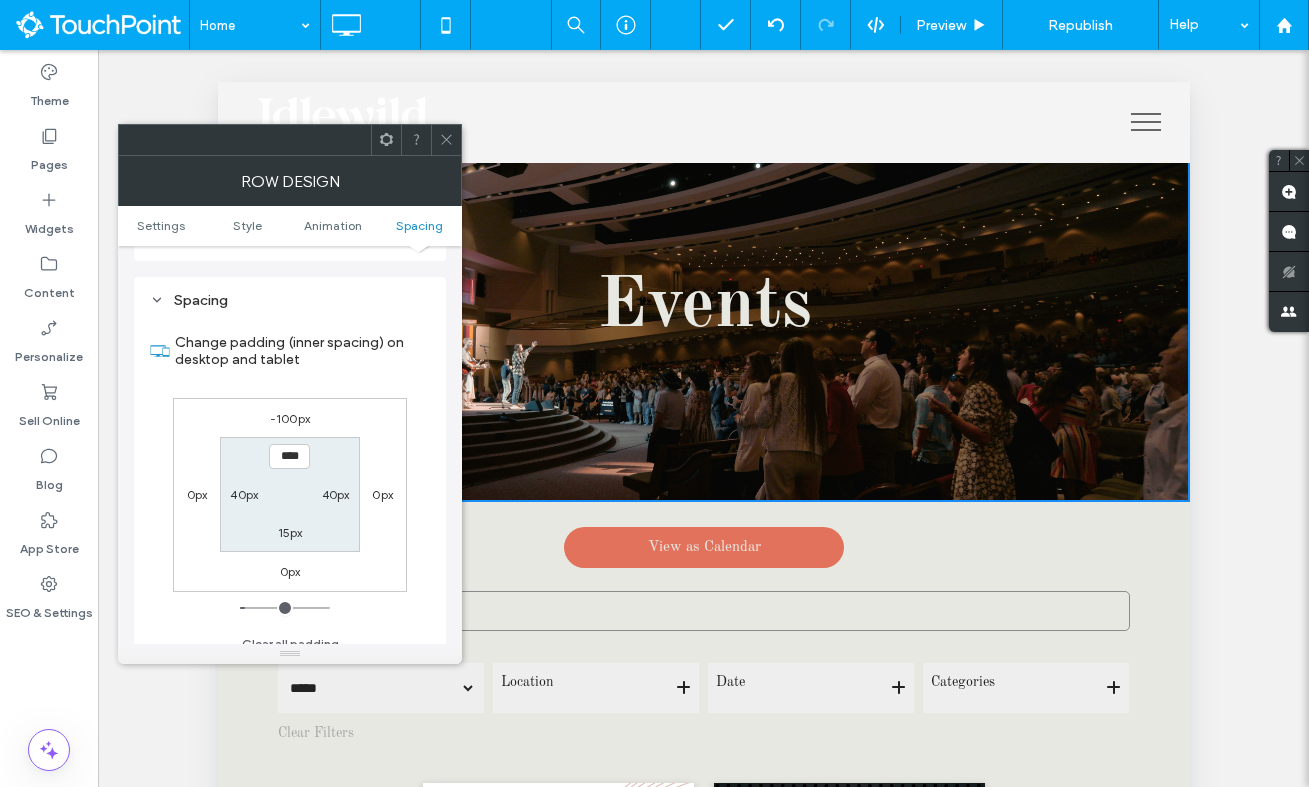 click 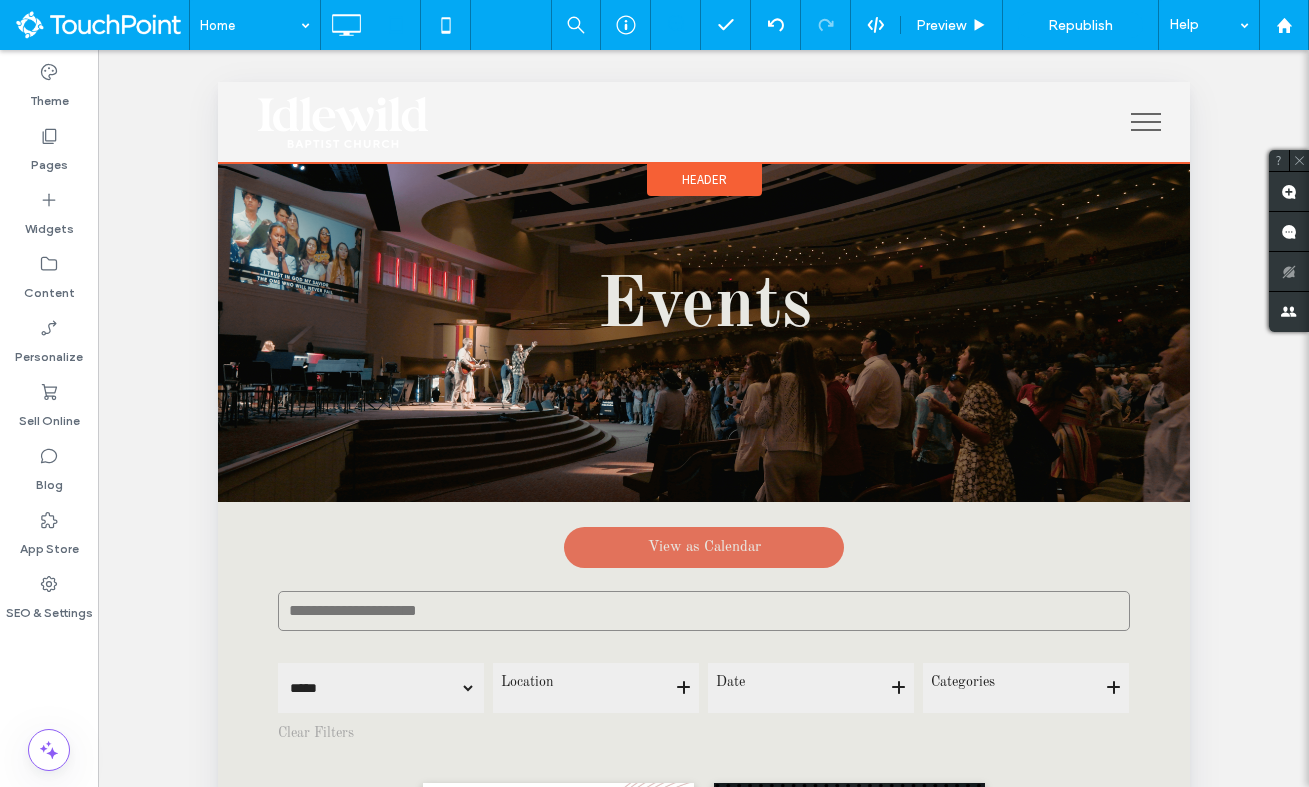 click on "Header" at bounding box center [703, 179] 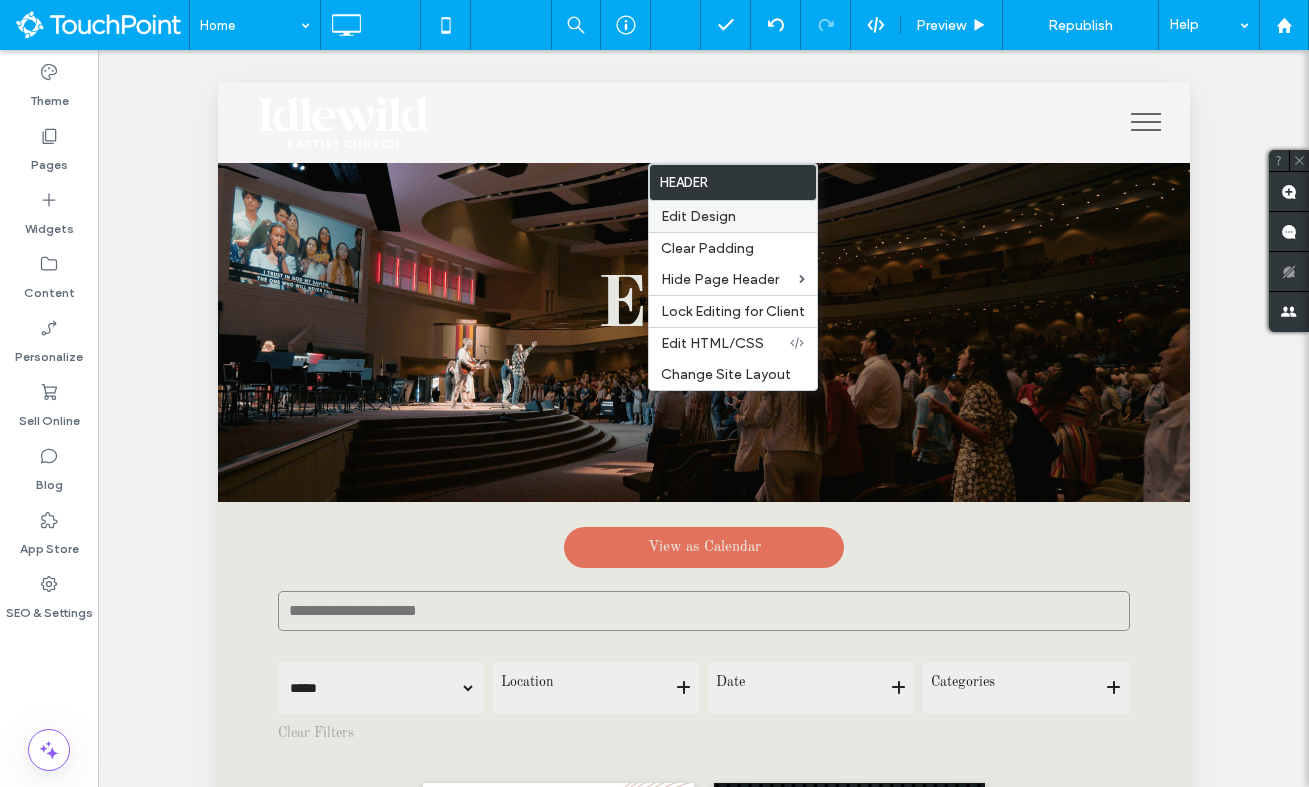 click on "Edit Design" at bounding box center (698, 216) 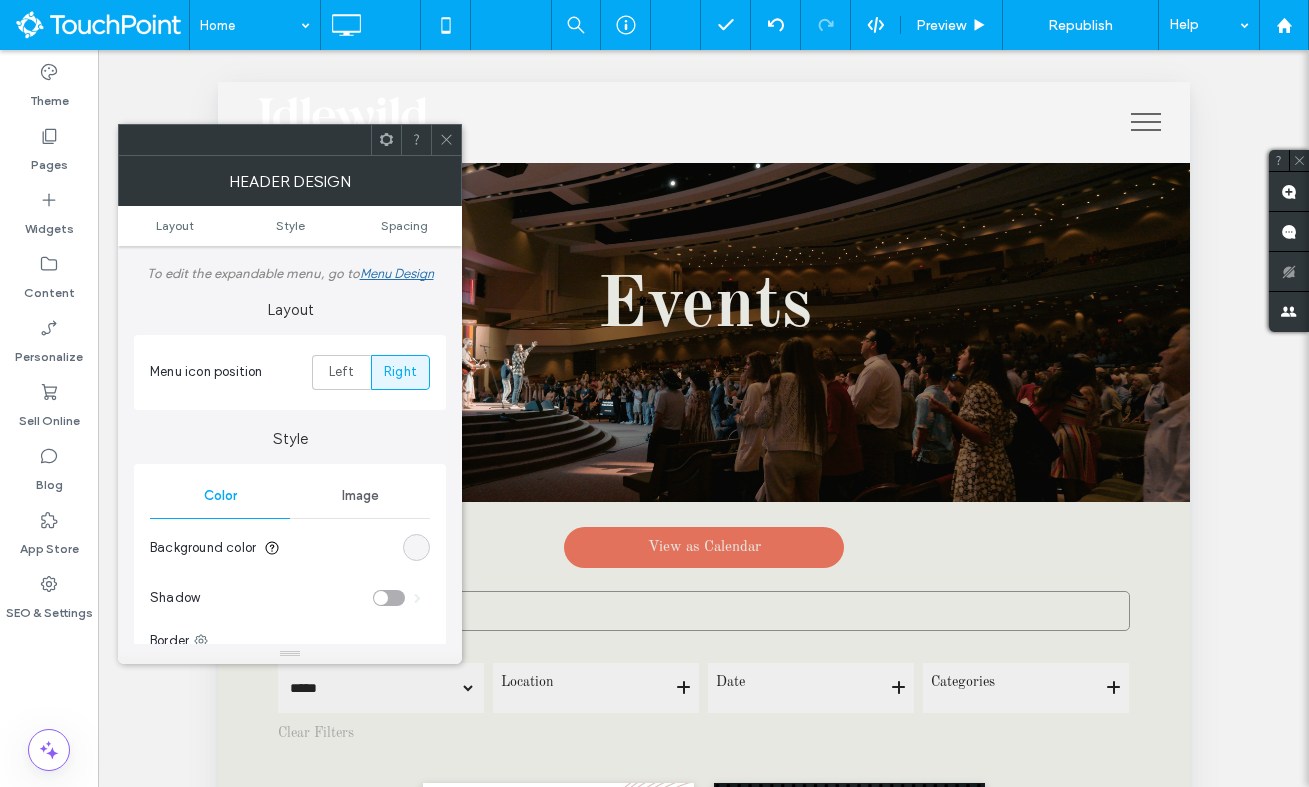 click at bounding box center (416, 547) 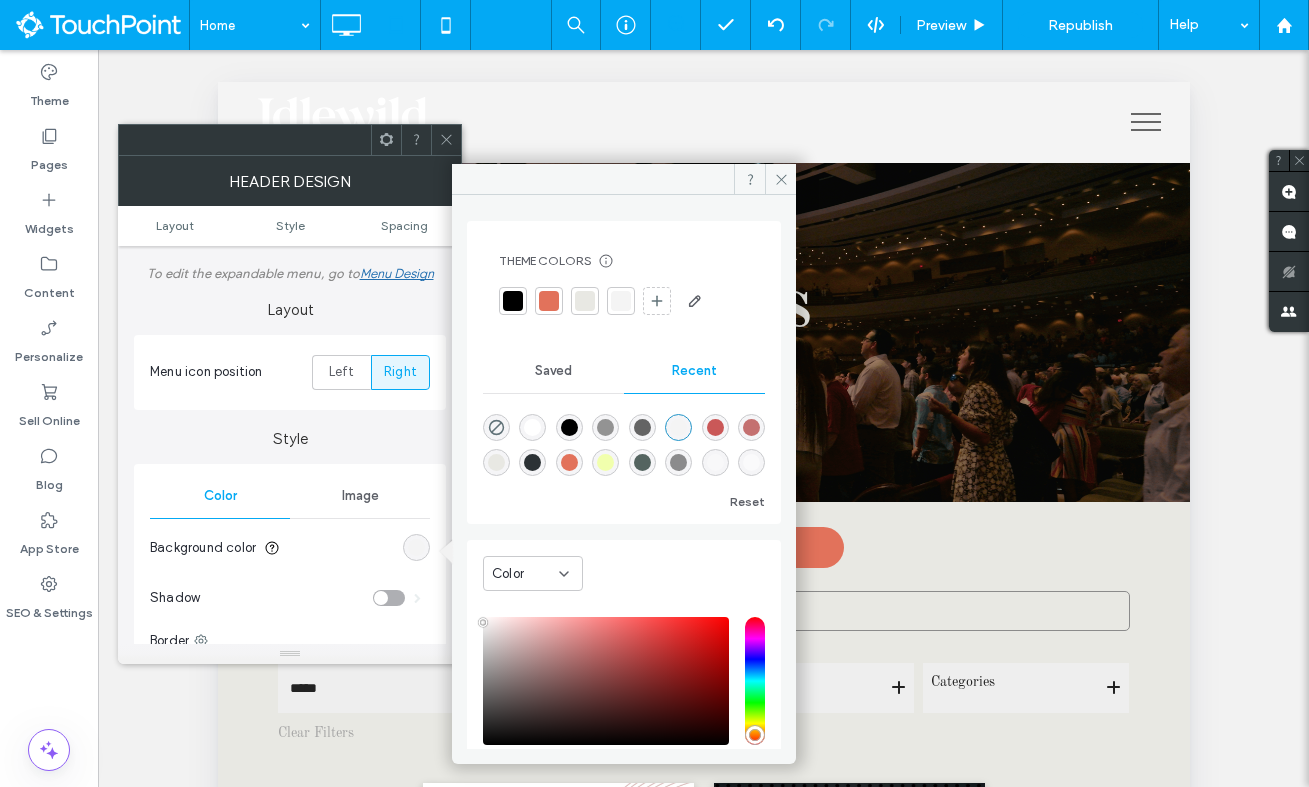 click at bounding box center [496, 427] 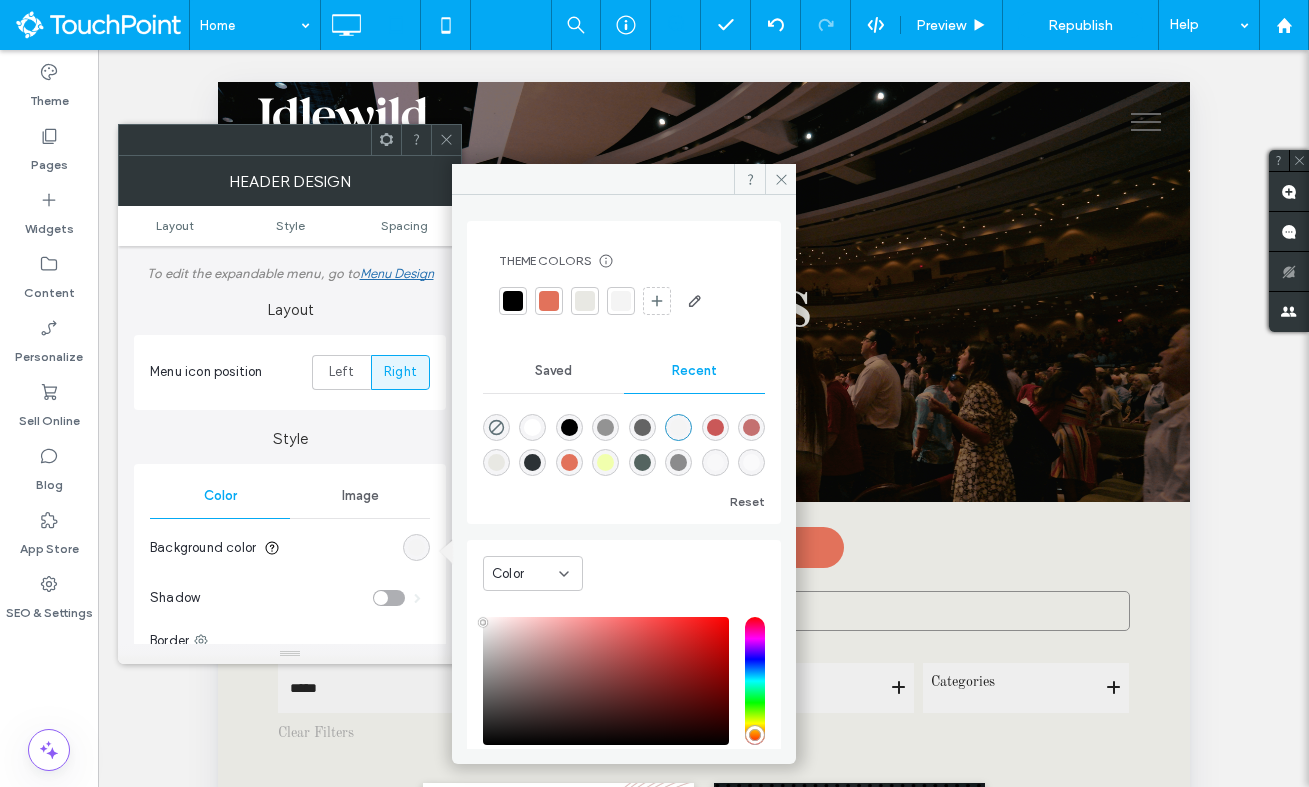 type on "*******" 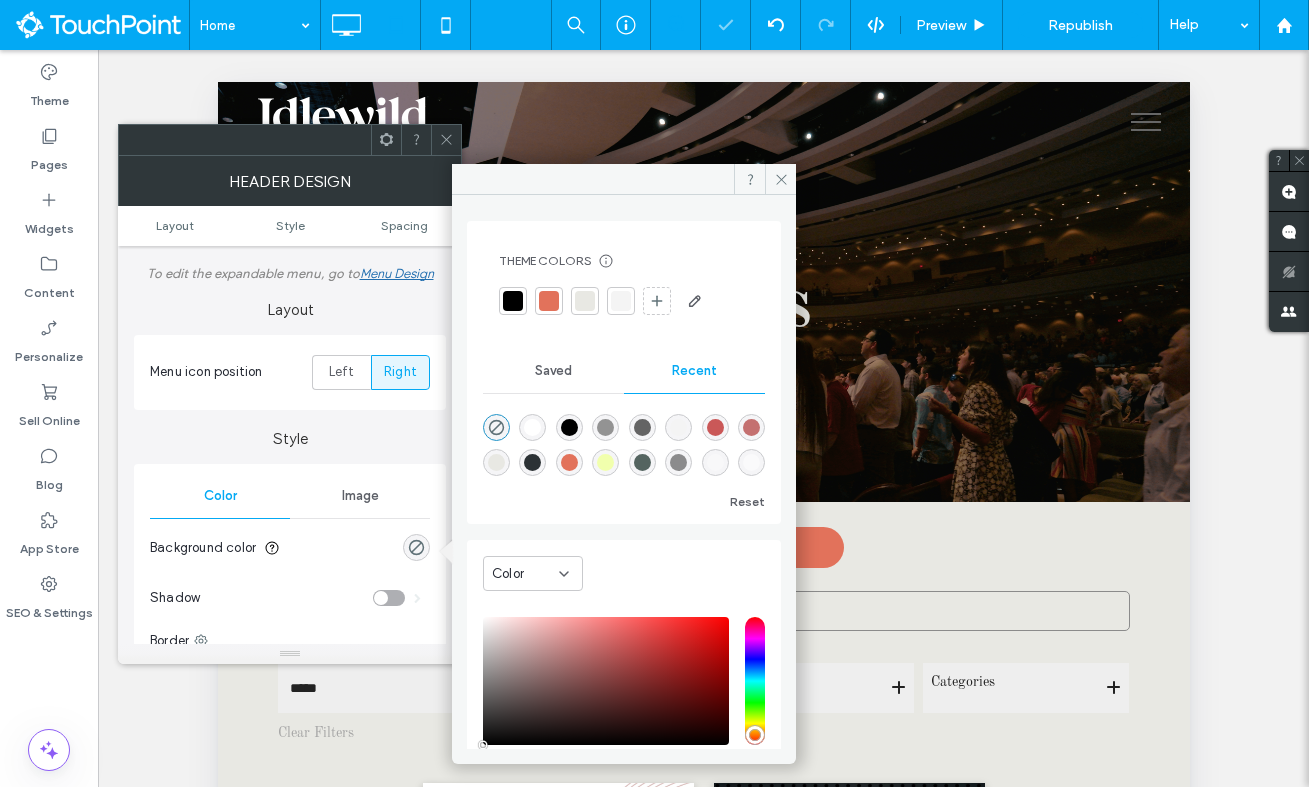 click 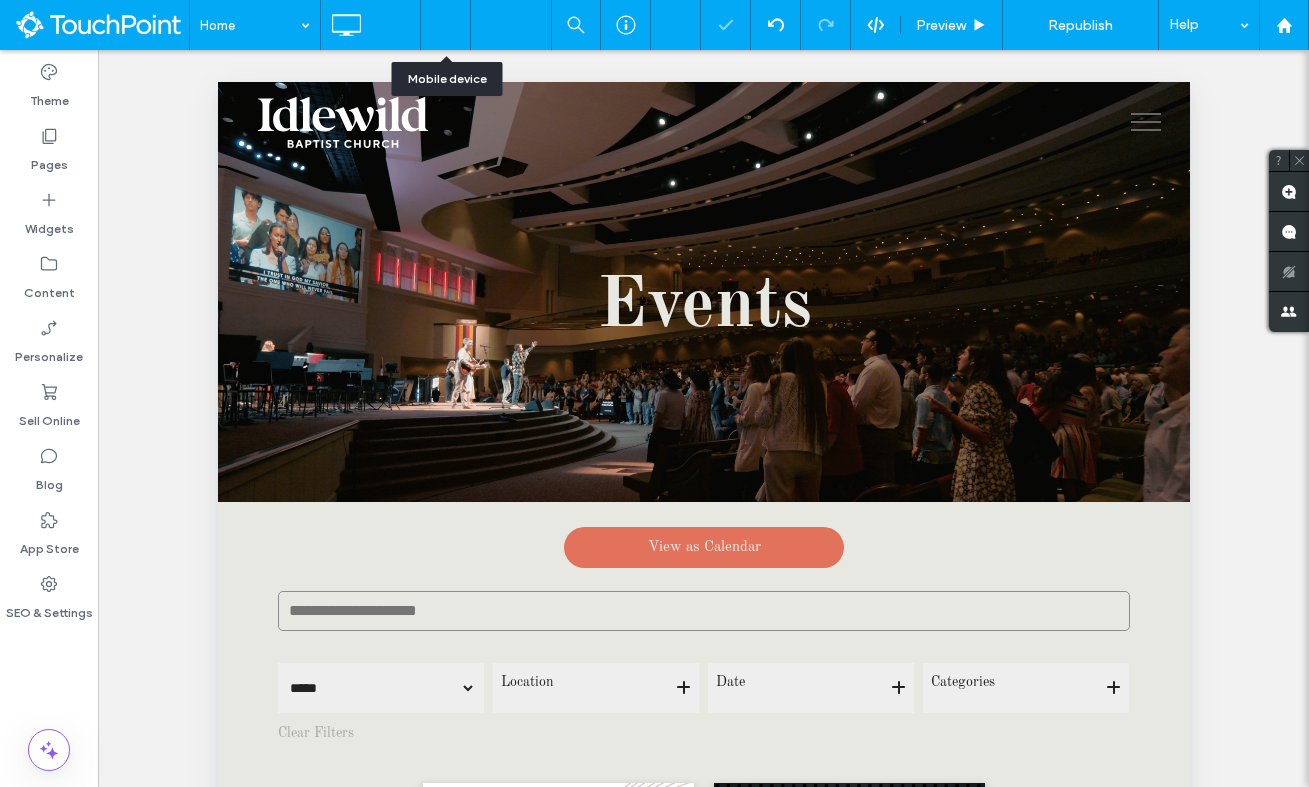 click 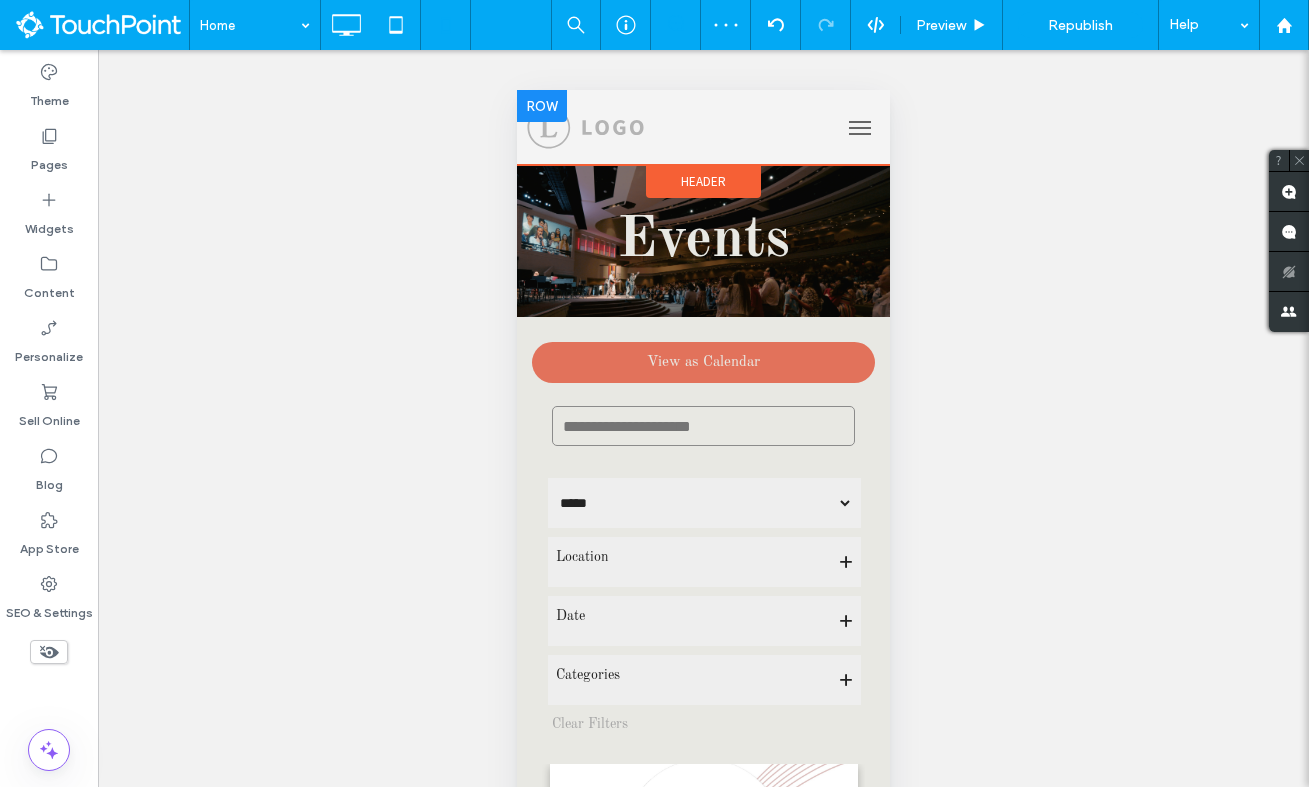 scroll, scrollTop: 0, scrollLeft: 0, axis: both 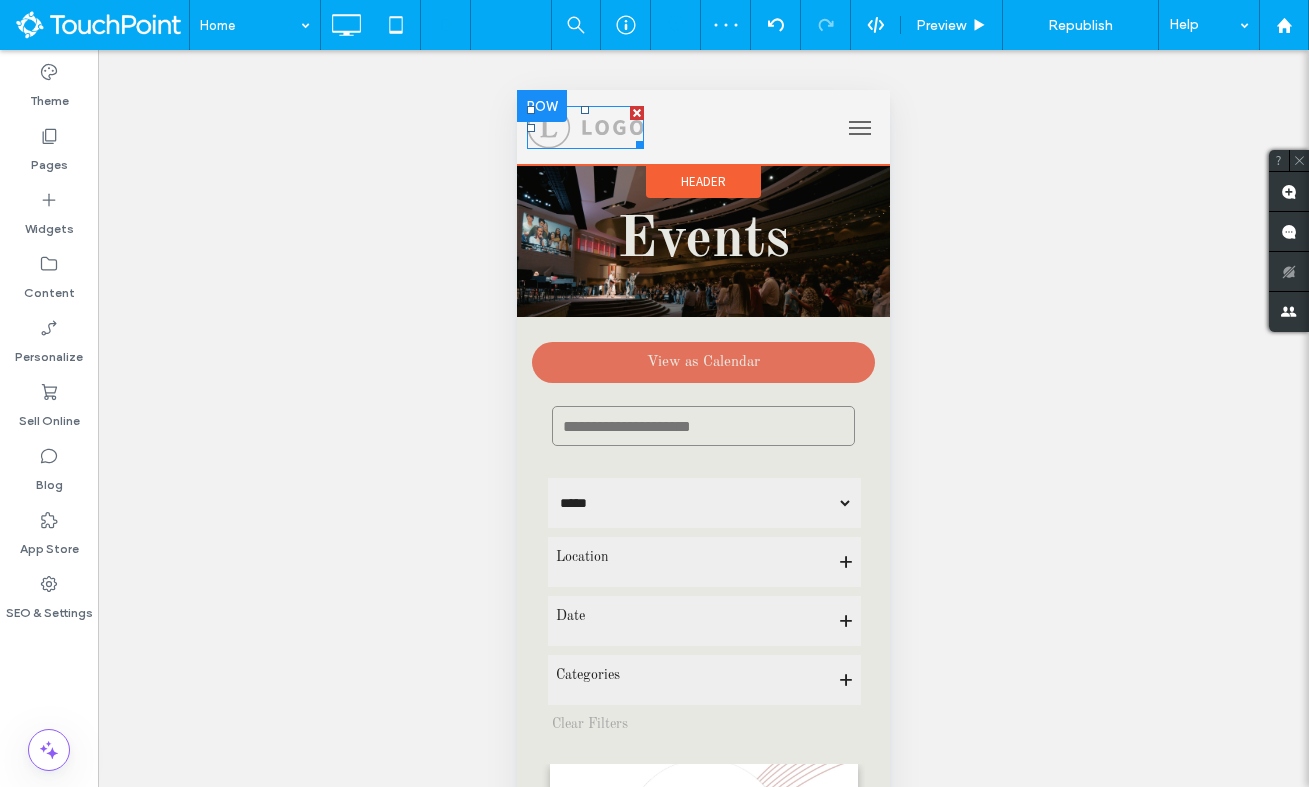 click at bounding box center [585, 128] 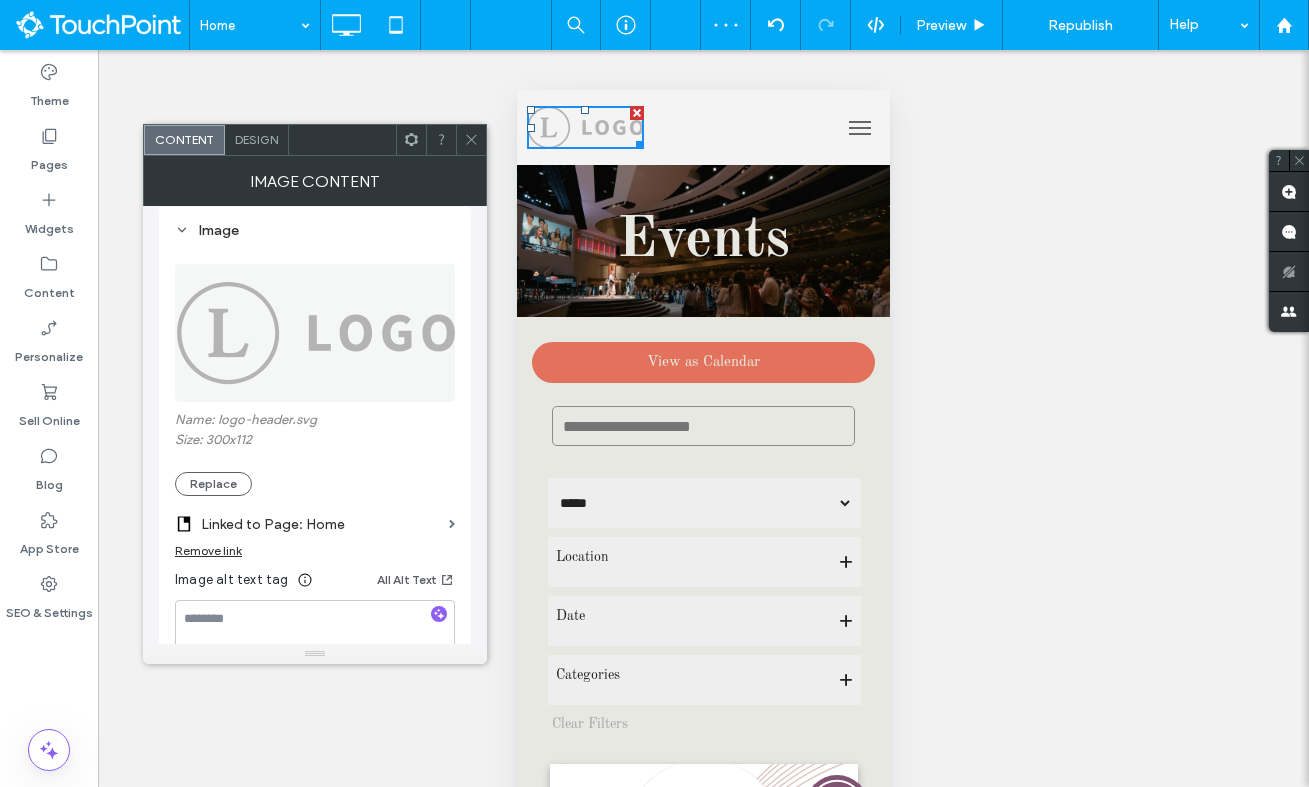 scroll, scrollTop: 244, scrollLeft: 0, axis: vertical 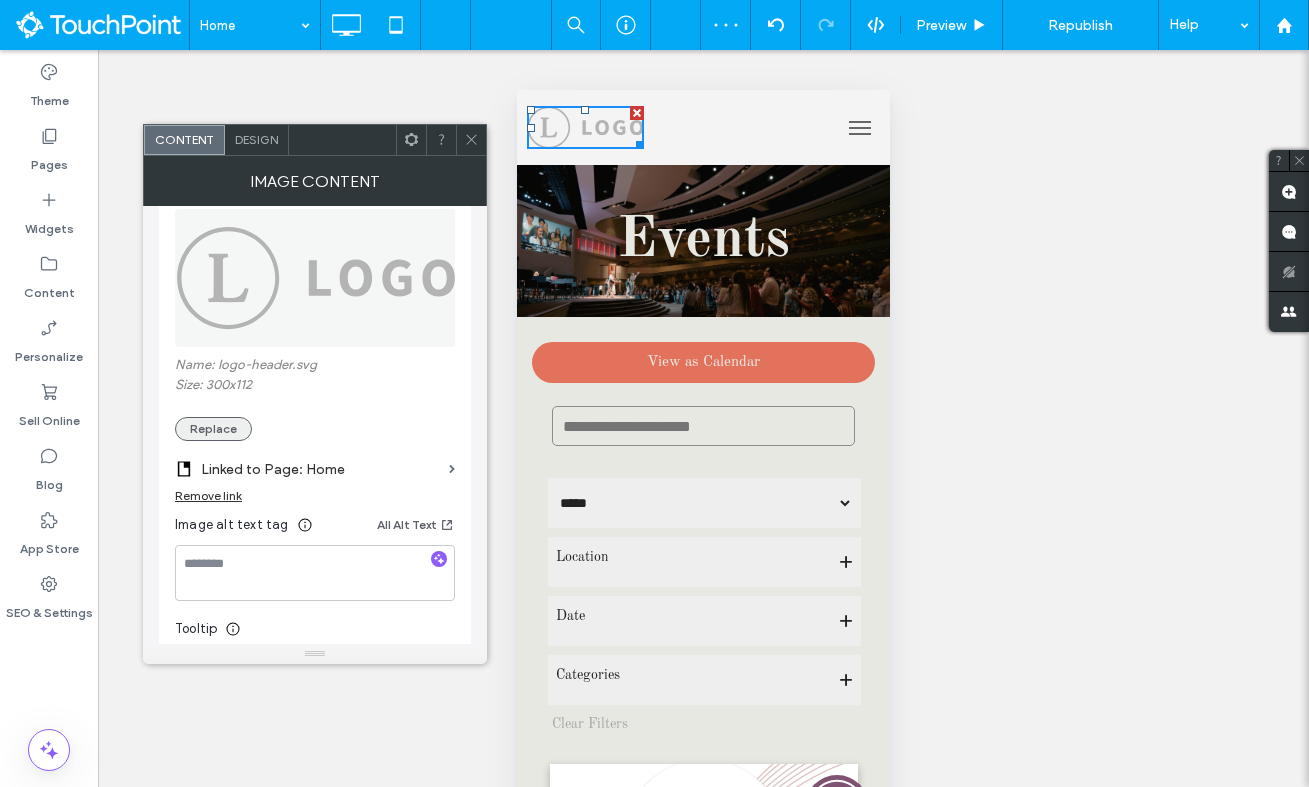 click on "Replace" at bounding box center (213, 429) 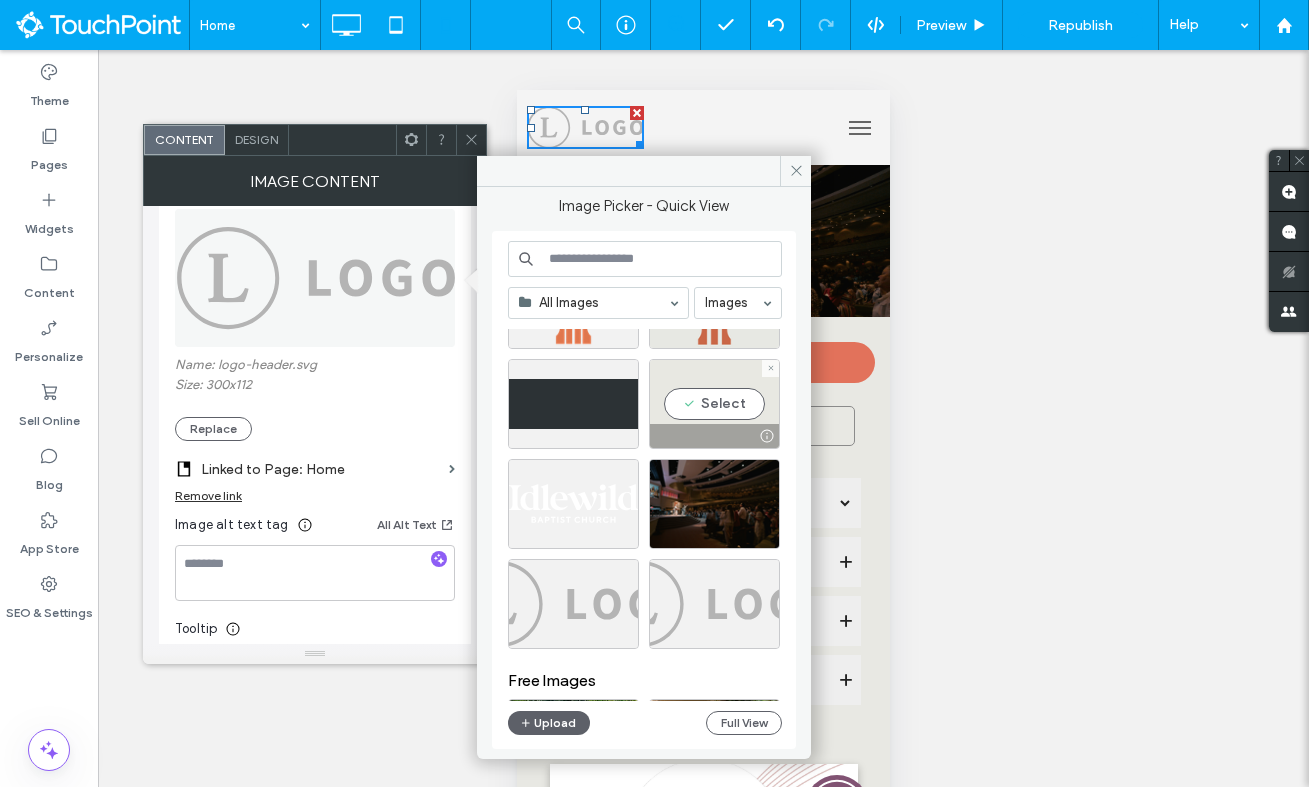 scroll, scrollTop: 160, scrollLeft: 0, axis: vertical 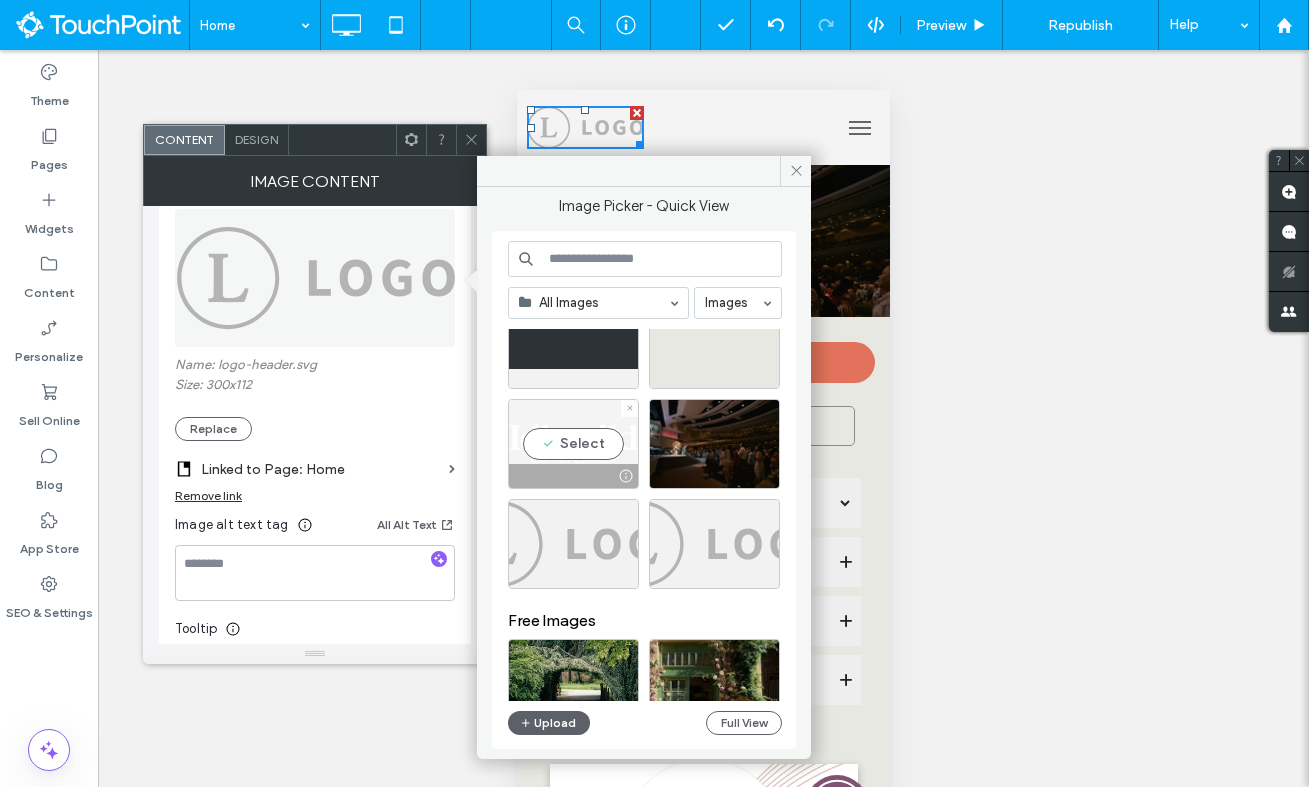 click on "Select" at bounding box center [573, 444] 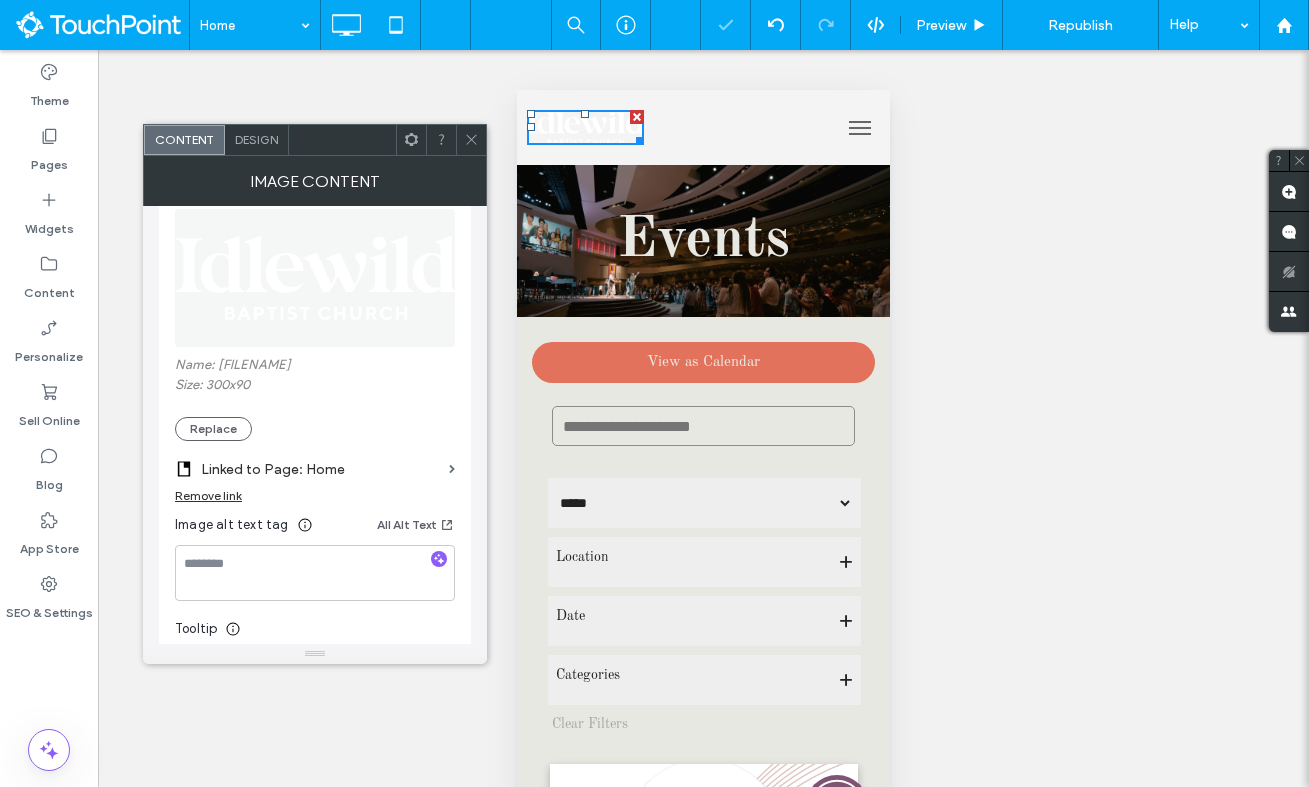 click at bounding box center (672, 127) 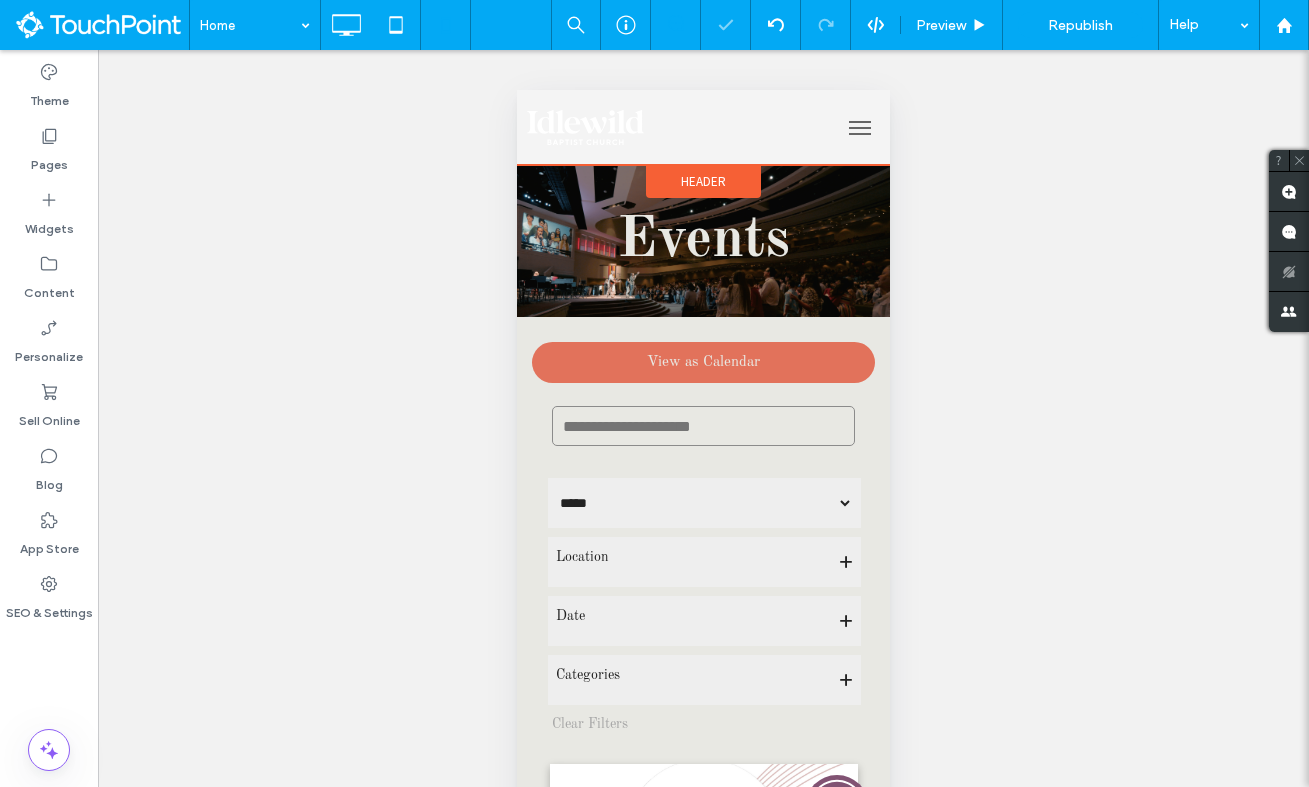 click on "Header" at bounding box center (703, 181) 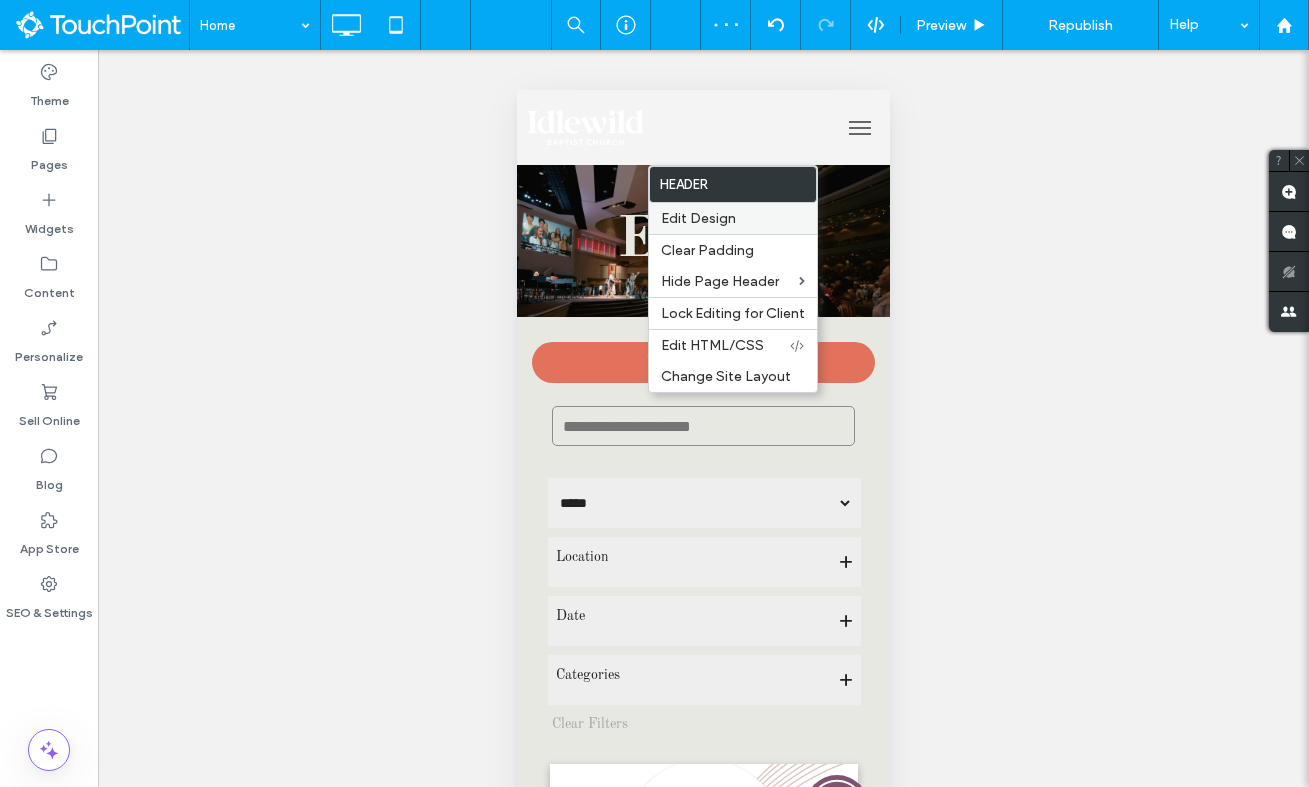 click on "Edit Design" at bounding box center (733, 218) 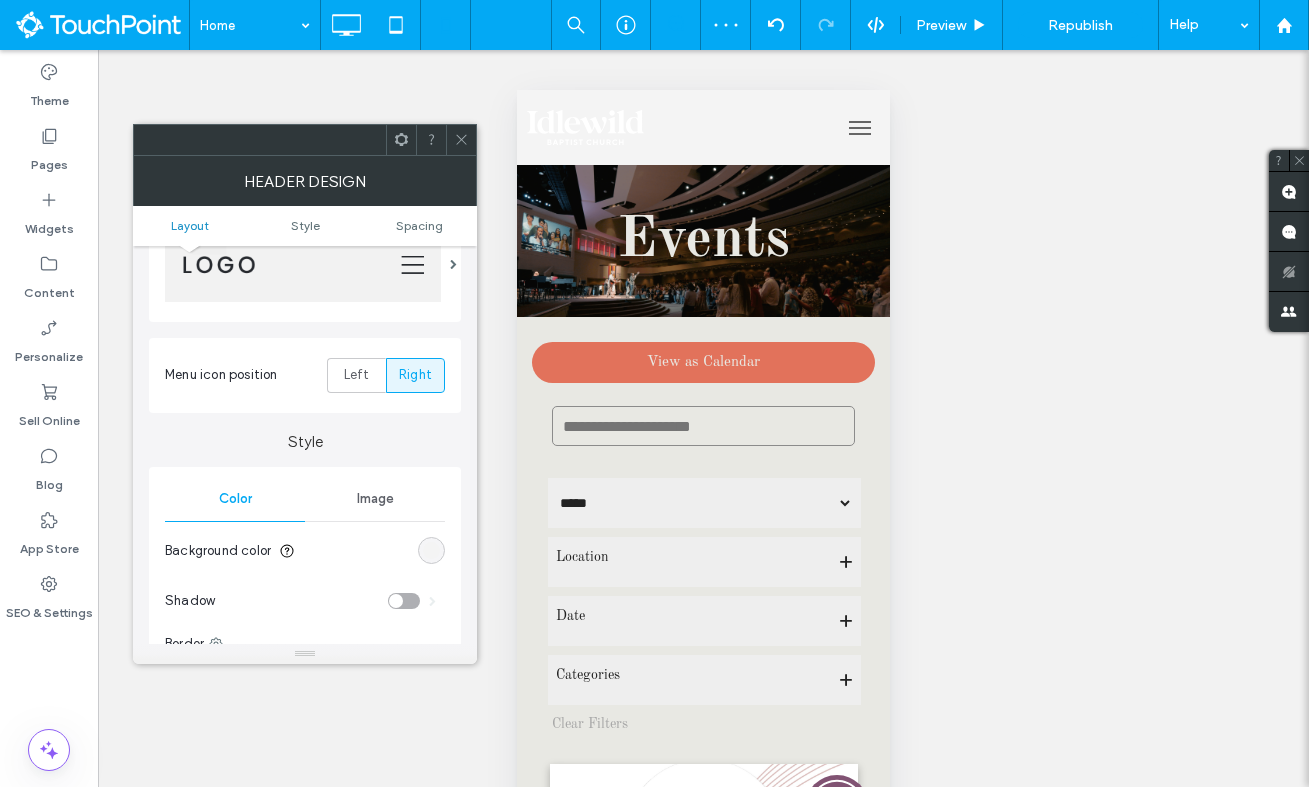 scroll, scrollTop: 221, scrollLeft: 0, axis: vertical 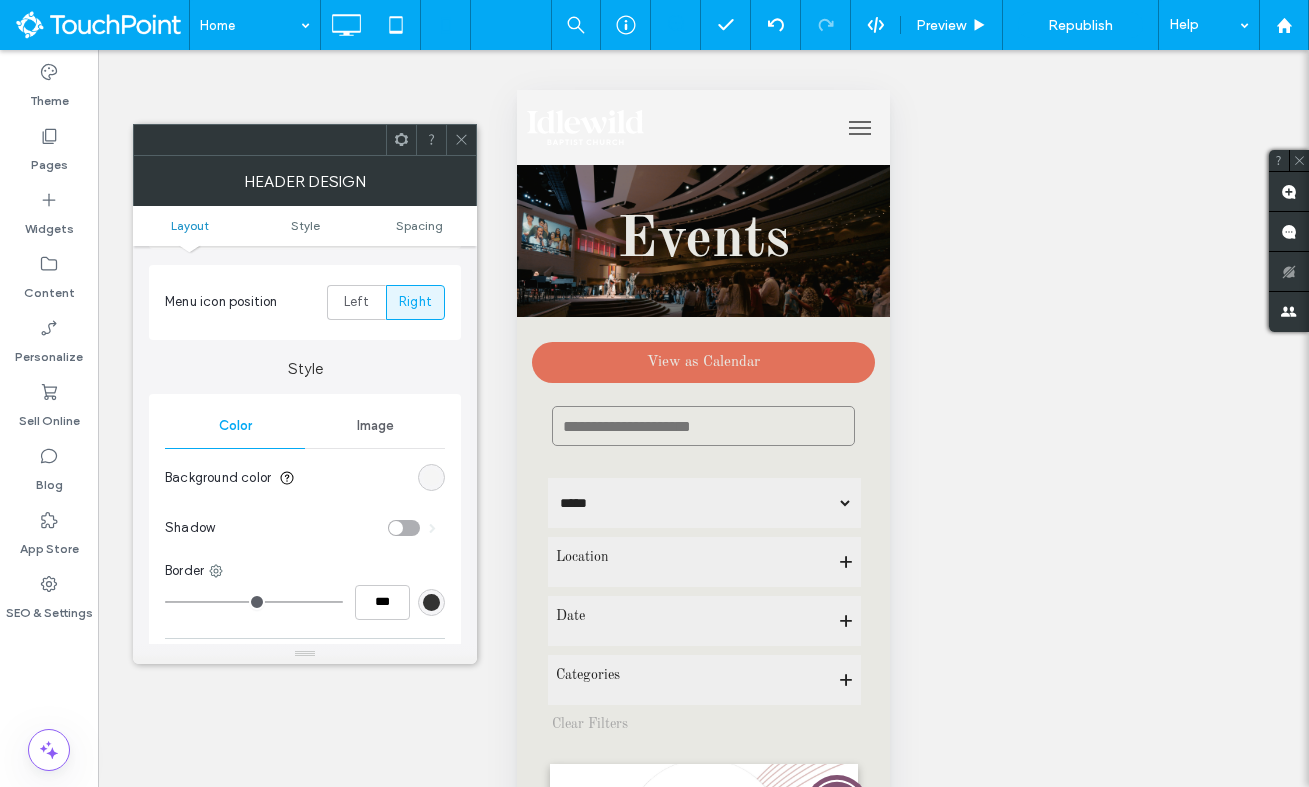 click at bounding box center (431, 477) 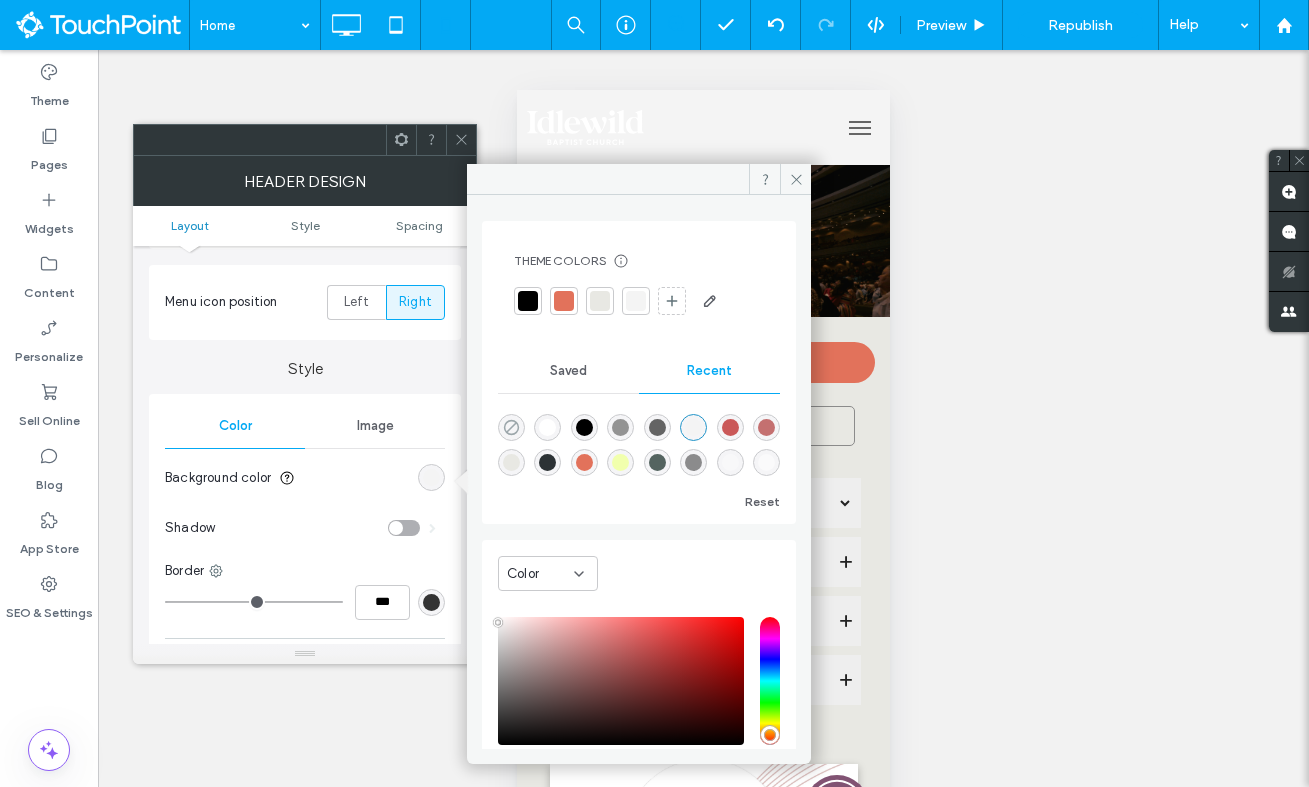 click 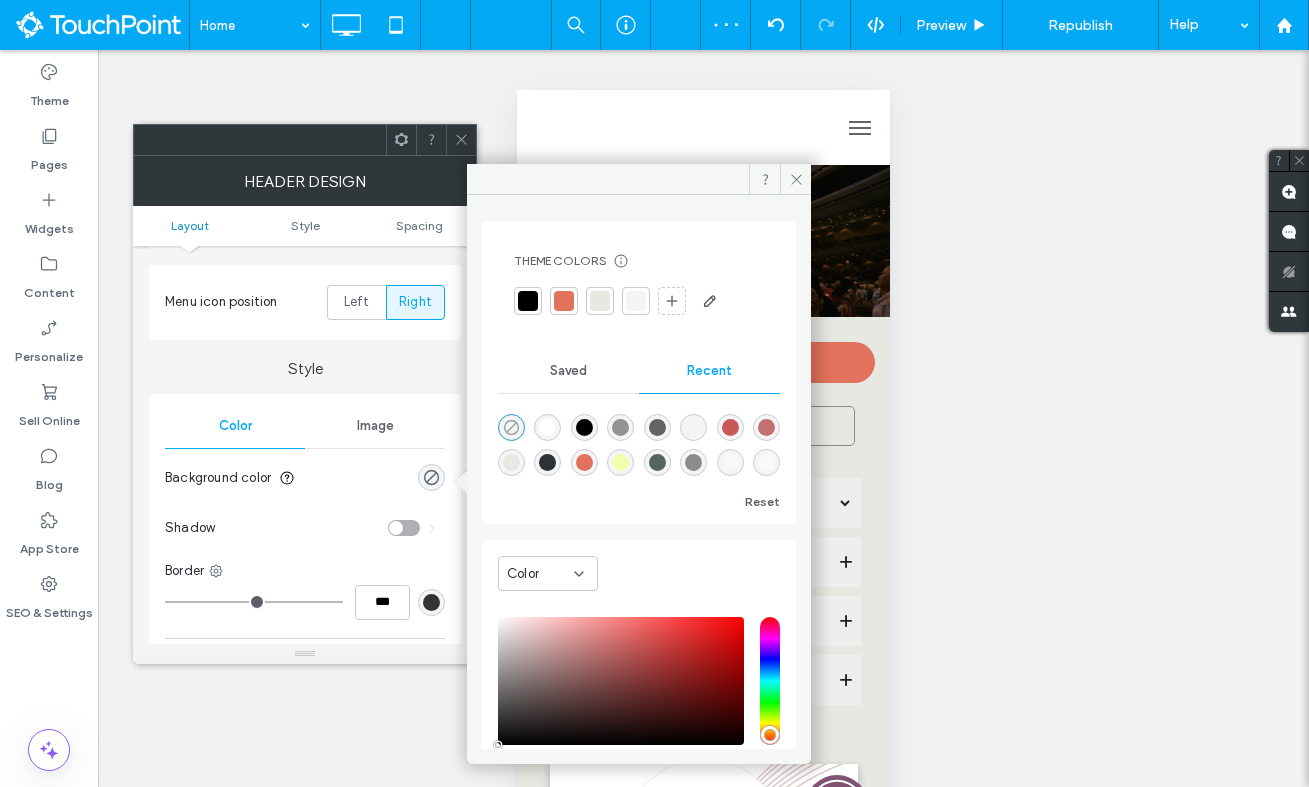 click 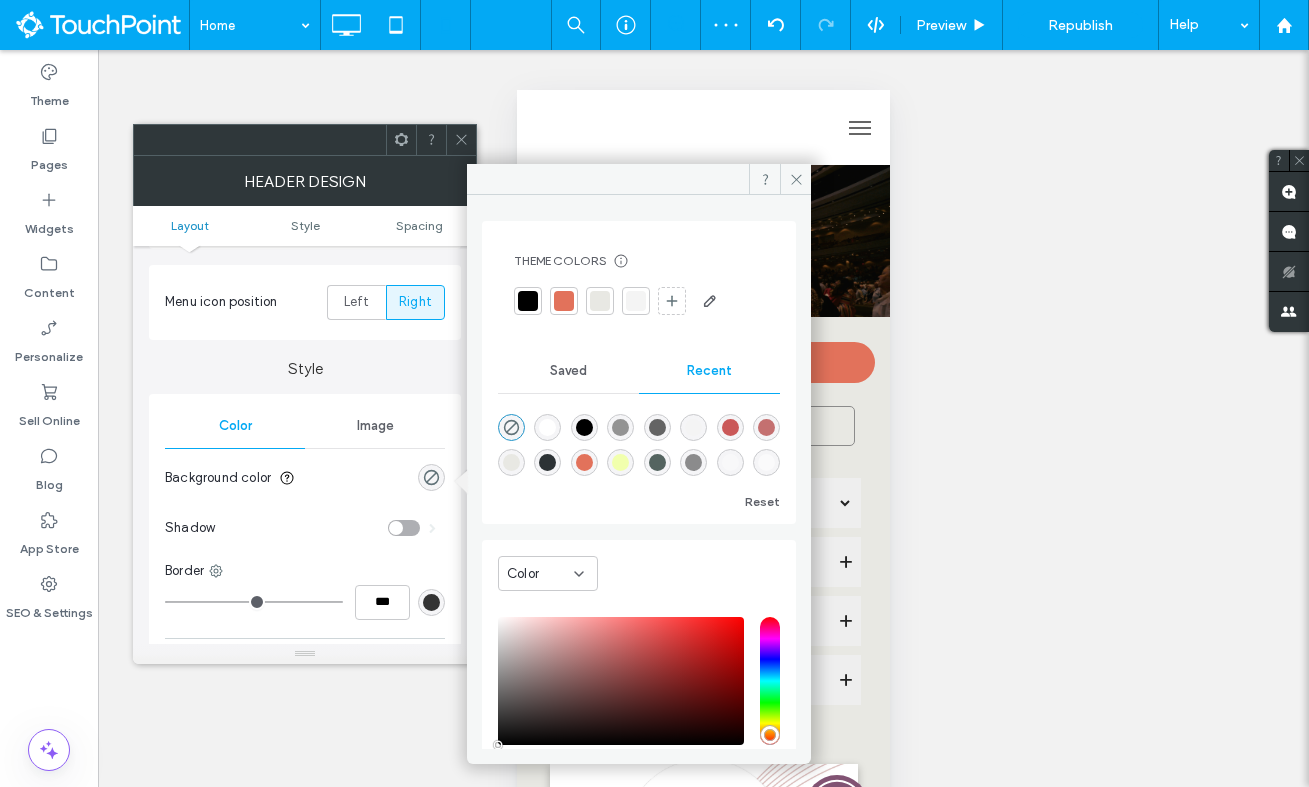 click 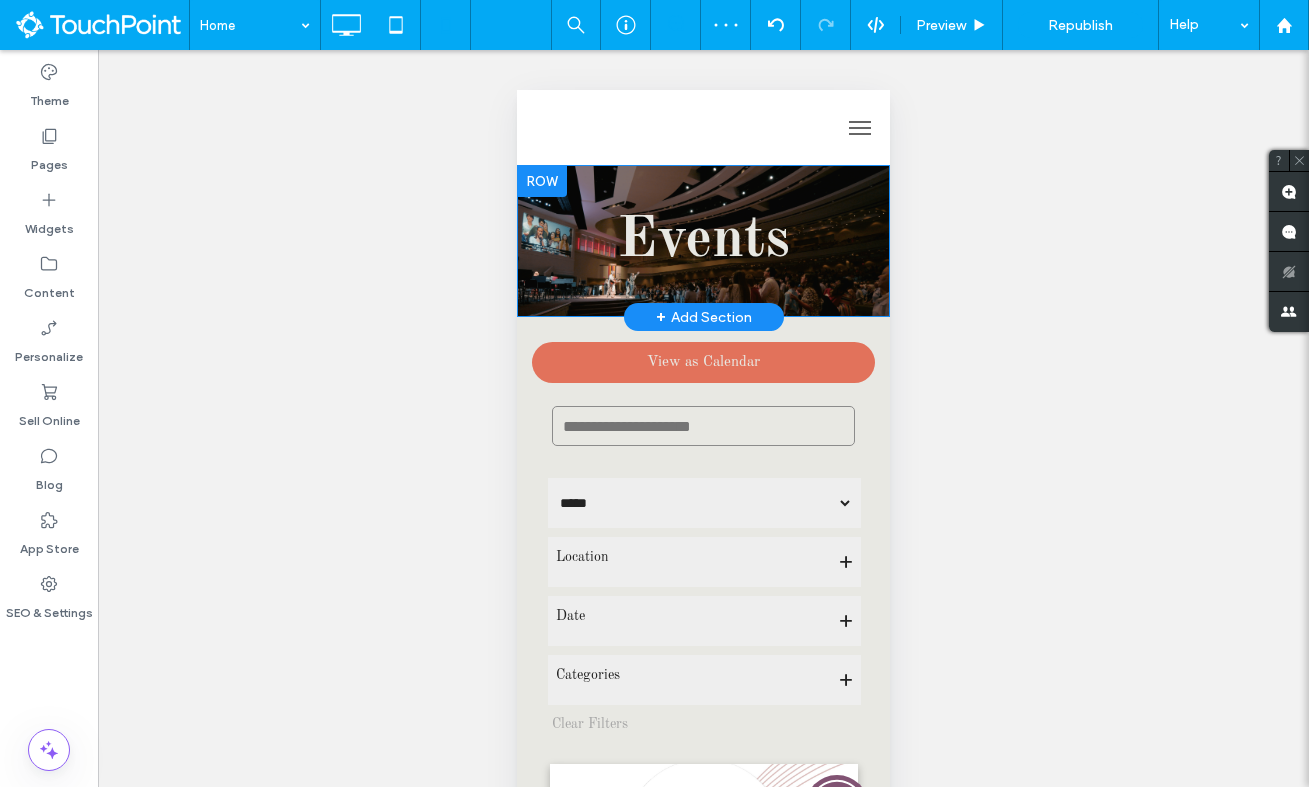 click at bounding box center (542, 181) 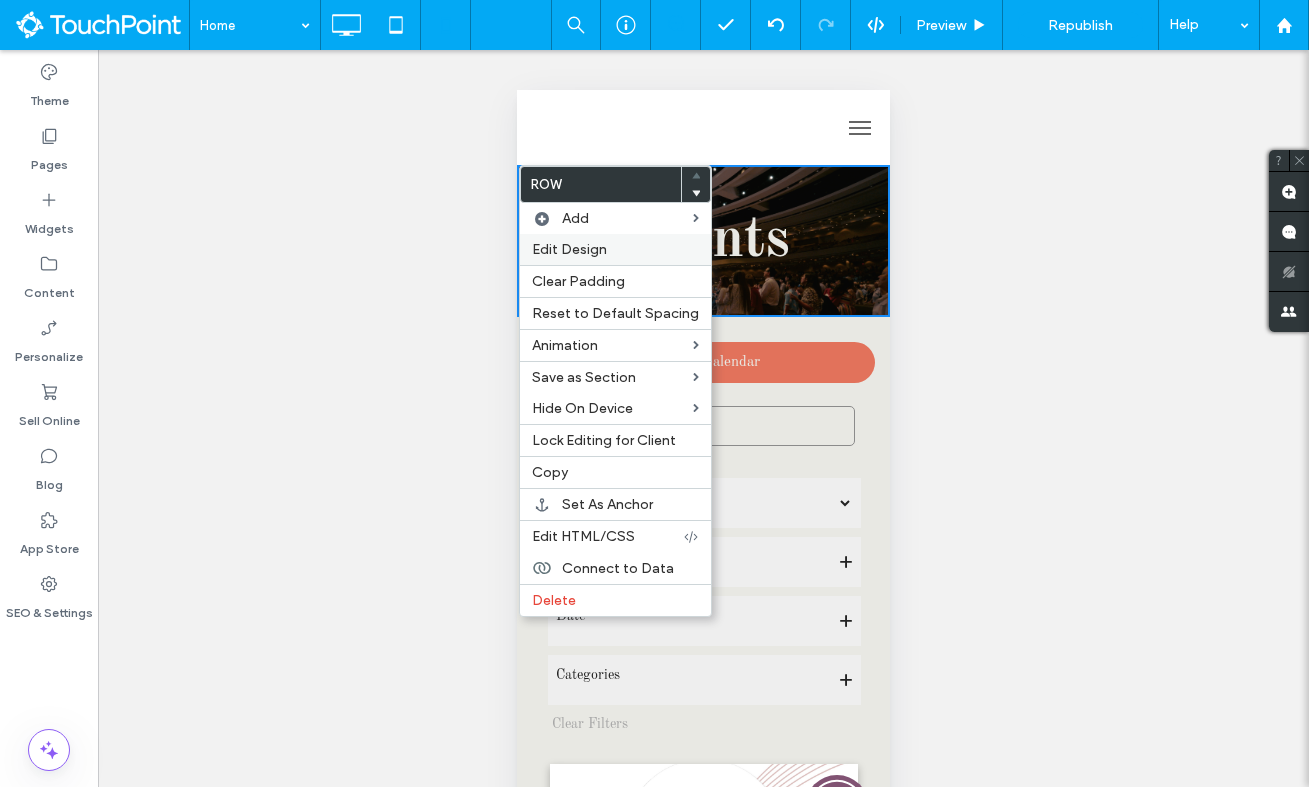 click on "Edit Design" at bounding box center (569, 249) 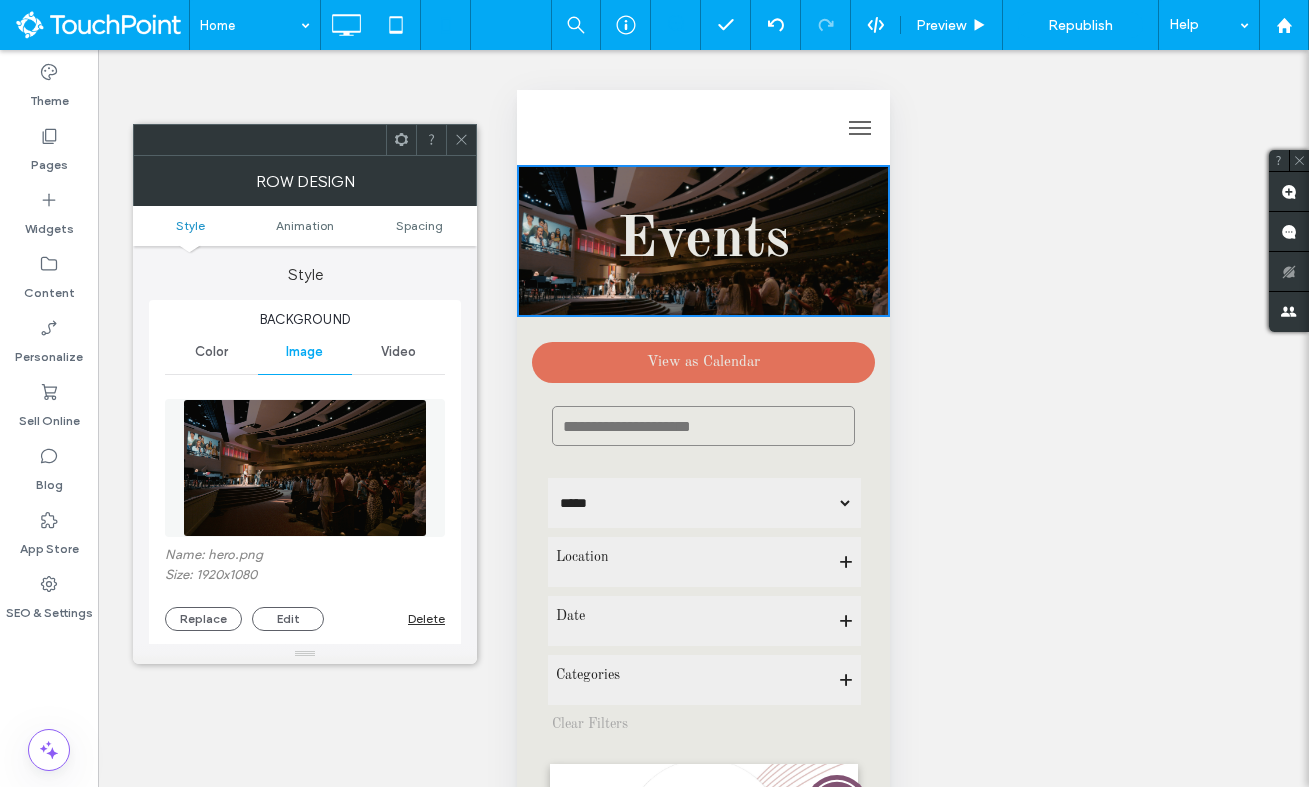 click on "Style Animation Spacing" at bounding box center (305, 226) 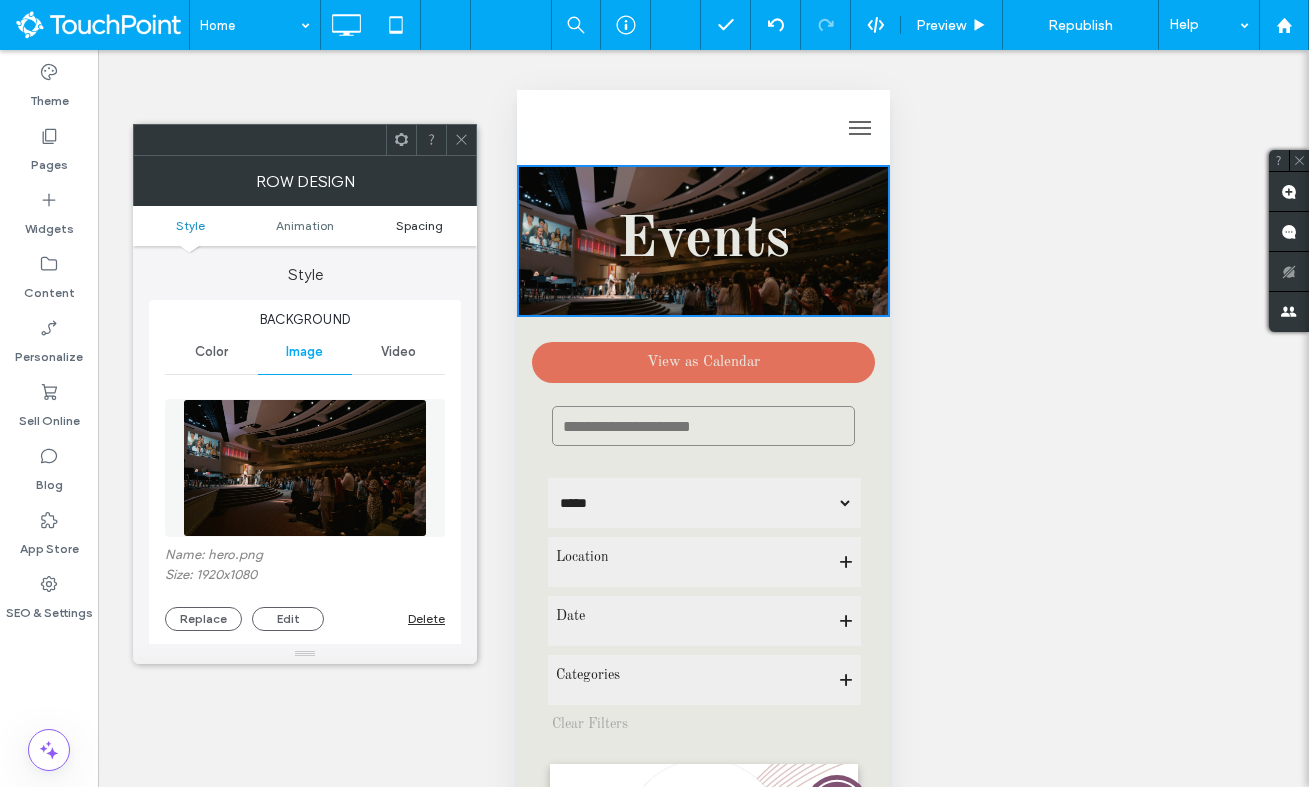 click on "Spacing" at bounding box center (419, 225) 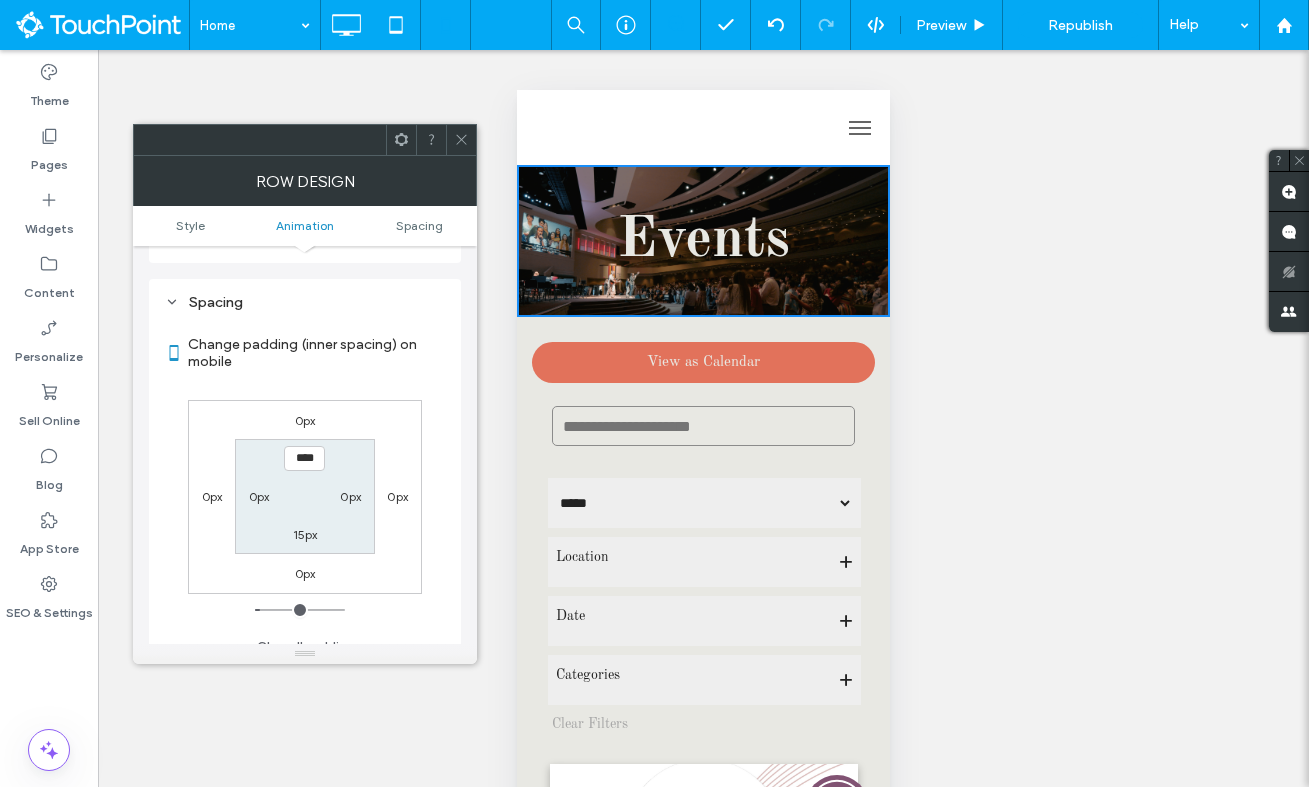 scroll, scrollTop: 955, scrollLeft: 0, axis: vertical 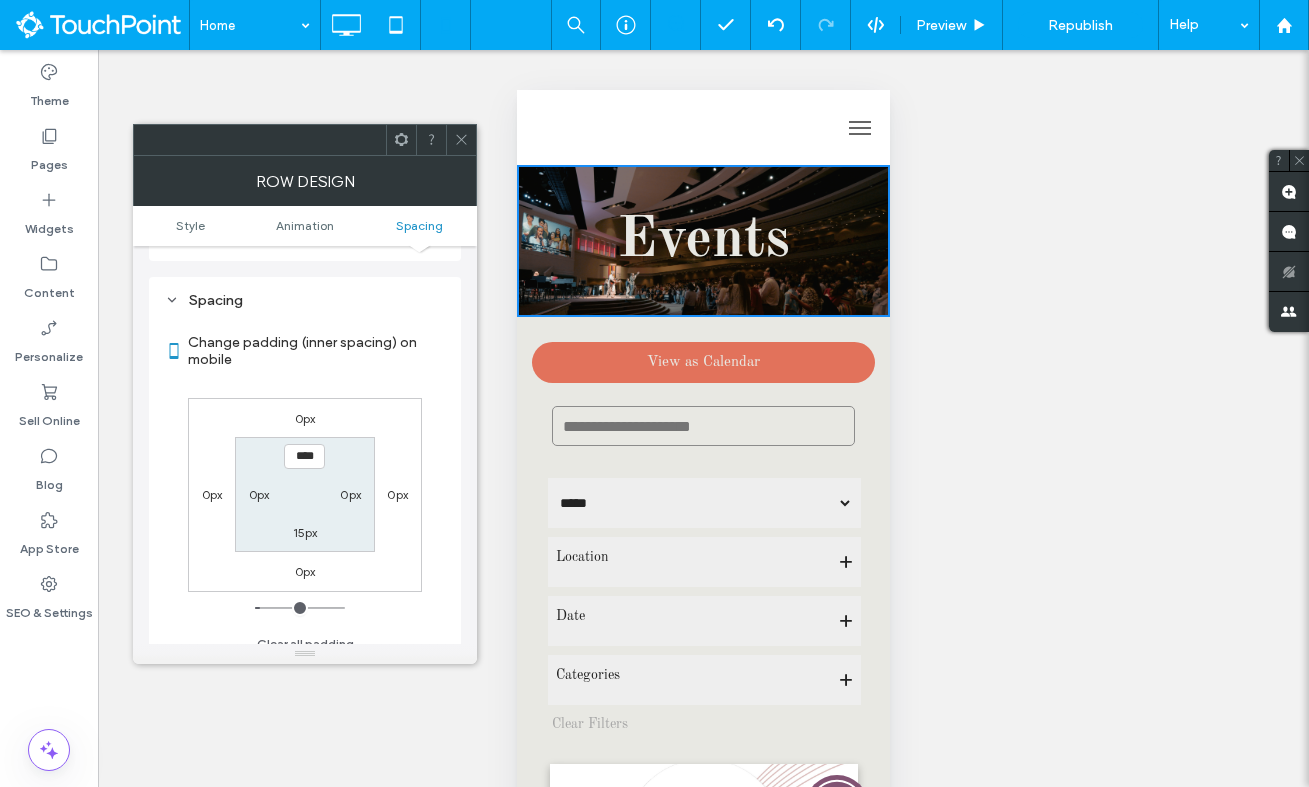 click on "0px" at bounding box center (305, 418) 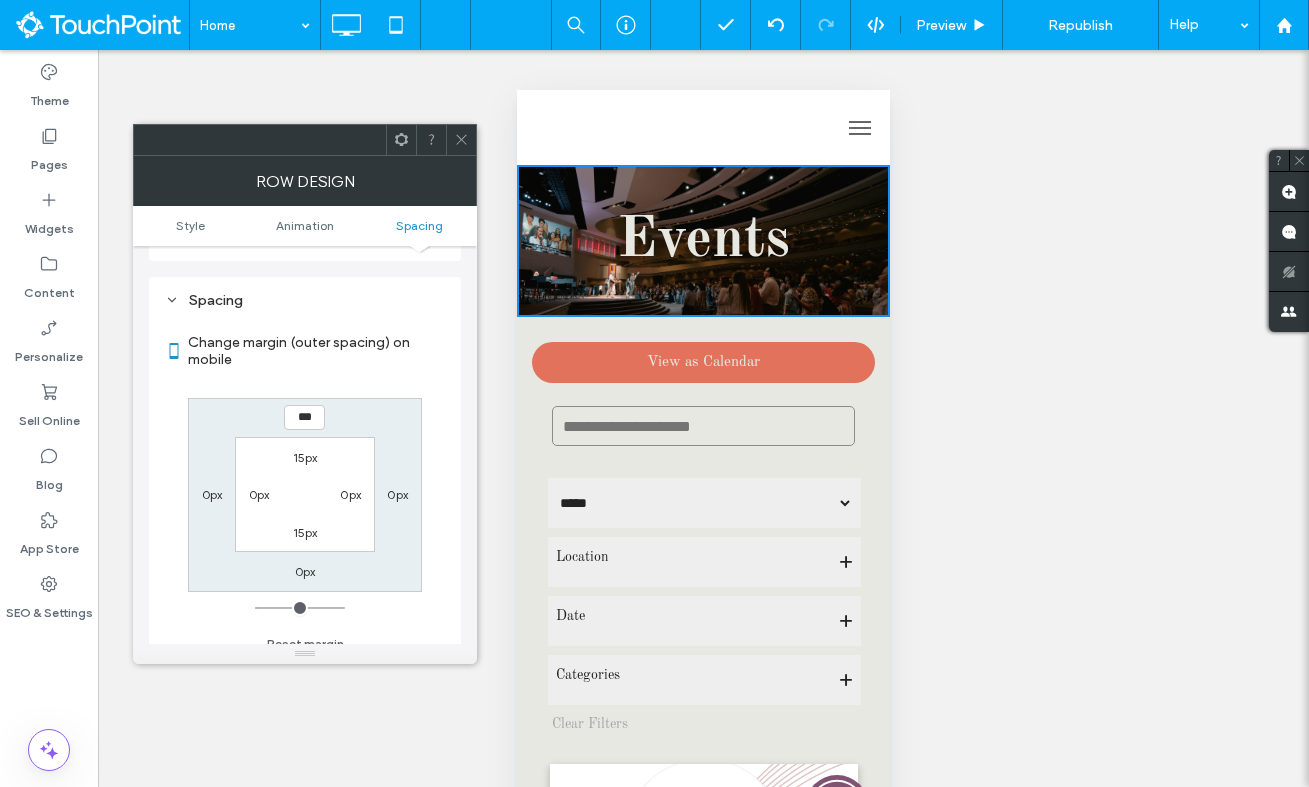 click on "***" at bounding box center [304, 417] 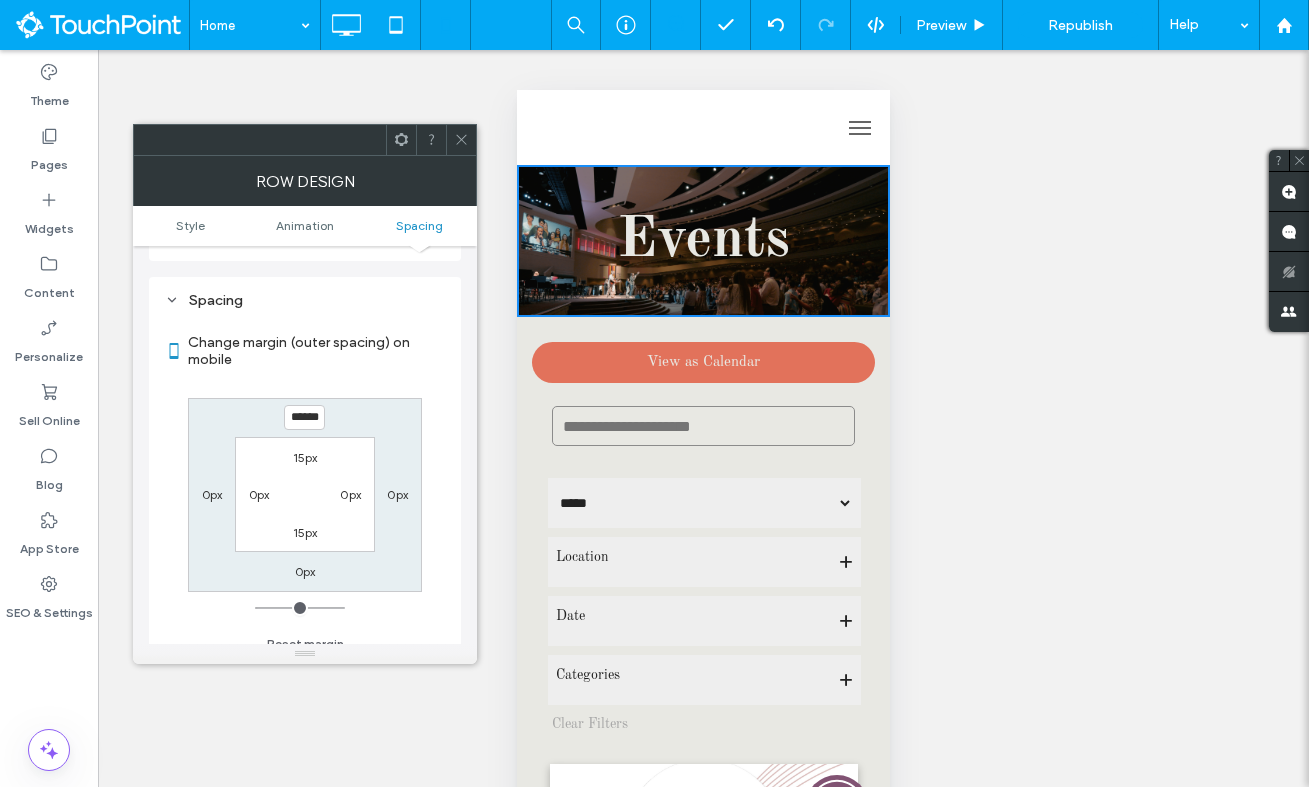 type on "******" 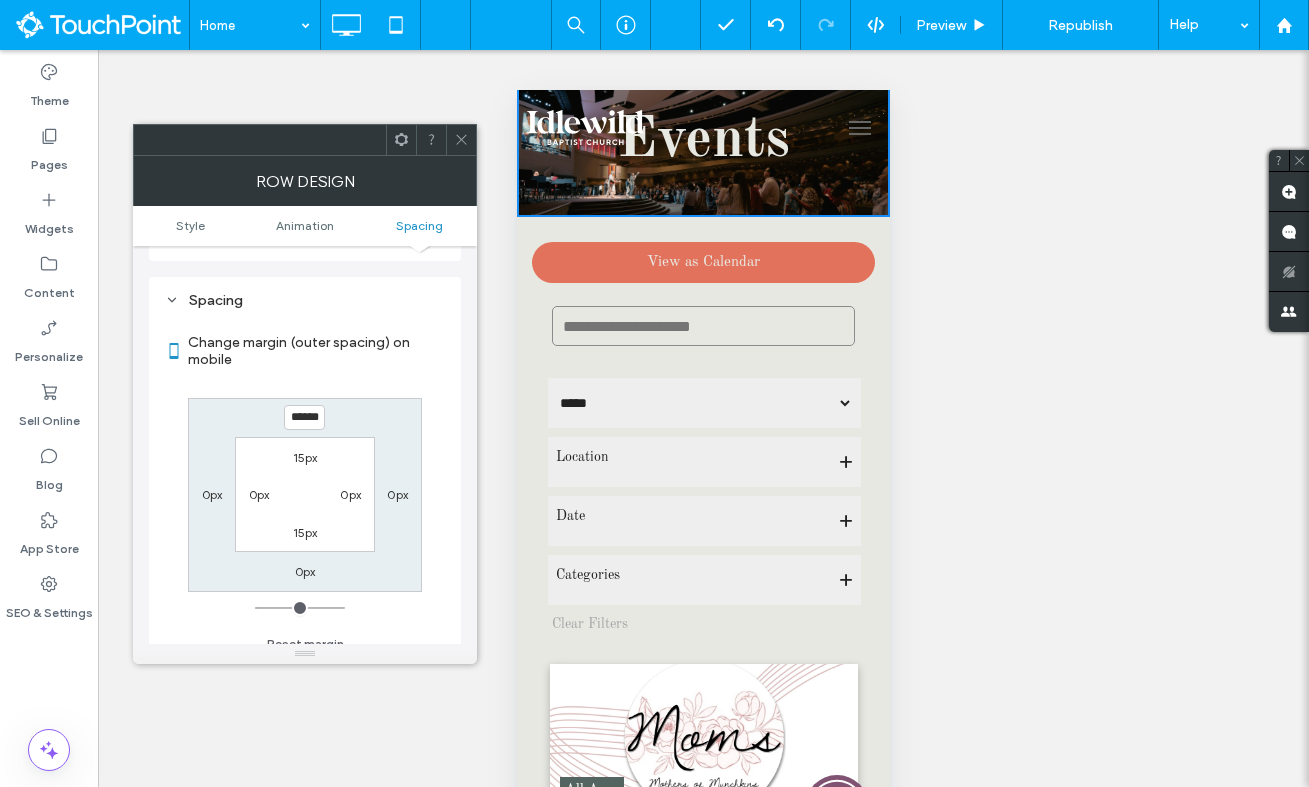 click 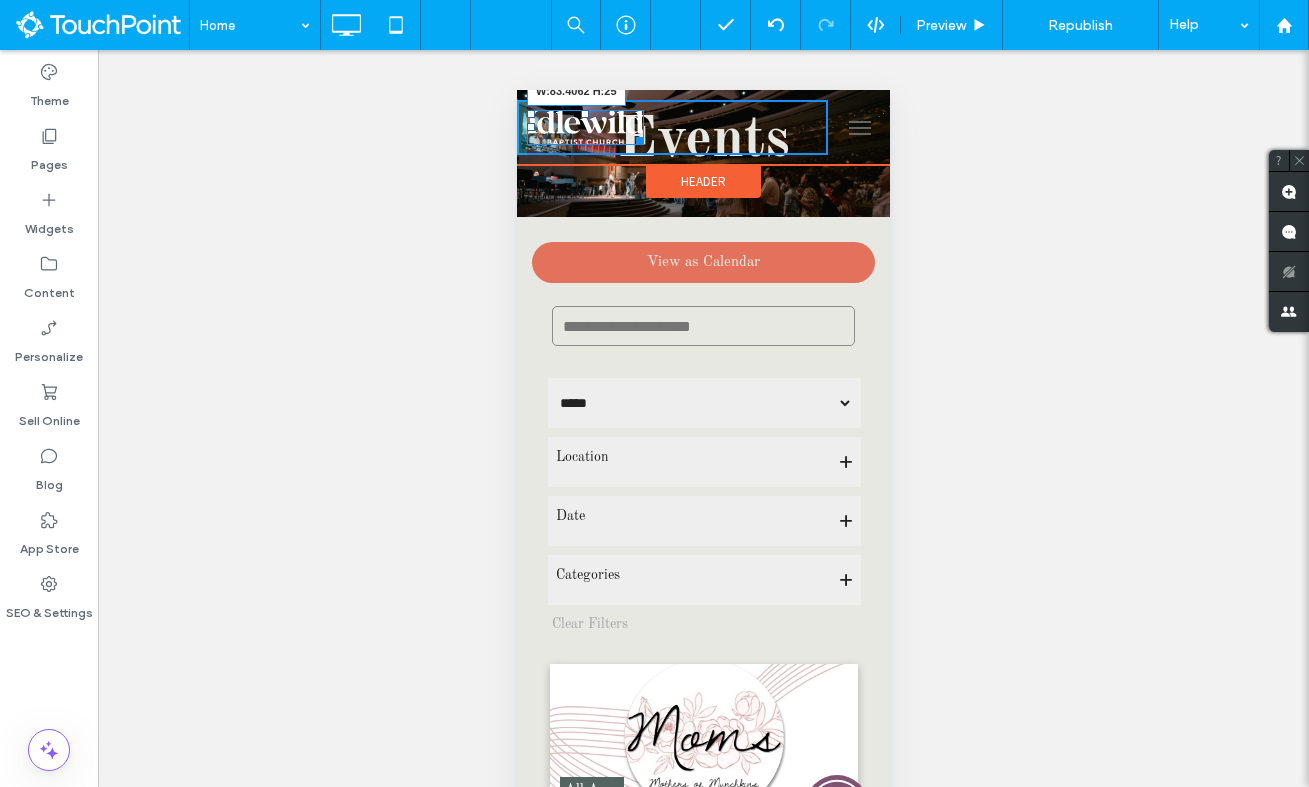 drag, startPoint x: 634, startPoint y: 135, endPoint x: 584, endPoint y: 124, distance: 51.1957 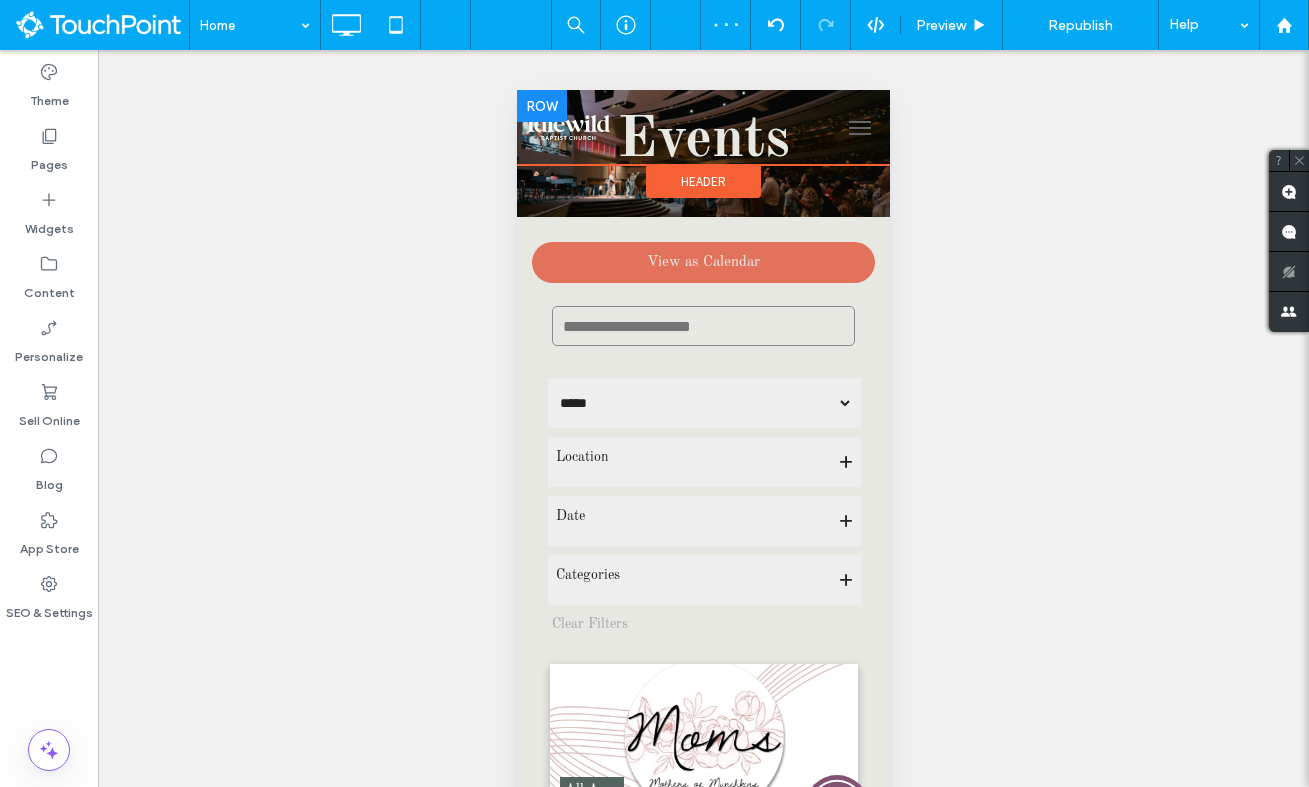 click at bounding box center [672, 127] 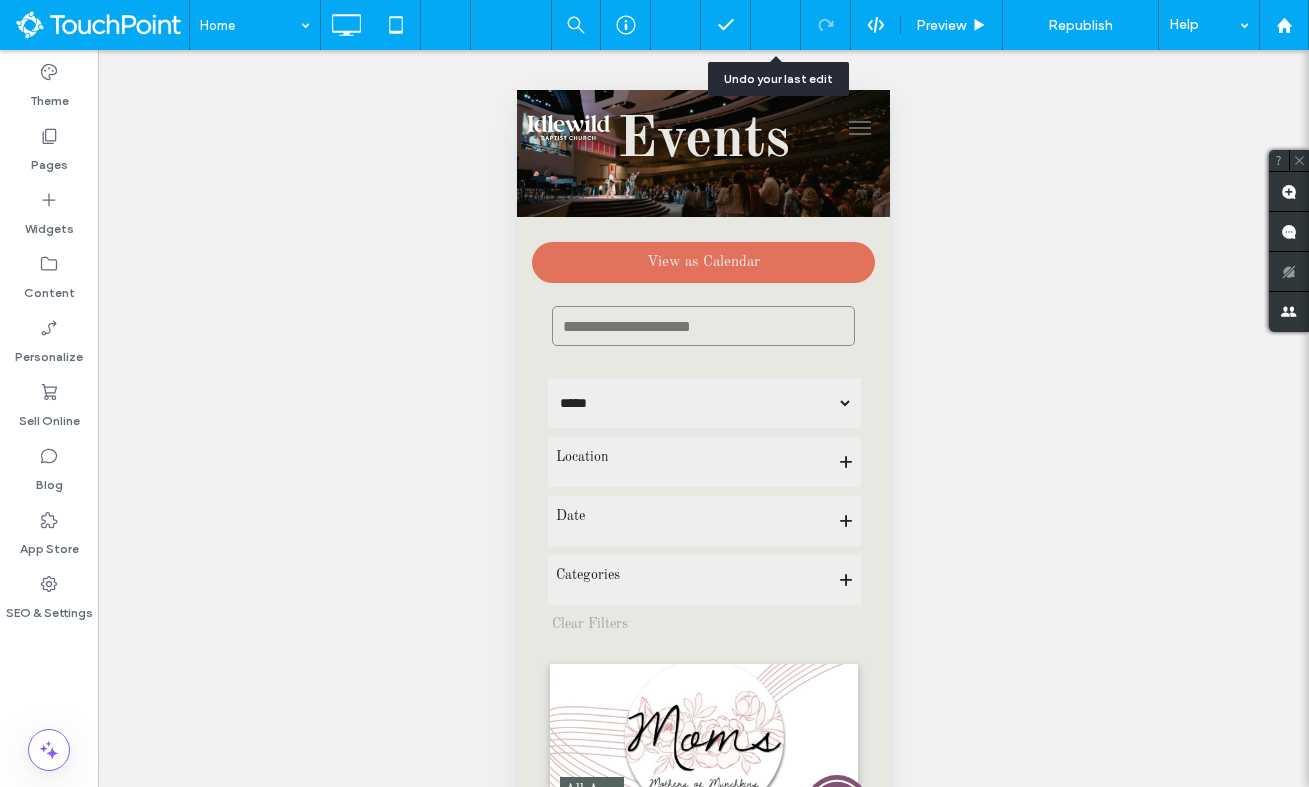 click at bounding box center (775, 25) 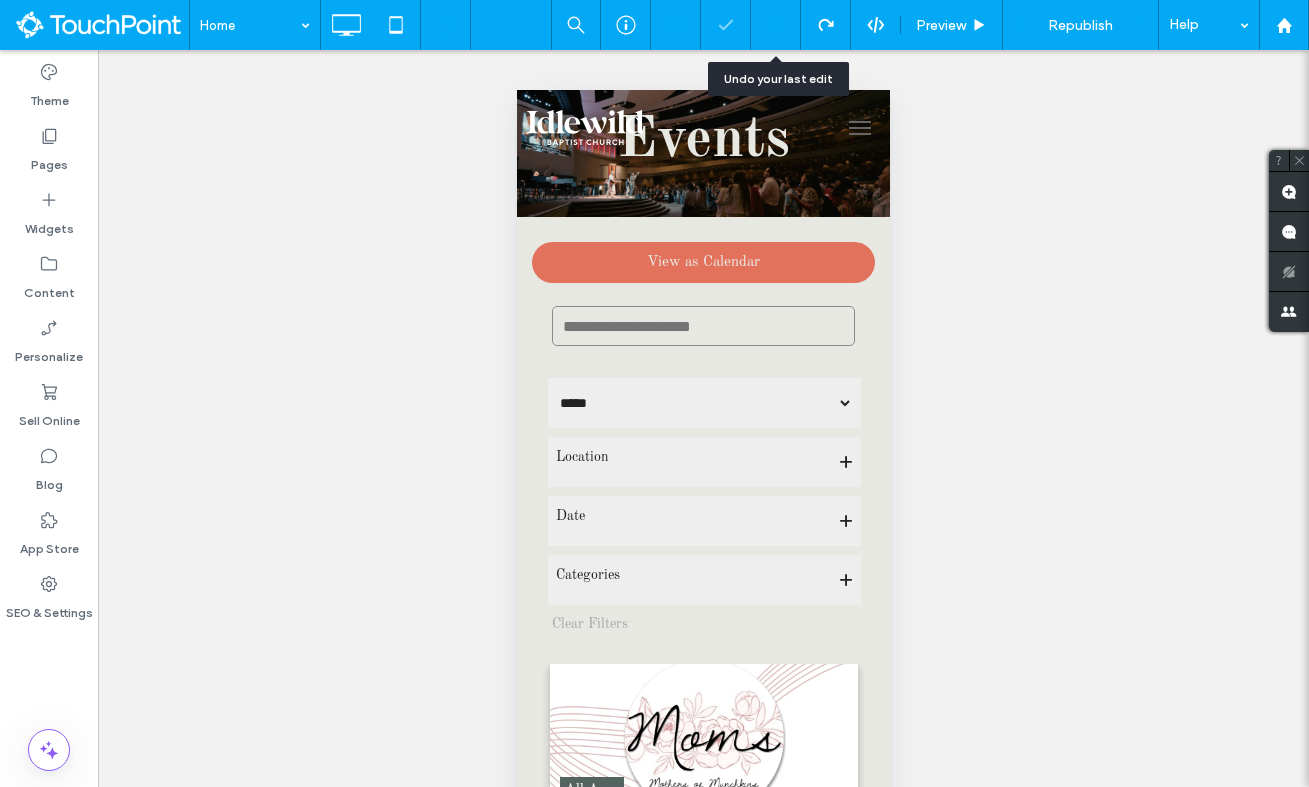 scroll, scrollTop: 0, scrollLeft: 0, axis: both 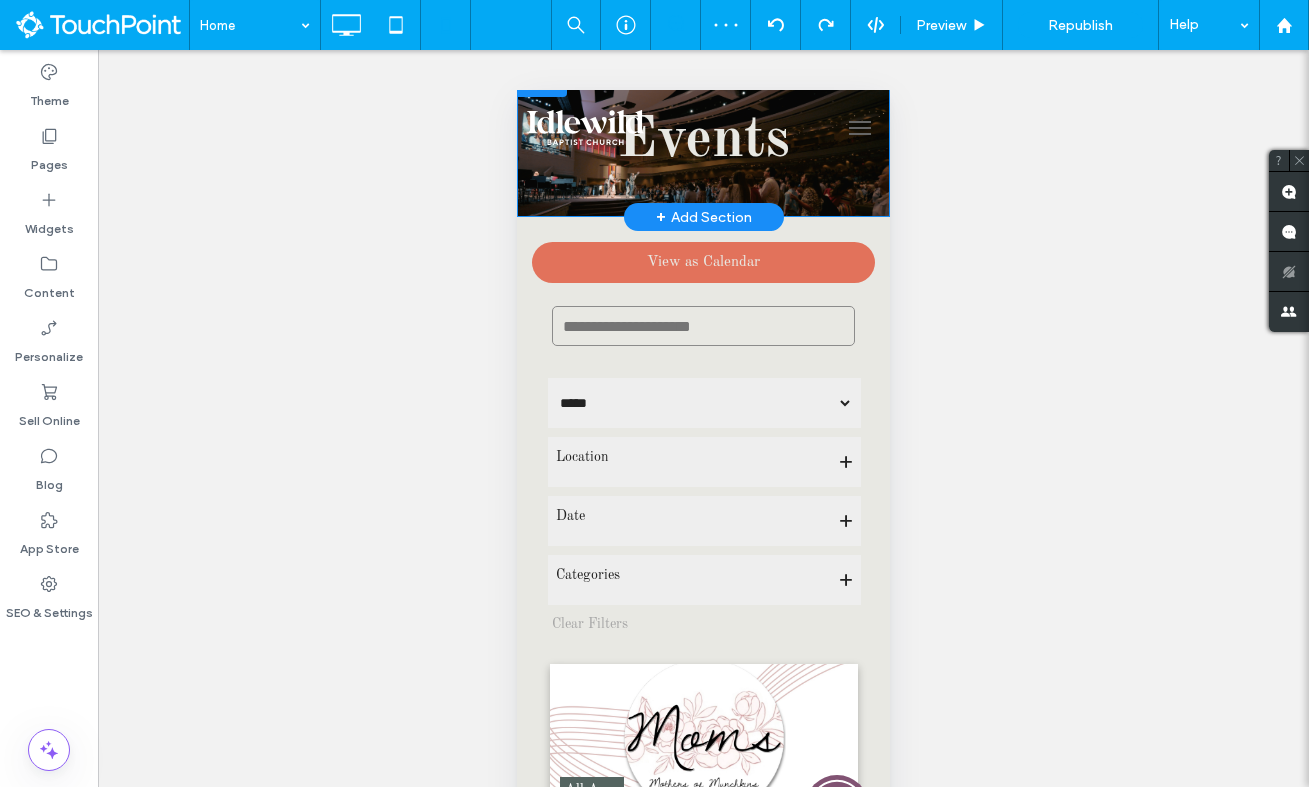 click on "Events
Click To Paste" at bounding box center (703, 141) 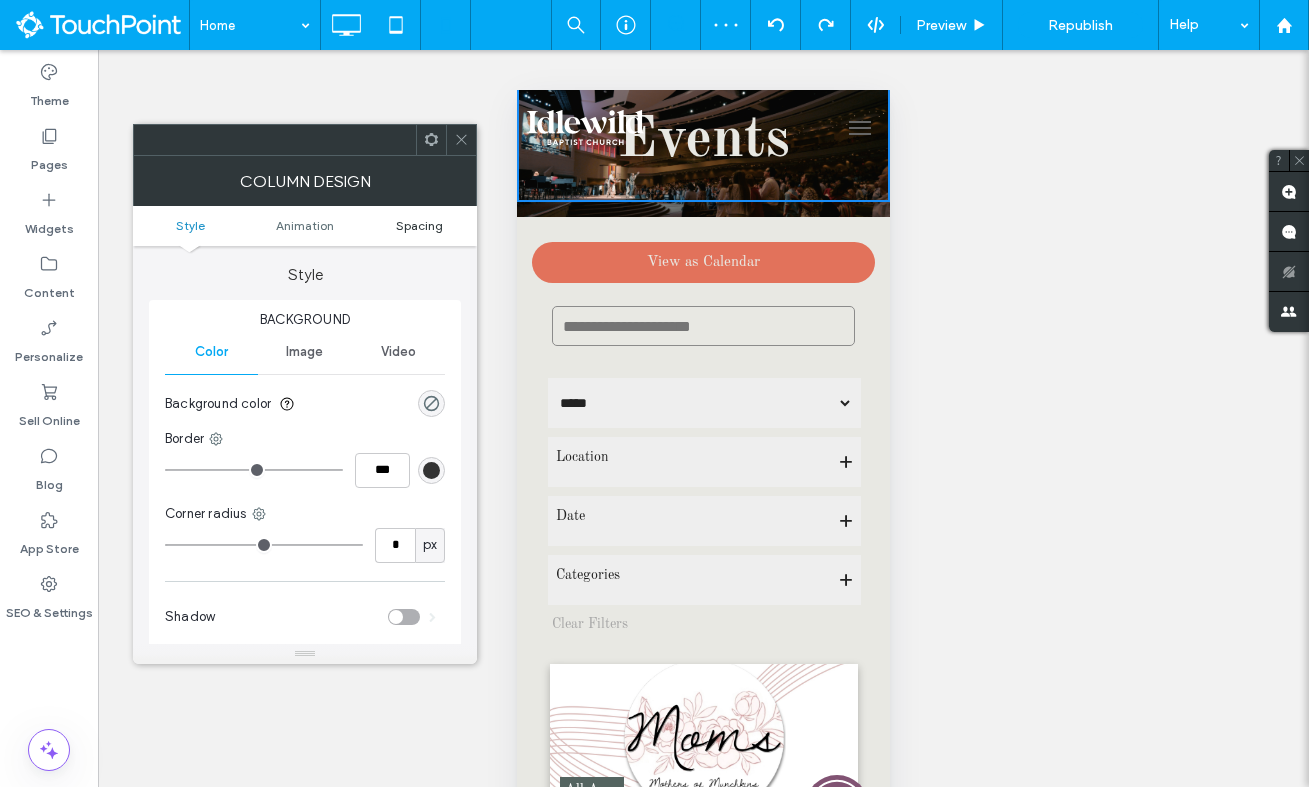 click on "Style Animation Spacing" at bounding box center [305, 226] 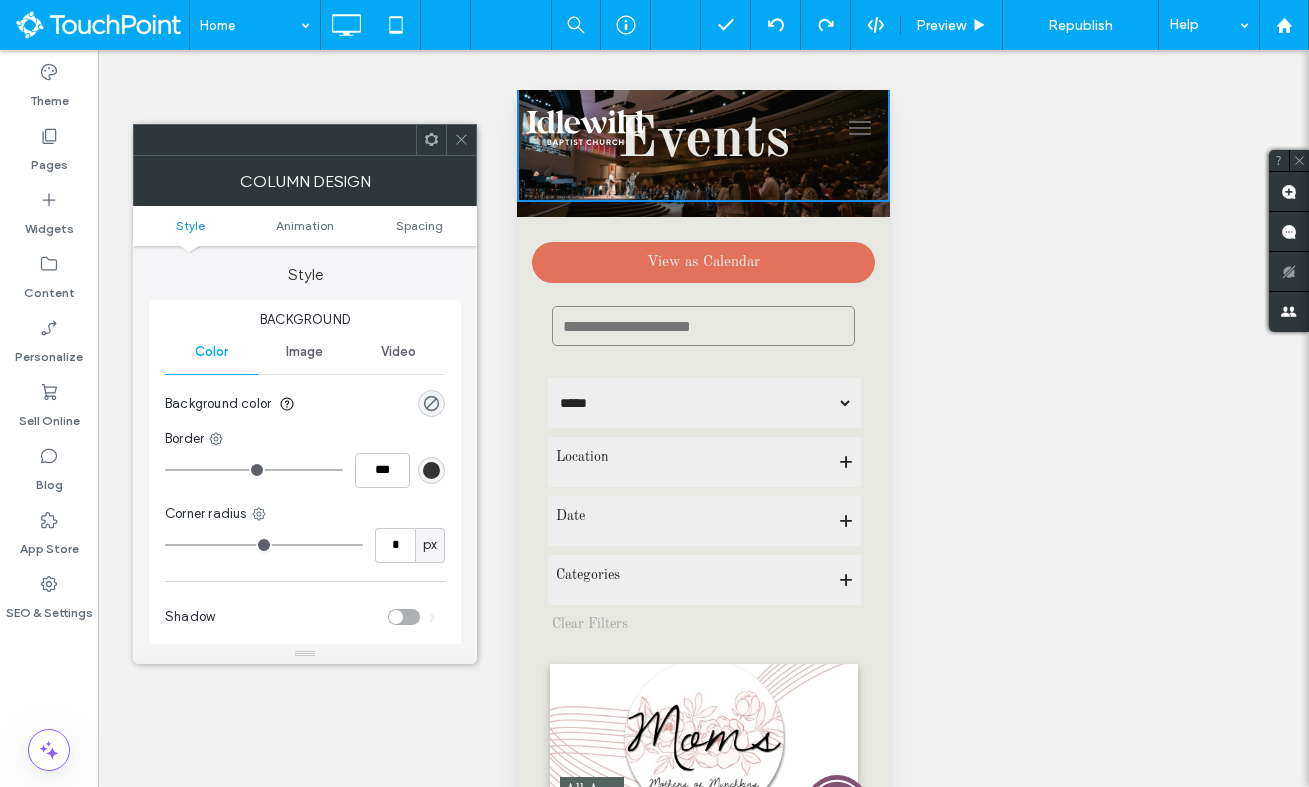 click on "Style Animation Spacing" at bounding box center [305, 226] 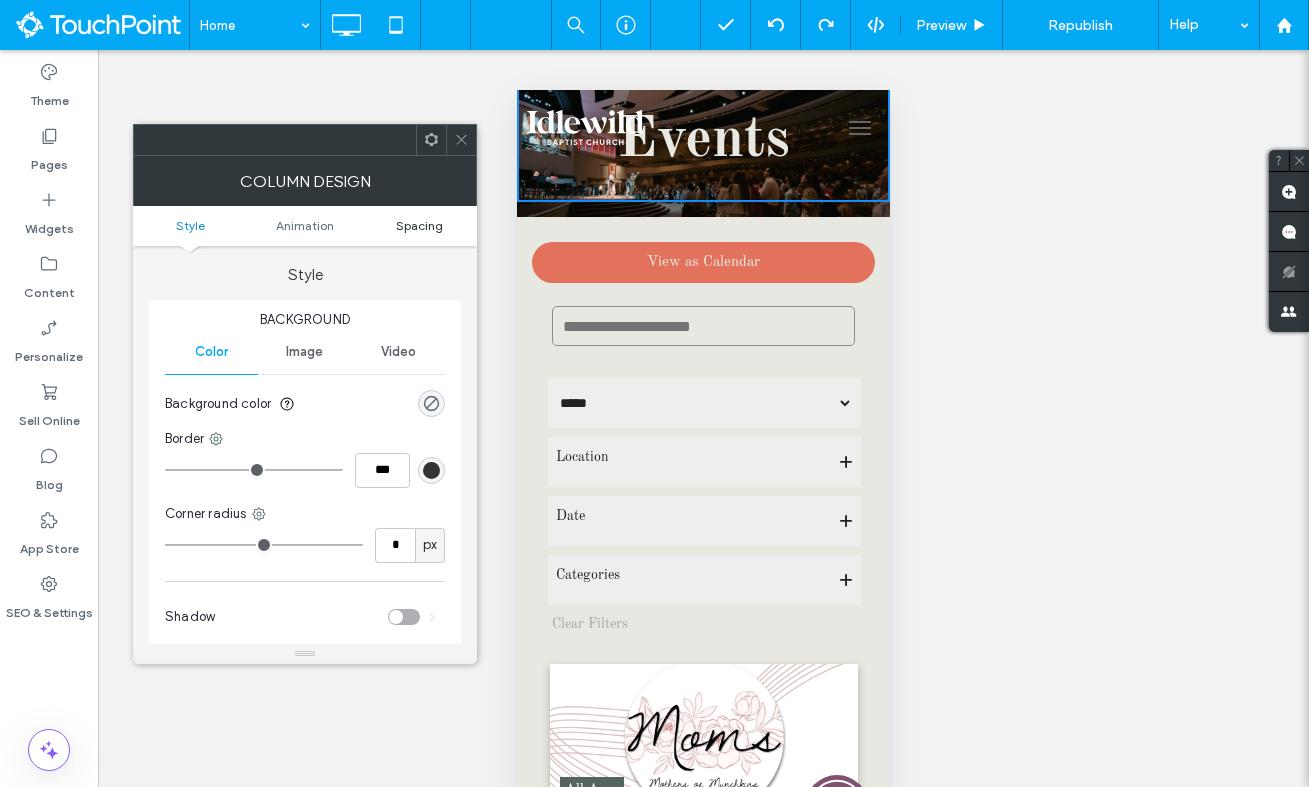 click on "Spacing" at bounding box center [419, 225] 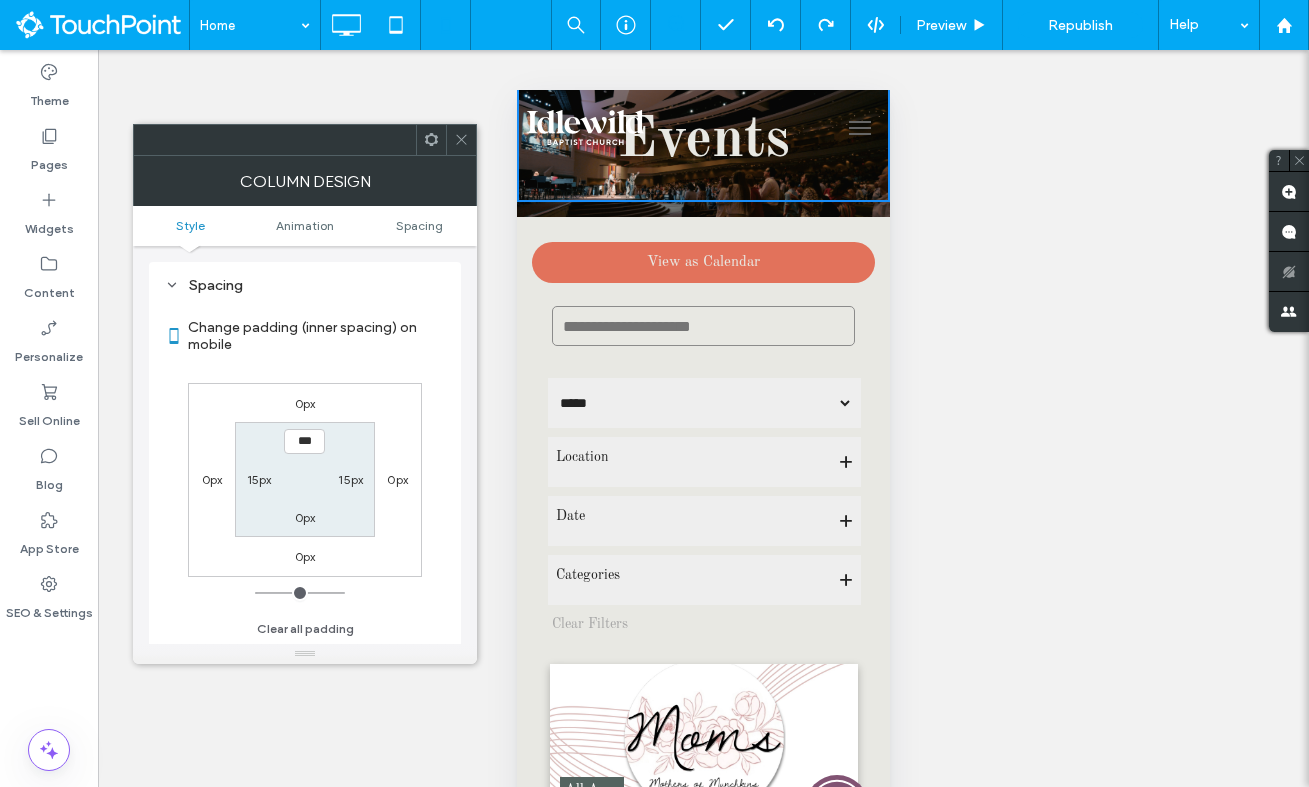 scroll, scrollTop: 470, scrollLeft: 0, axis: vertical 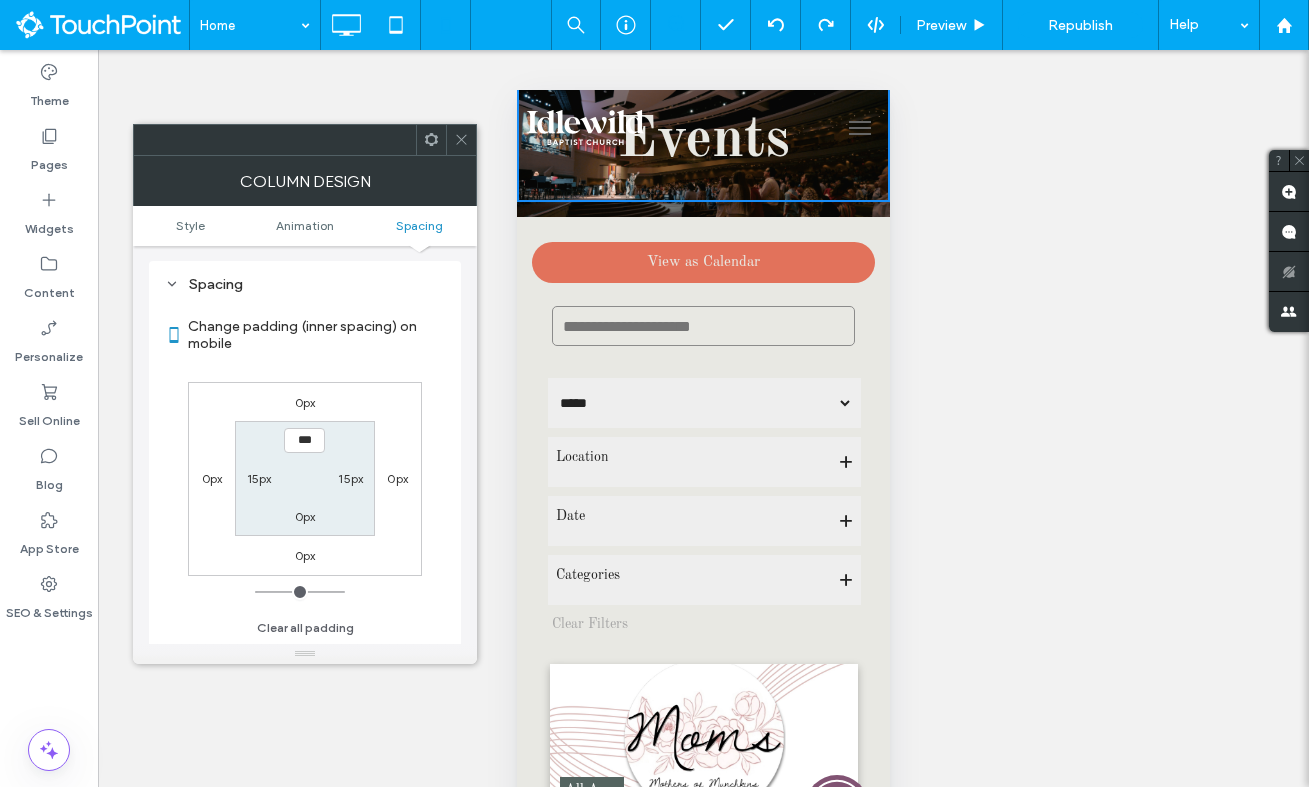 click 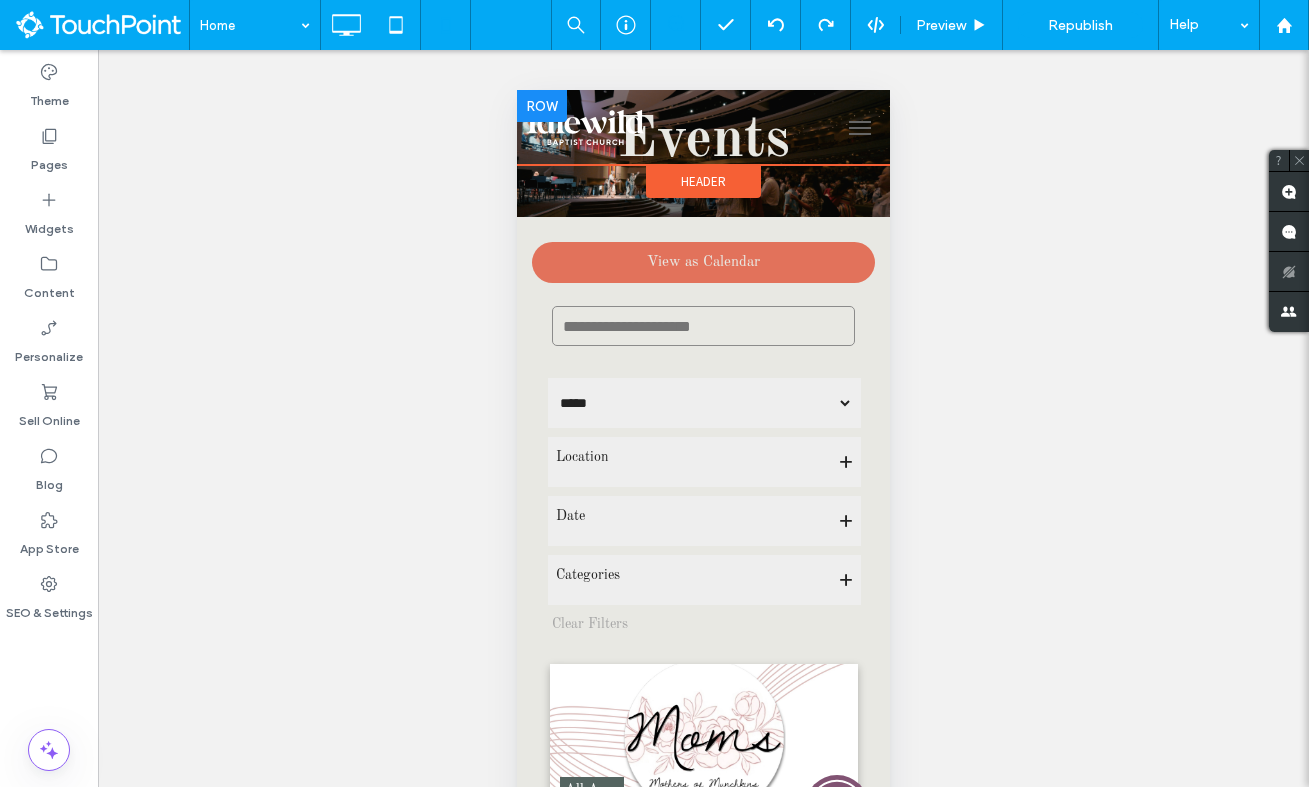 click at bounding box center [542, 106] 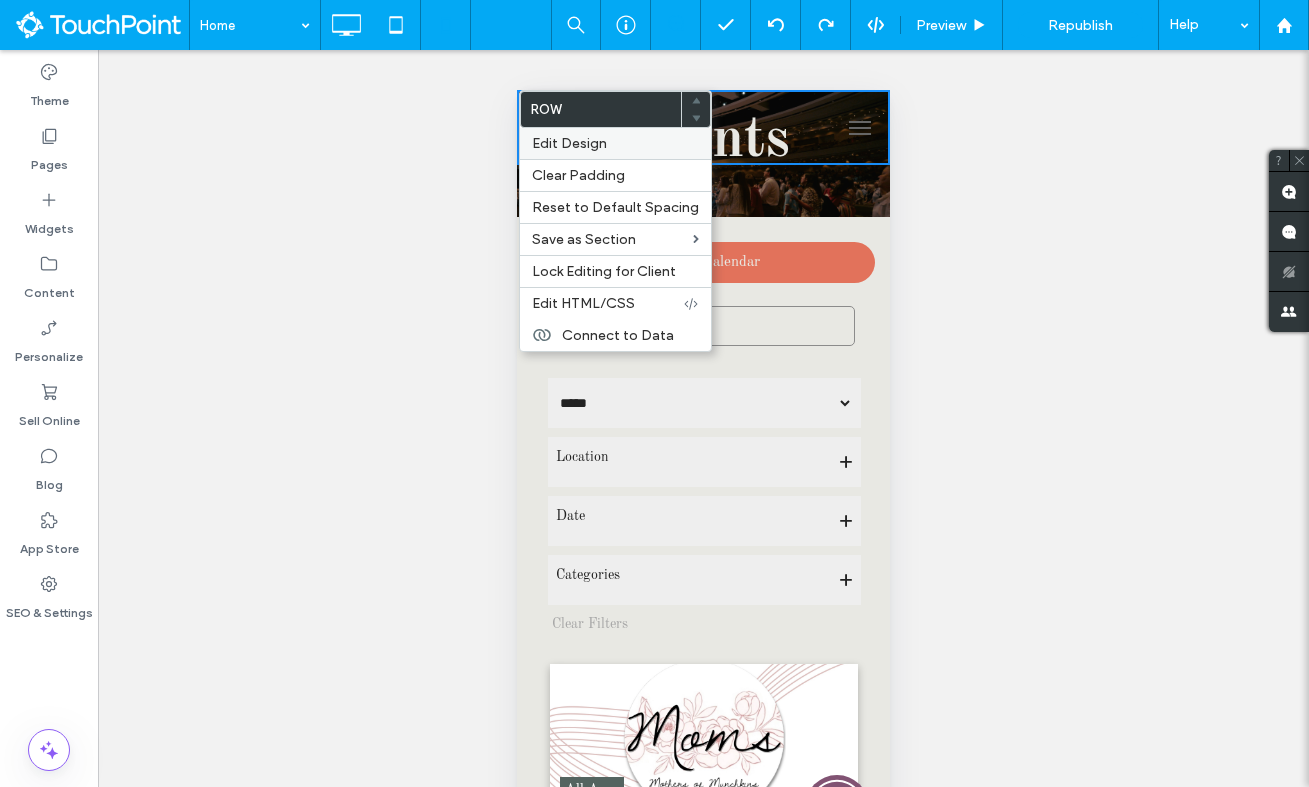 click on "Edit Design" at bounding box center [569, 143] 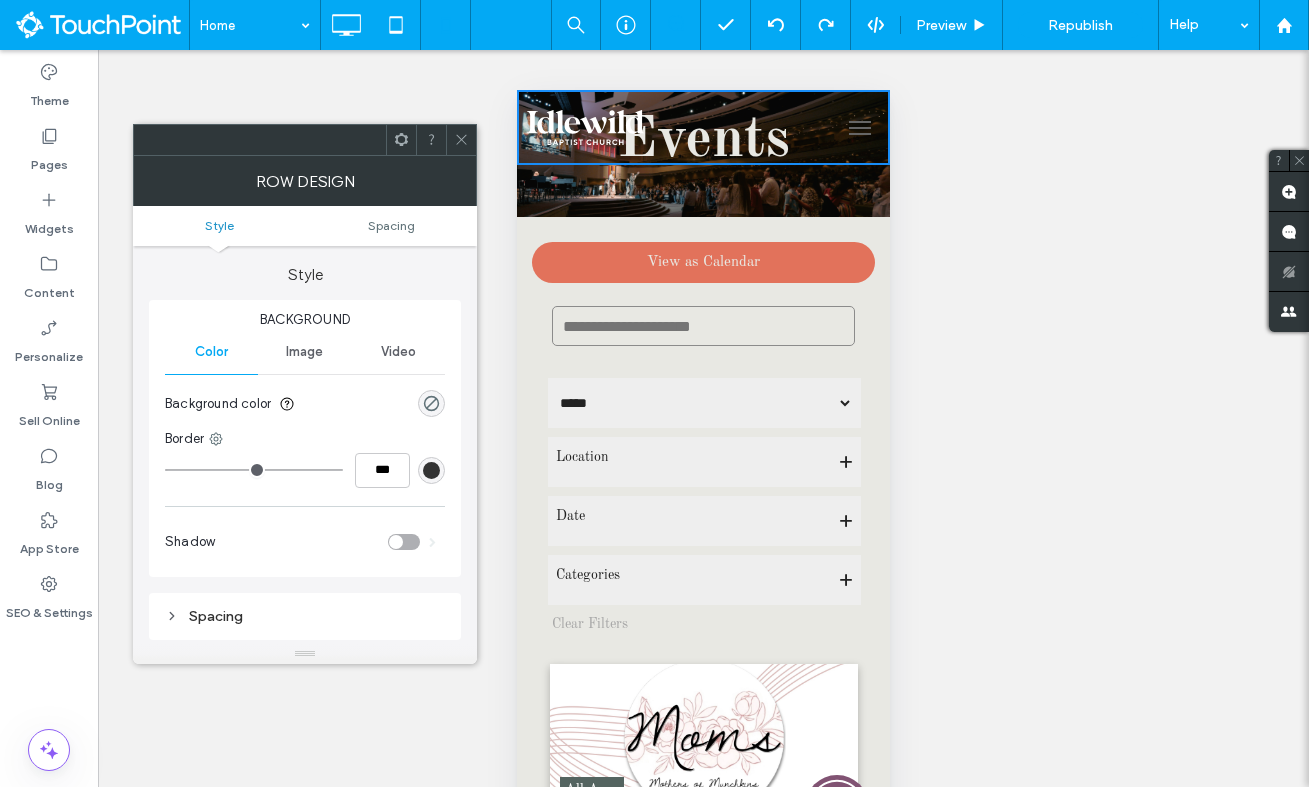 click on "Style Spacing" at bounding box center (305, 226) 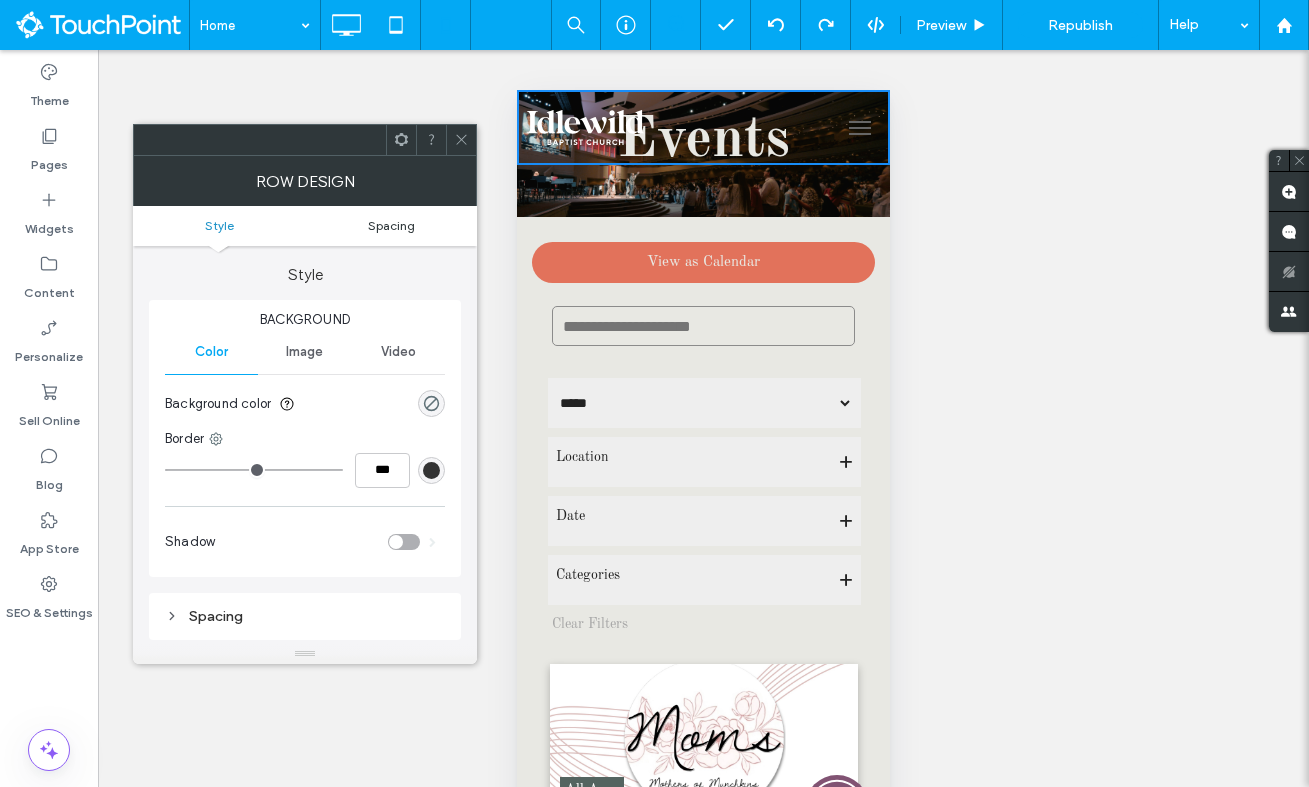 click on "Spacing" at bounding box center [391, 225] 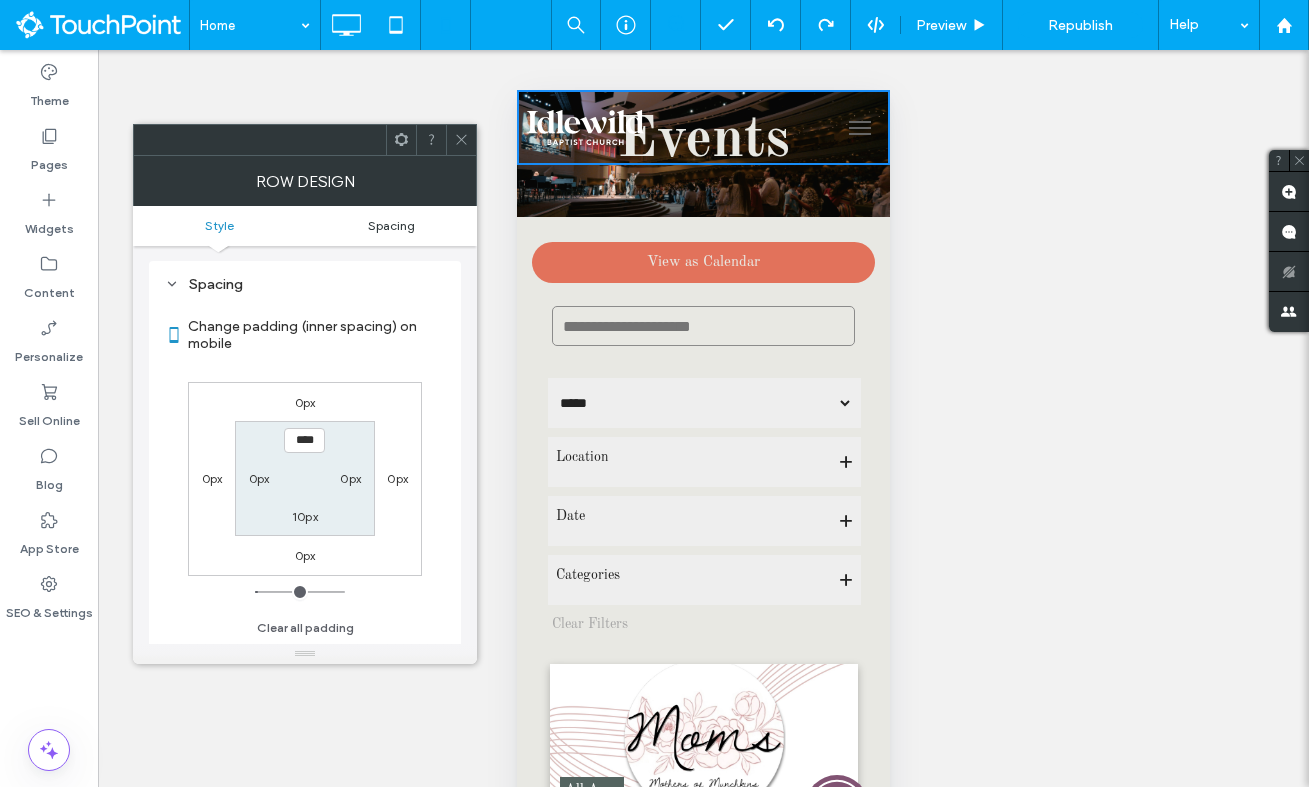 scroll, scrollTop: 332, scrollLeft: 0, axis: vertical 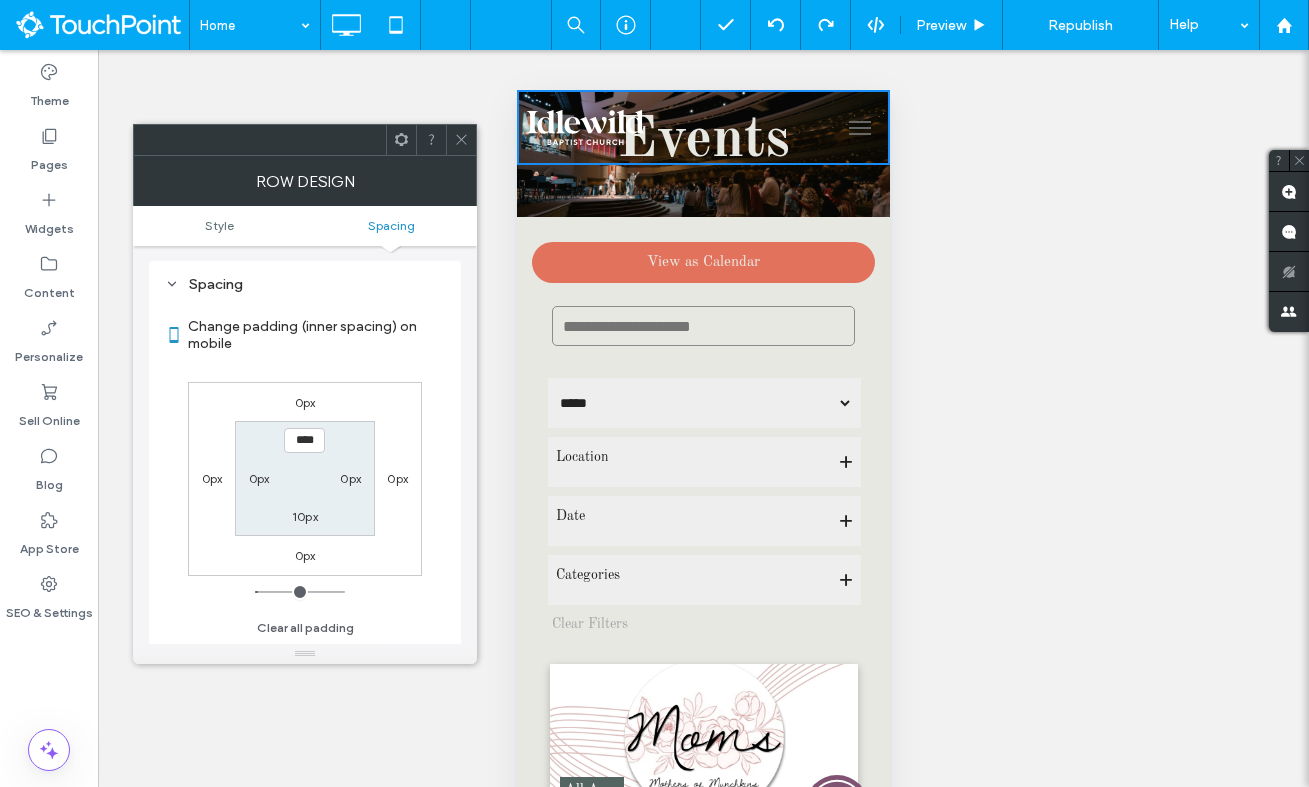 click at bounding box center [461, 140] 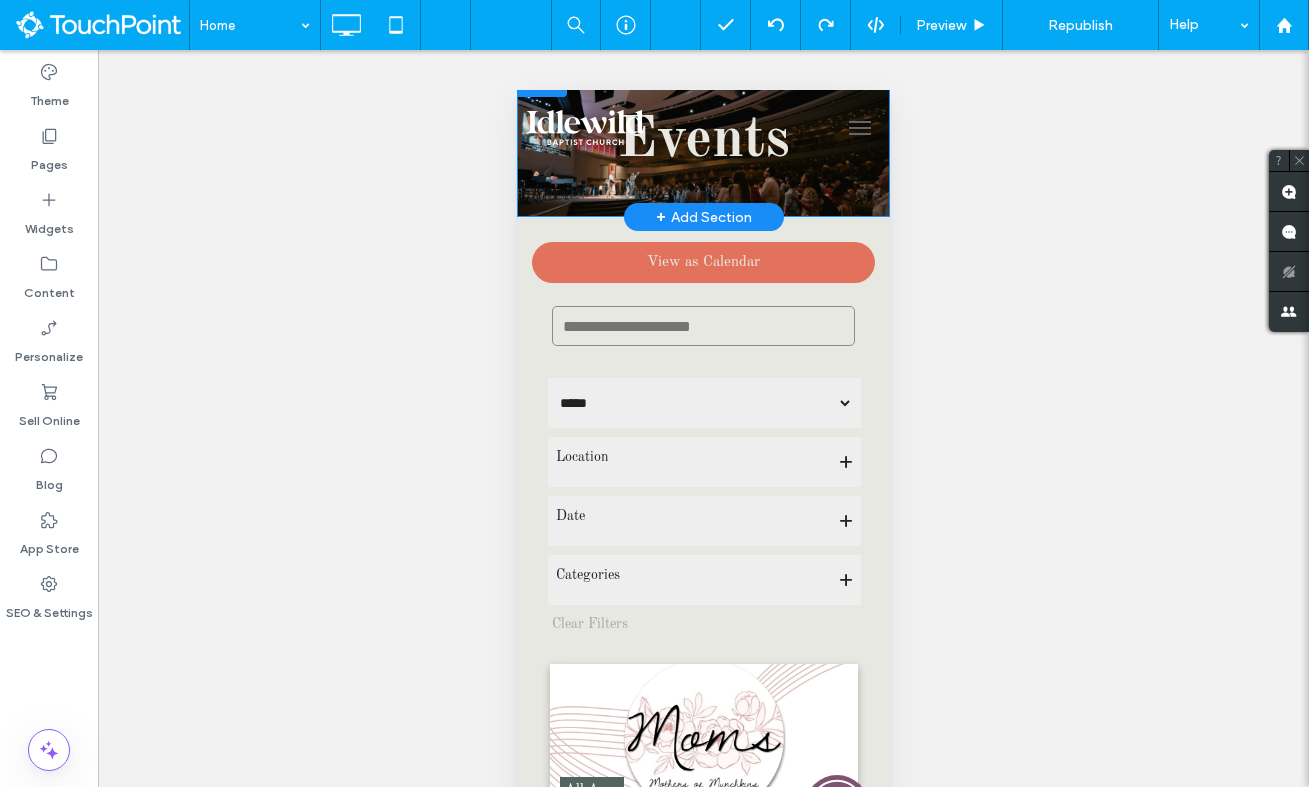 click on "Events
Click To Paste
Row + Add Section" at bounding box center (703, 141) 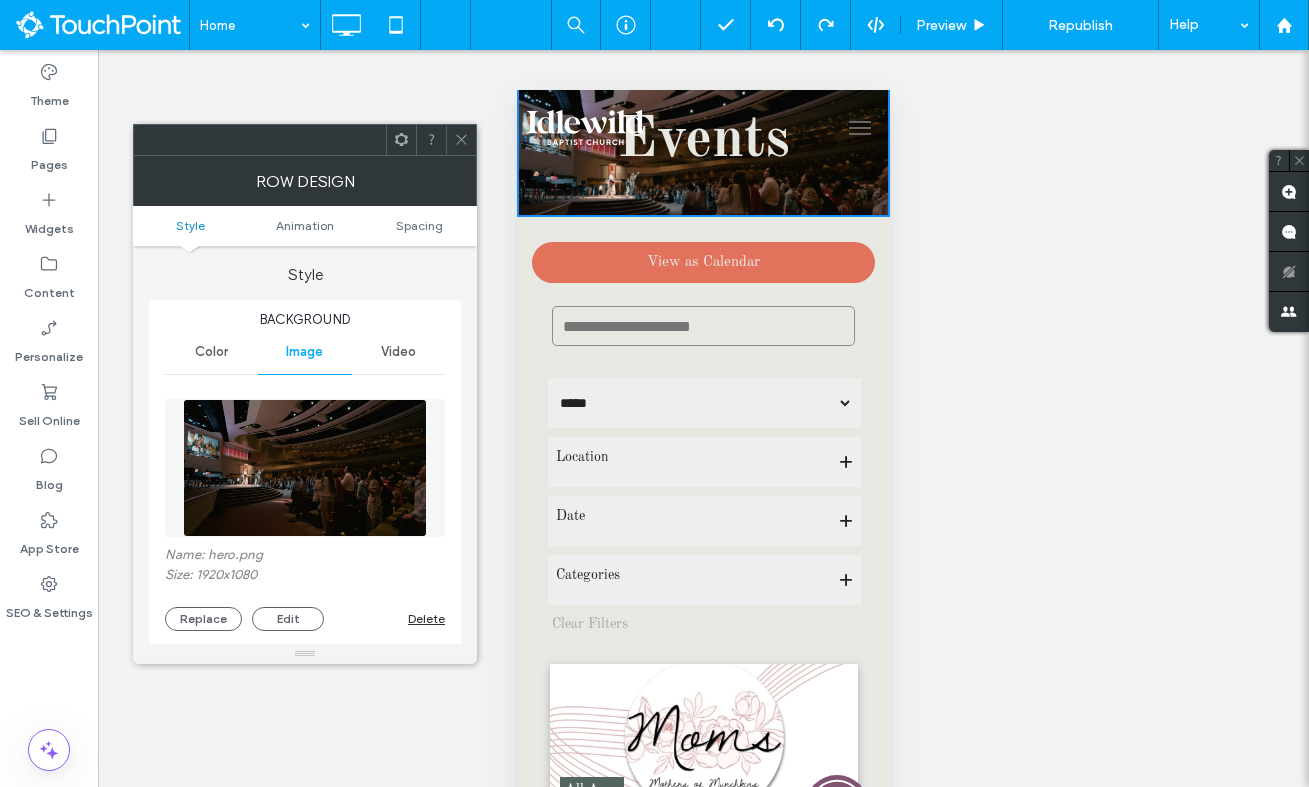 click on "Row Design" at bounding box center [305, 181] 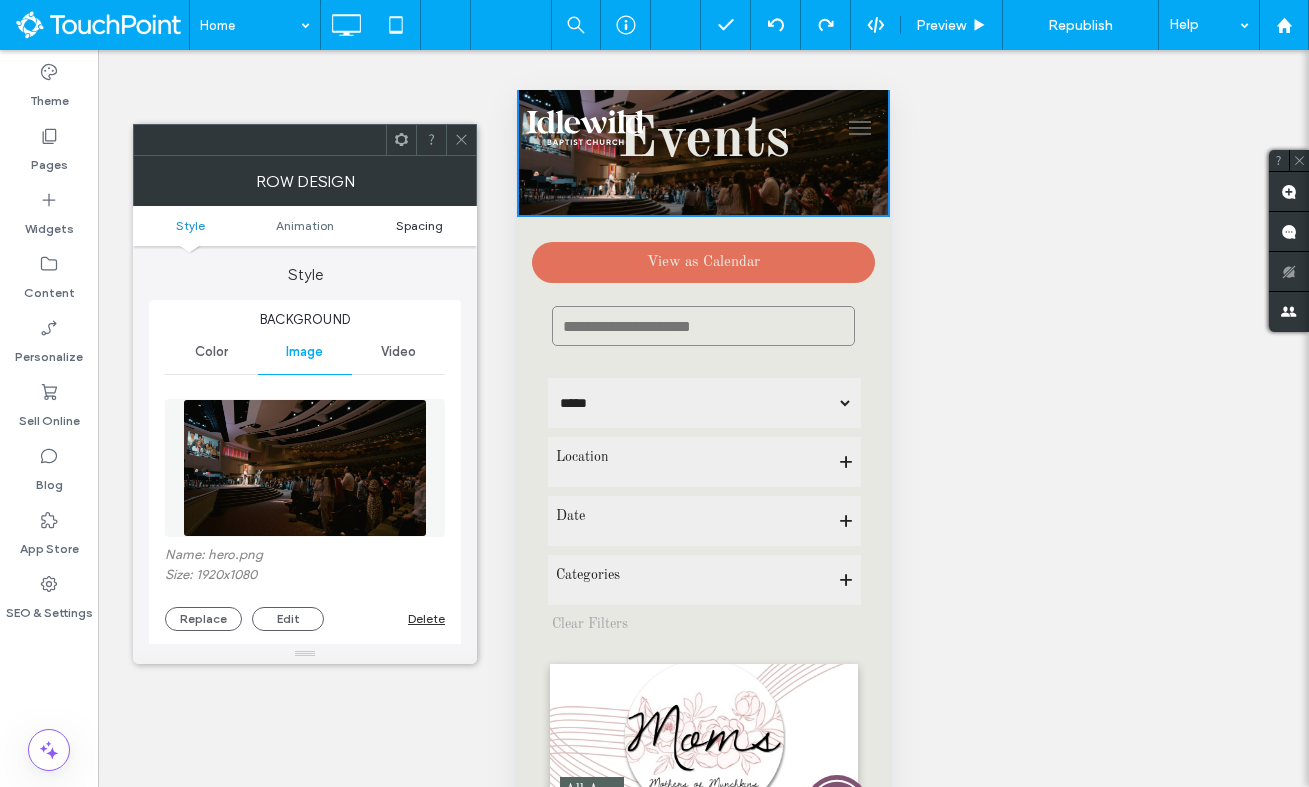 click on "Spacing" at bounding box center (419, 225) 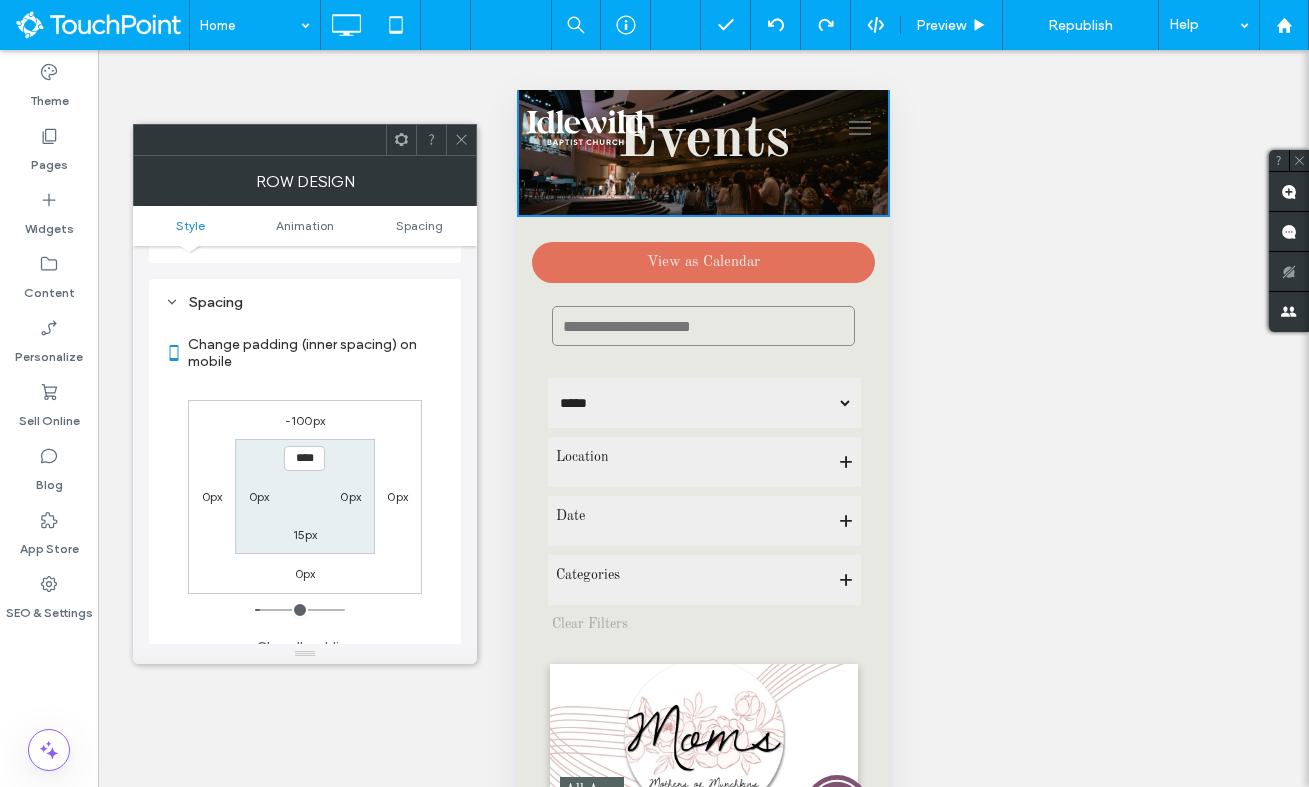 scroll, scrollTop: 955, scrollLeft: 0, axis: vertical 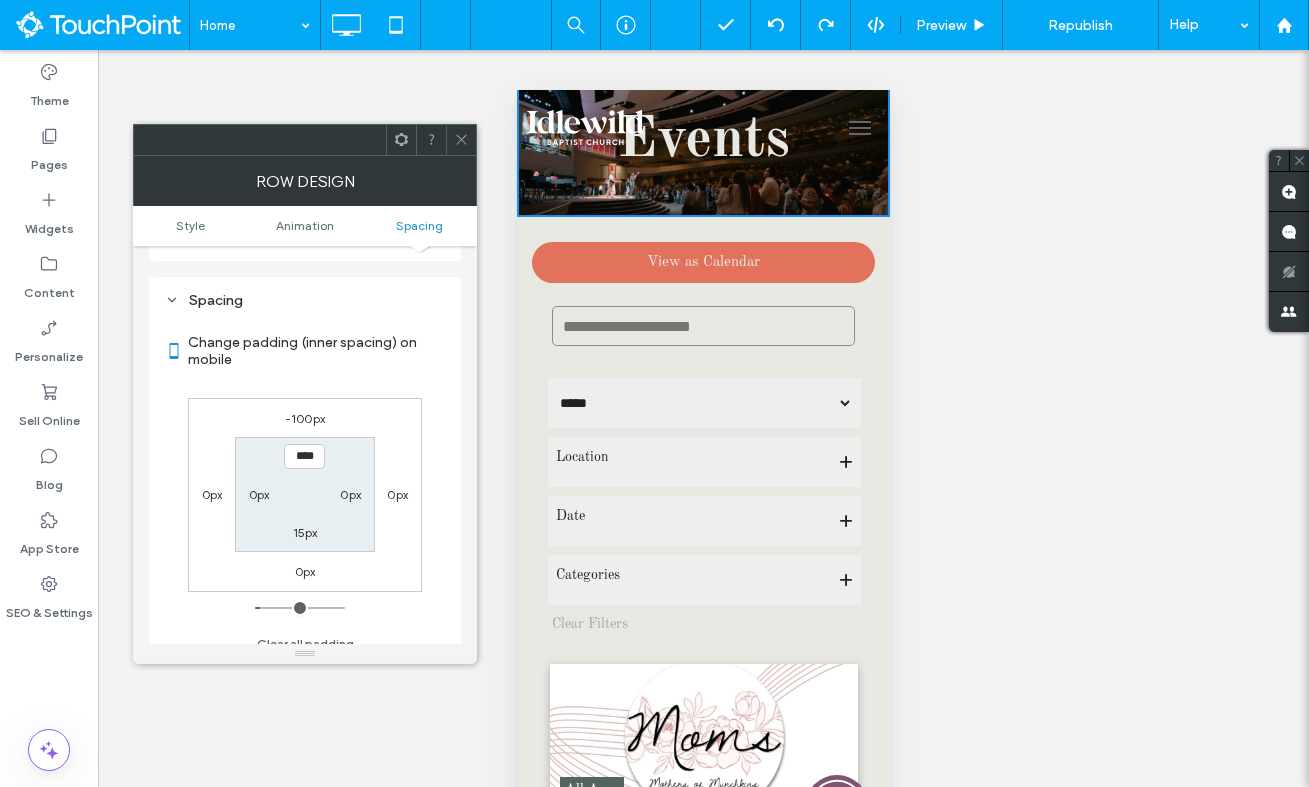 click on "-100px" at bounding box center (305, 418) 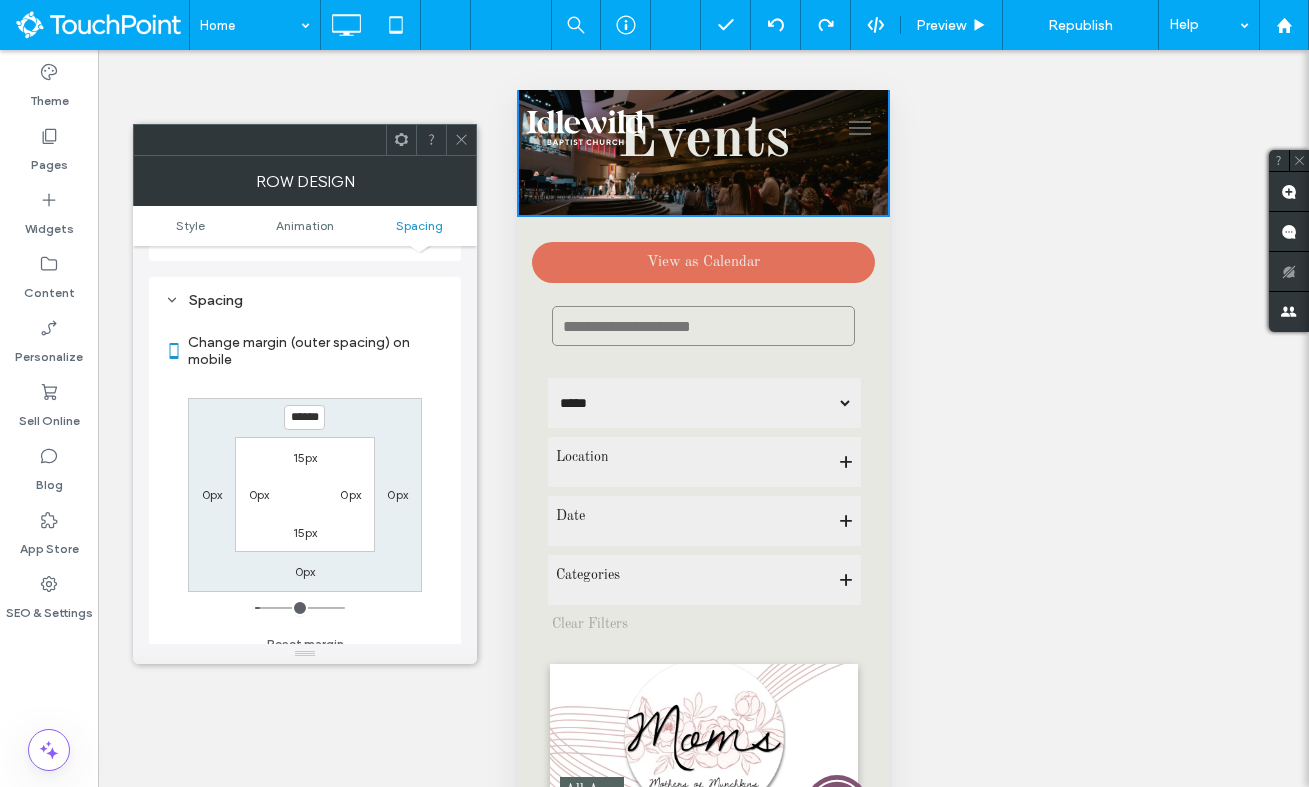 click on "******" at bounding box center (304, 417) 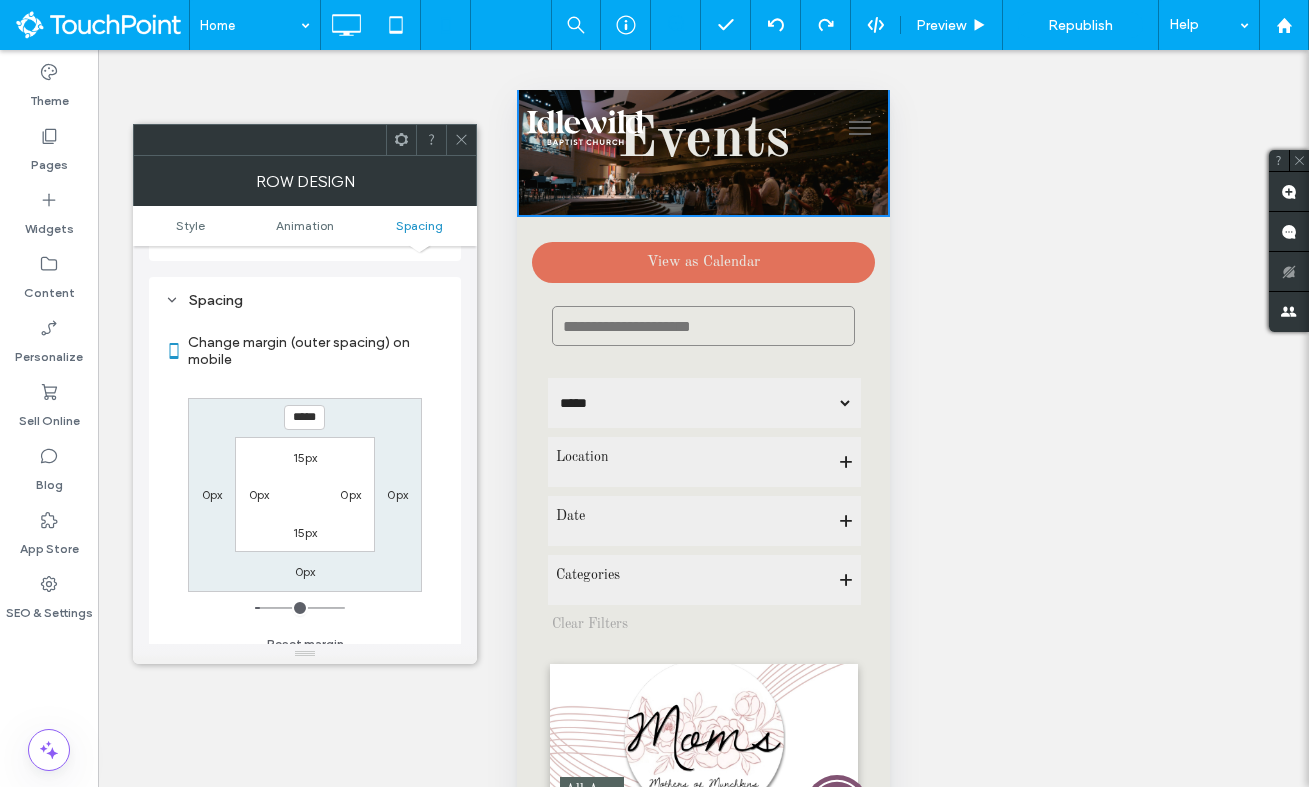 type on "*****" 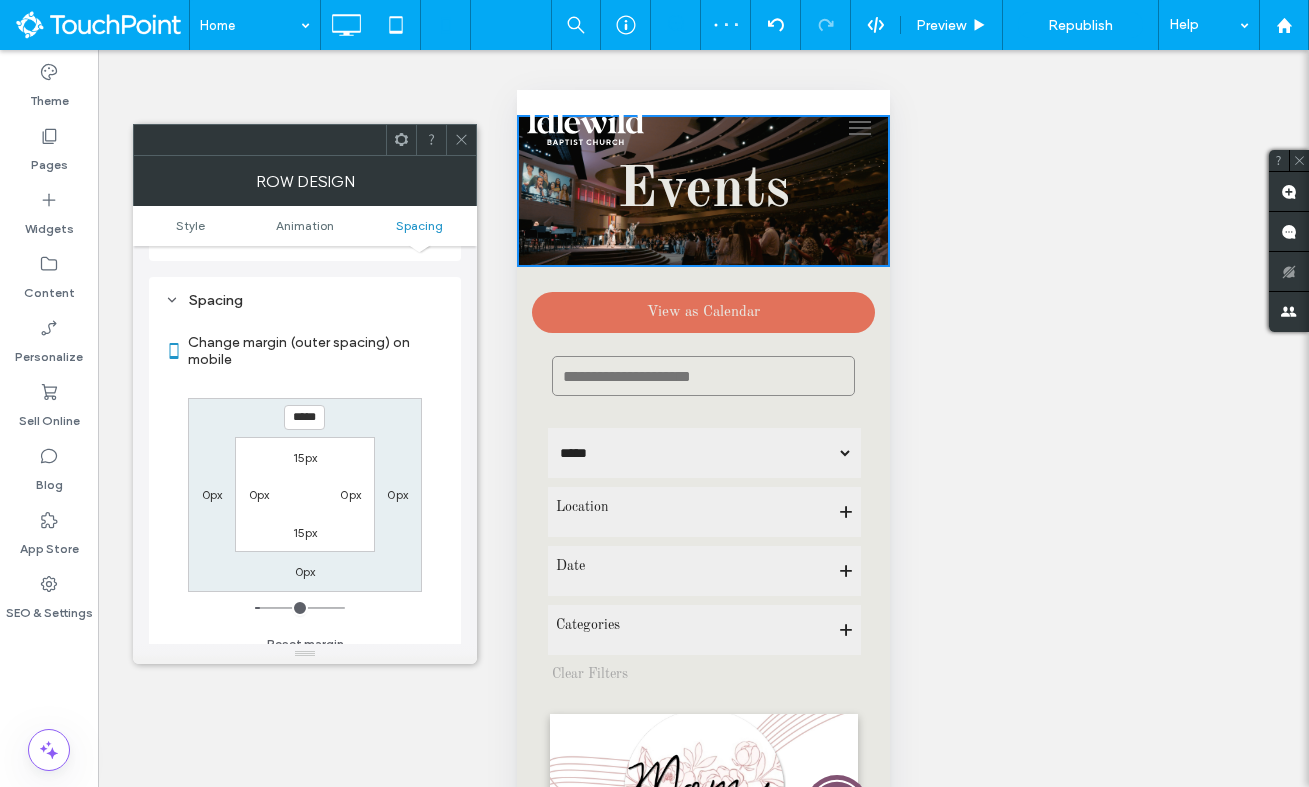 click 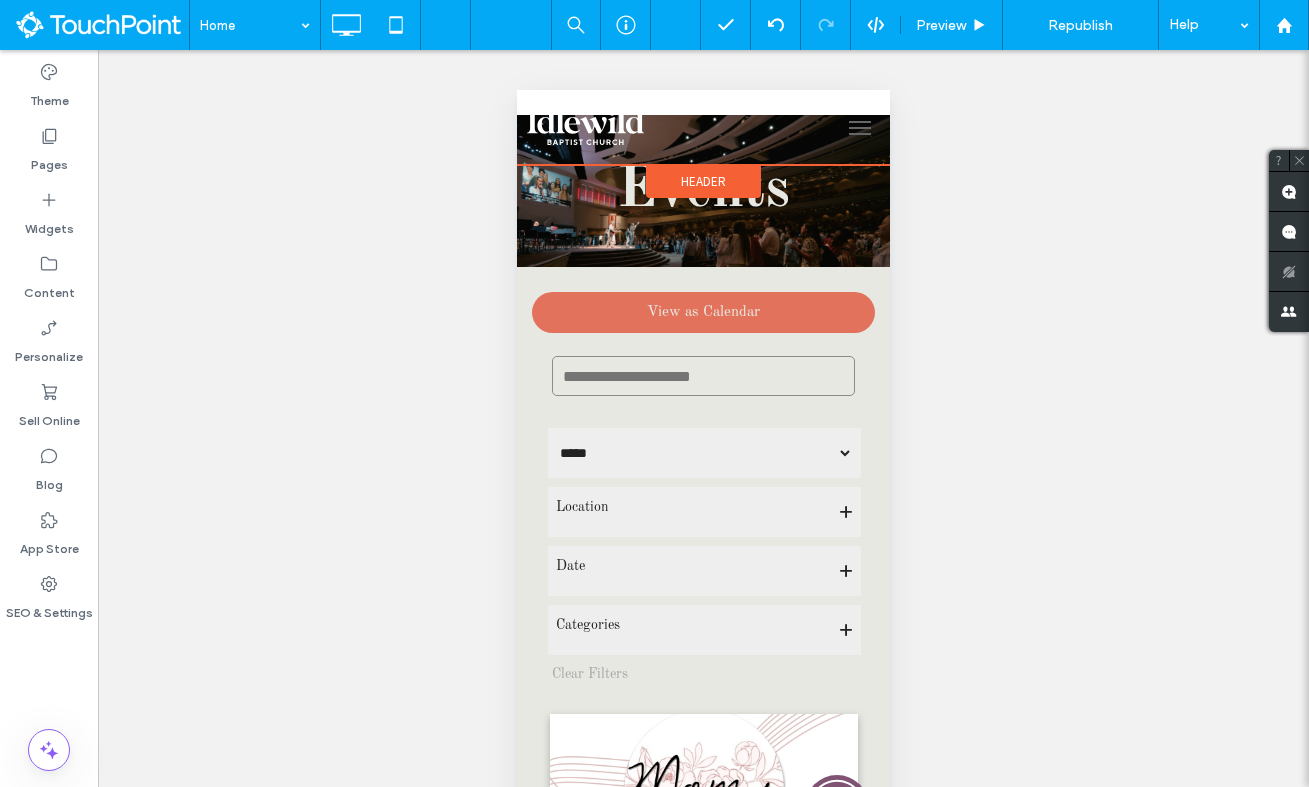 click on "Header" at bounding box center (703, 181) 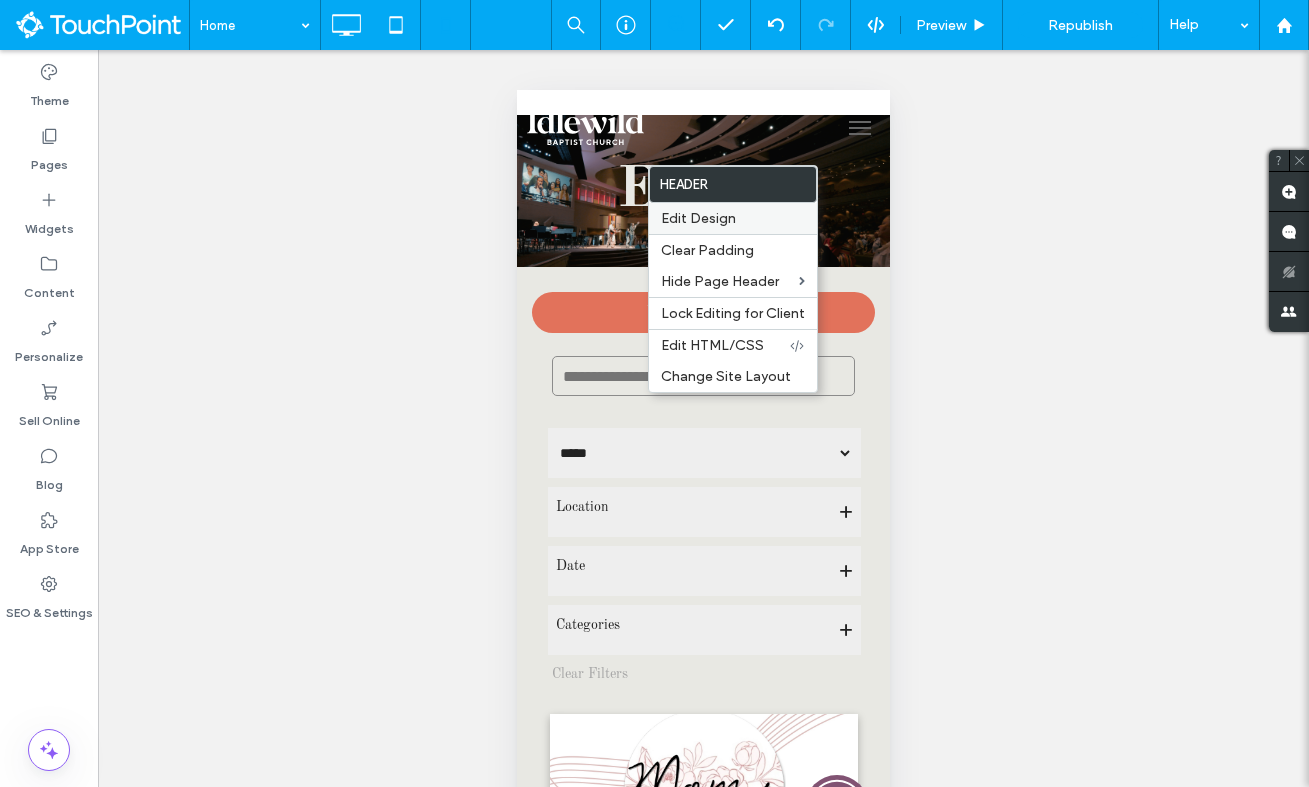 click on "Edit Design" at bounding box center (733, 218) 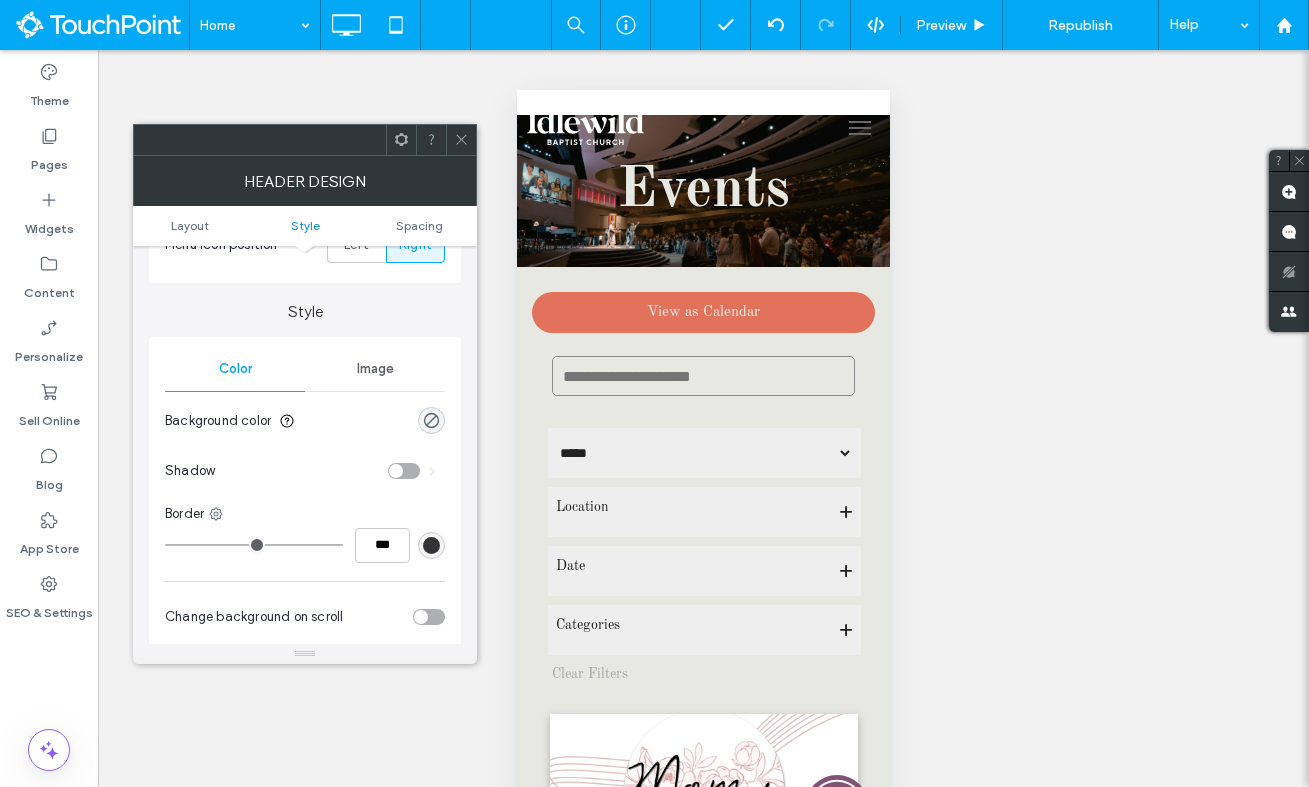 scroll, scrollTop: 349, scrollLeft: 0, axis: vertical 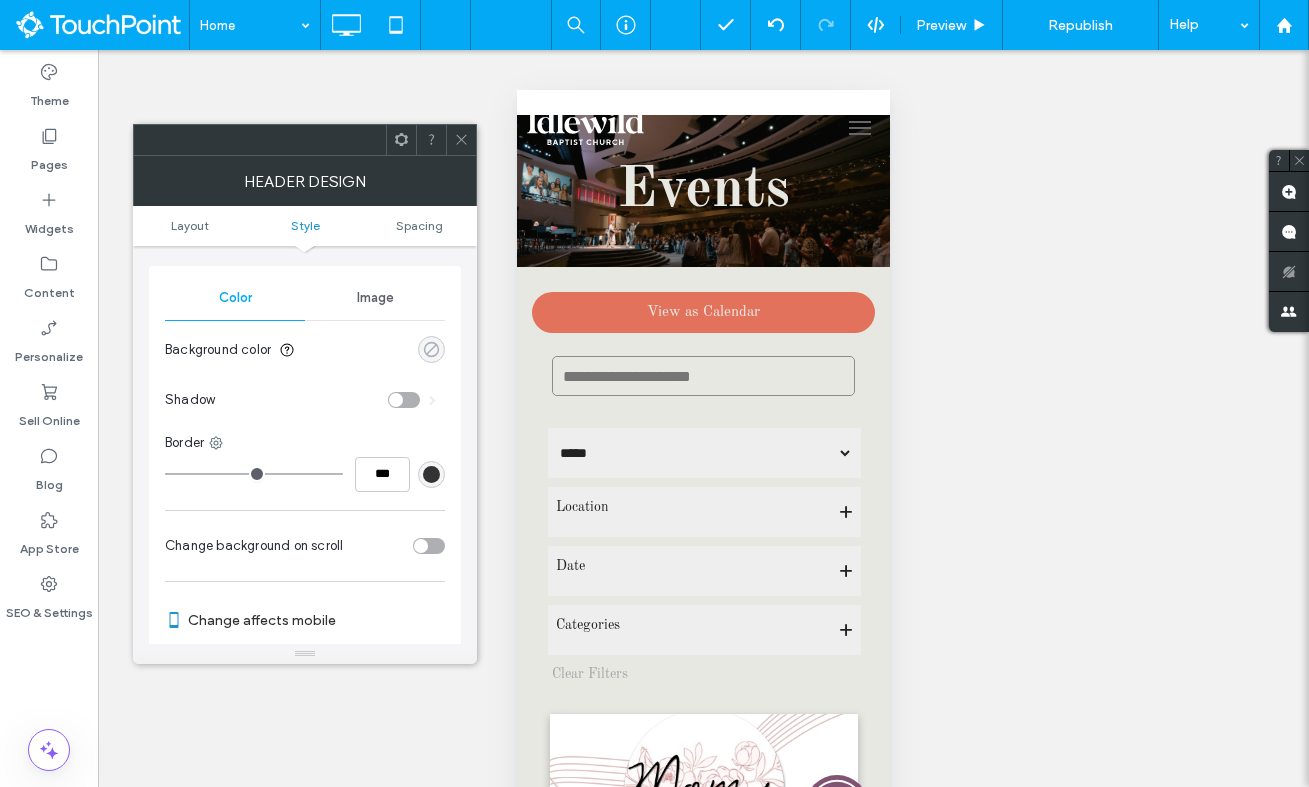 click at bounding box center (431, 349) 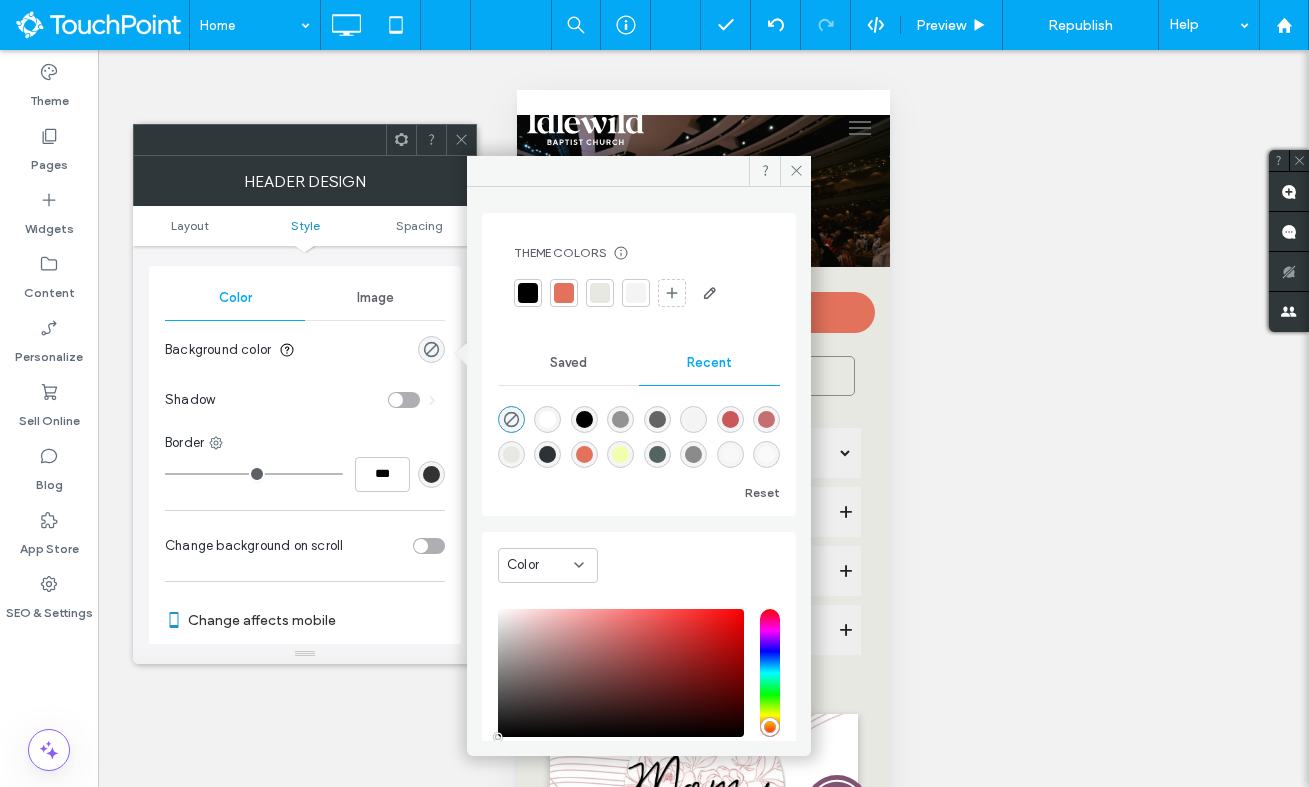 click at bounding box center [584, 419] 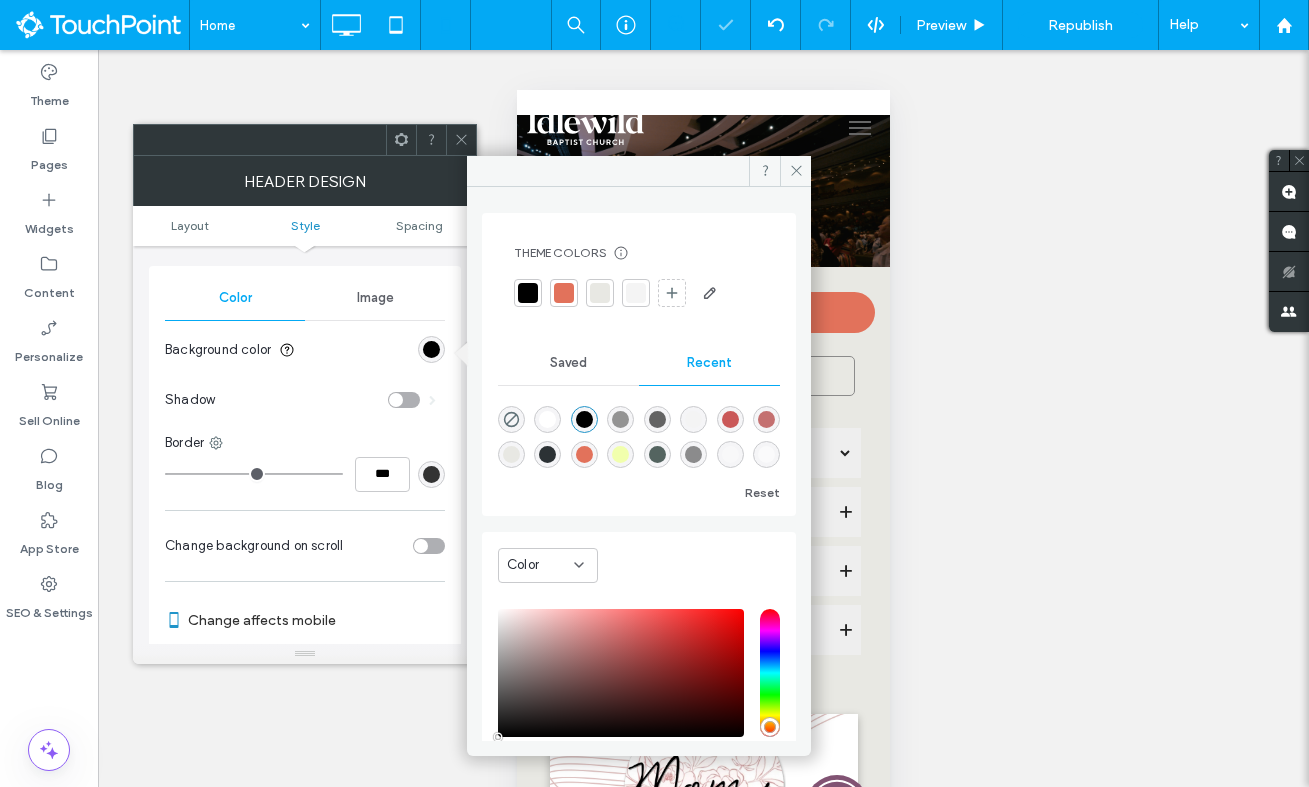 type on "***" 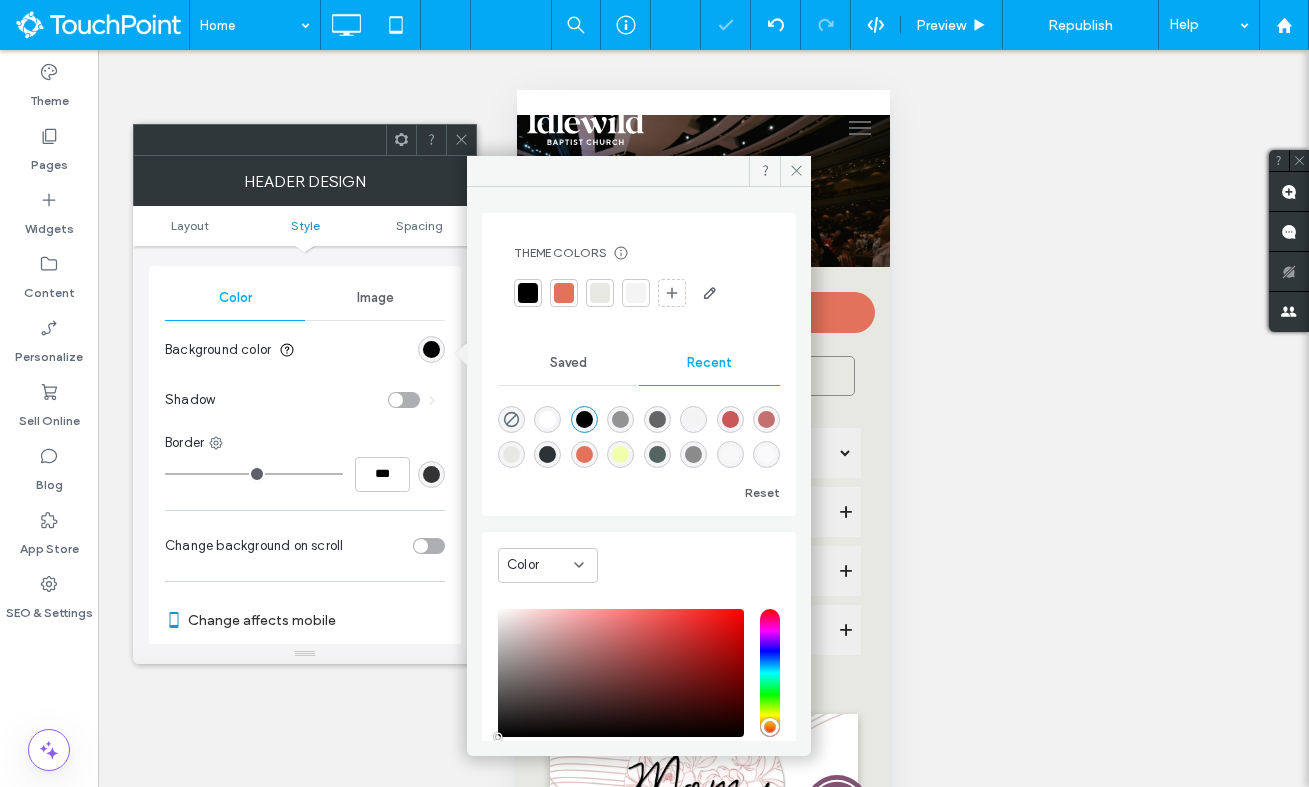 type on "****" 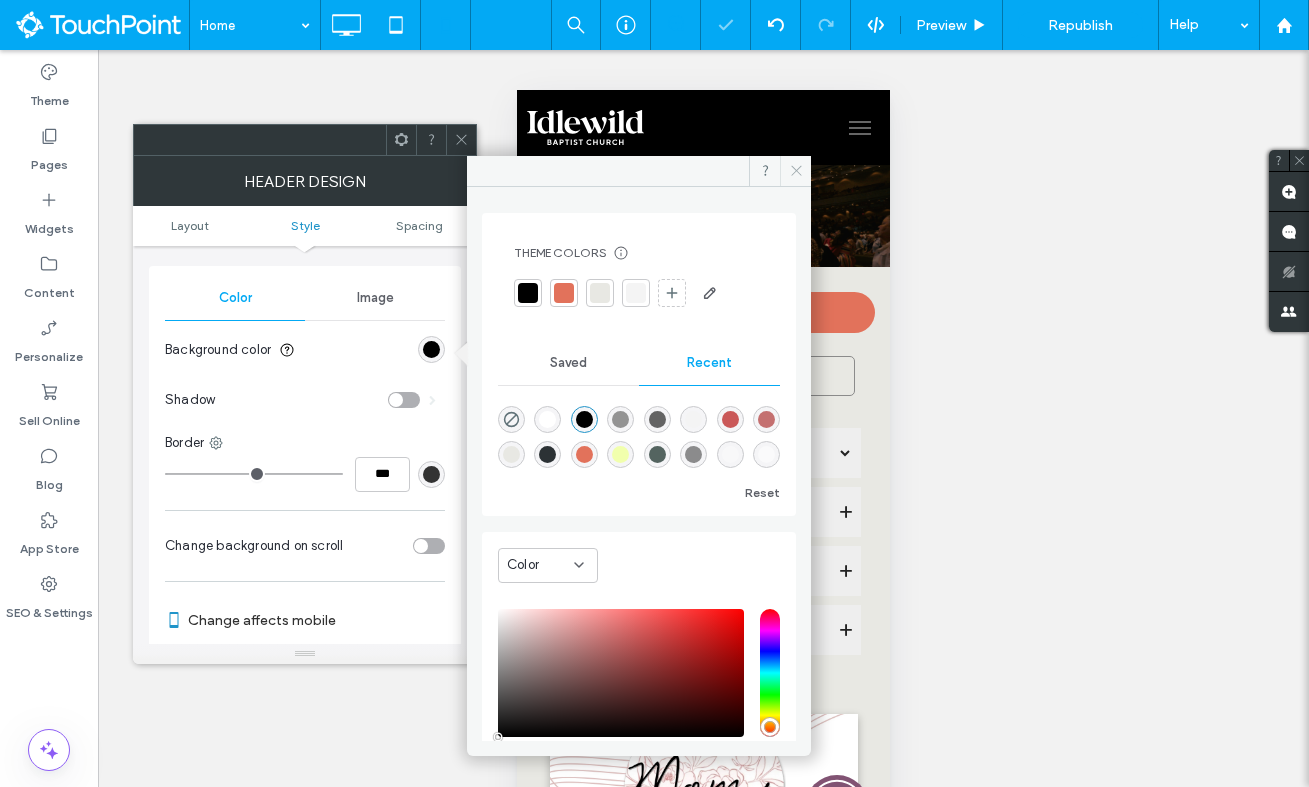click 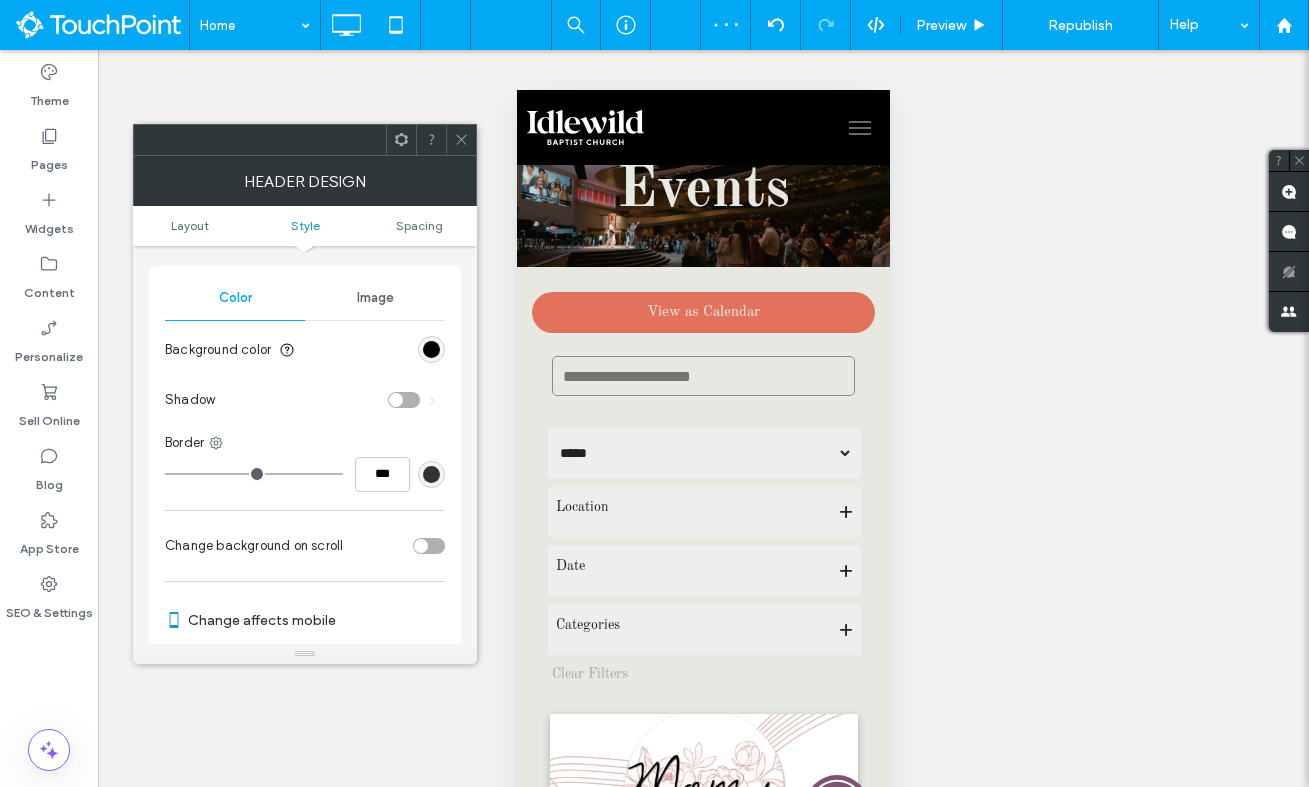 click 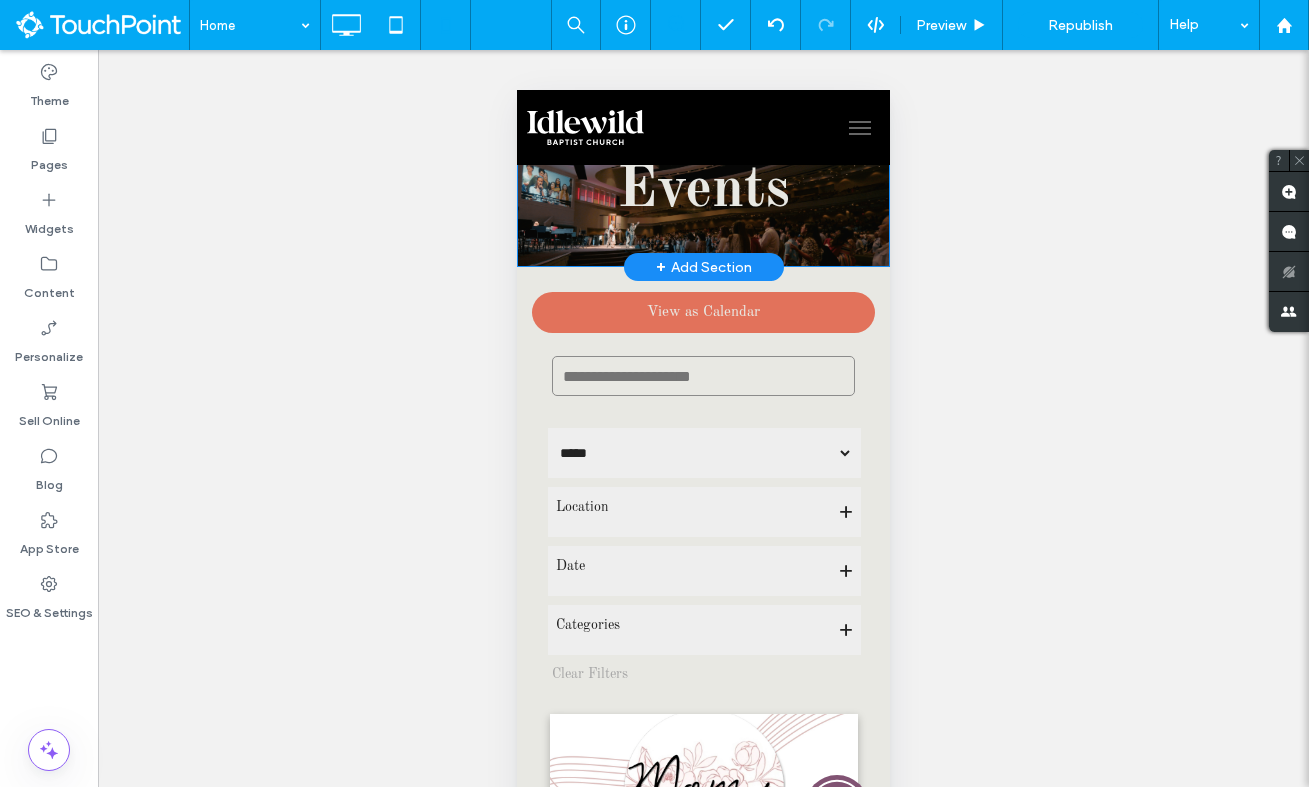 click on "Events
Click To Paste" at bounding box center [703, 191] 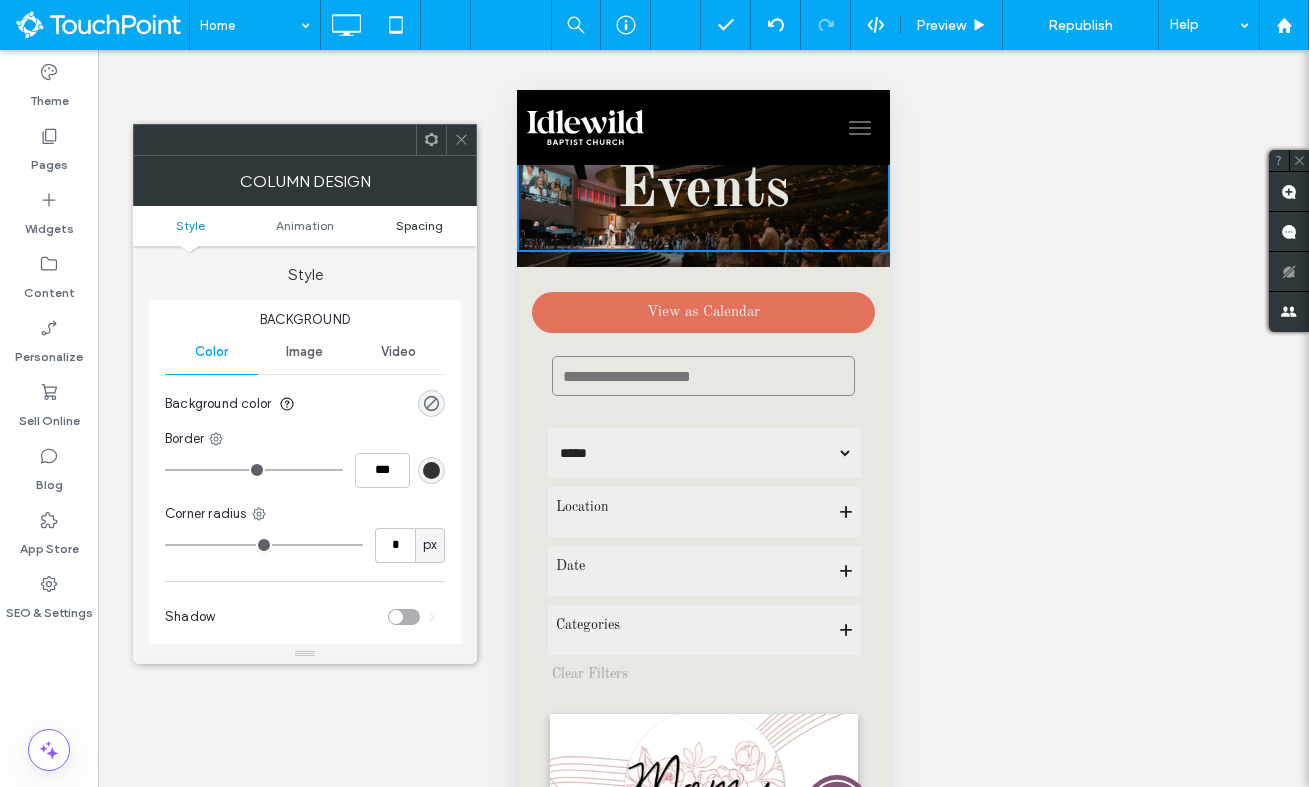 click on "Spacing" at bounding box center [419, 225] 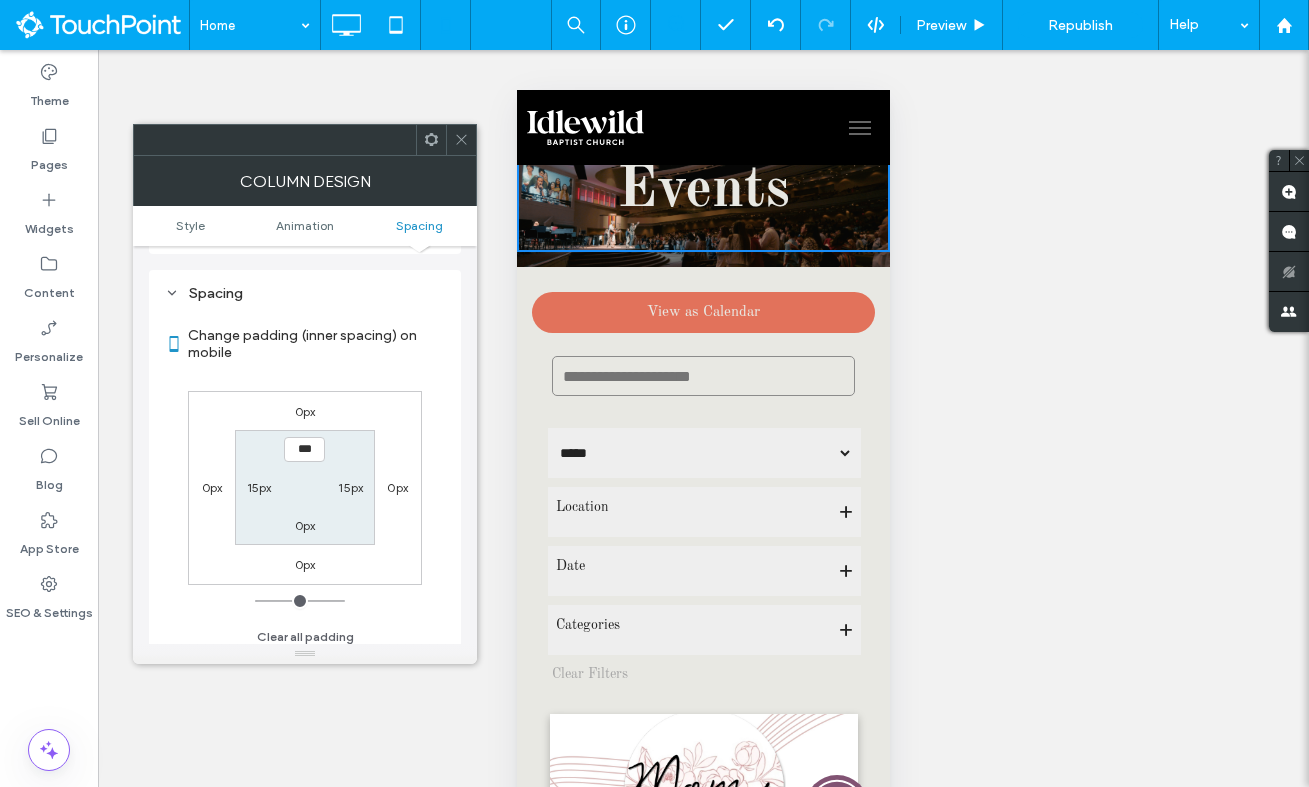 scroll, scrollTop: 470, scrollLeft: 0, axis: vertical 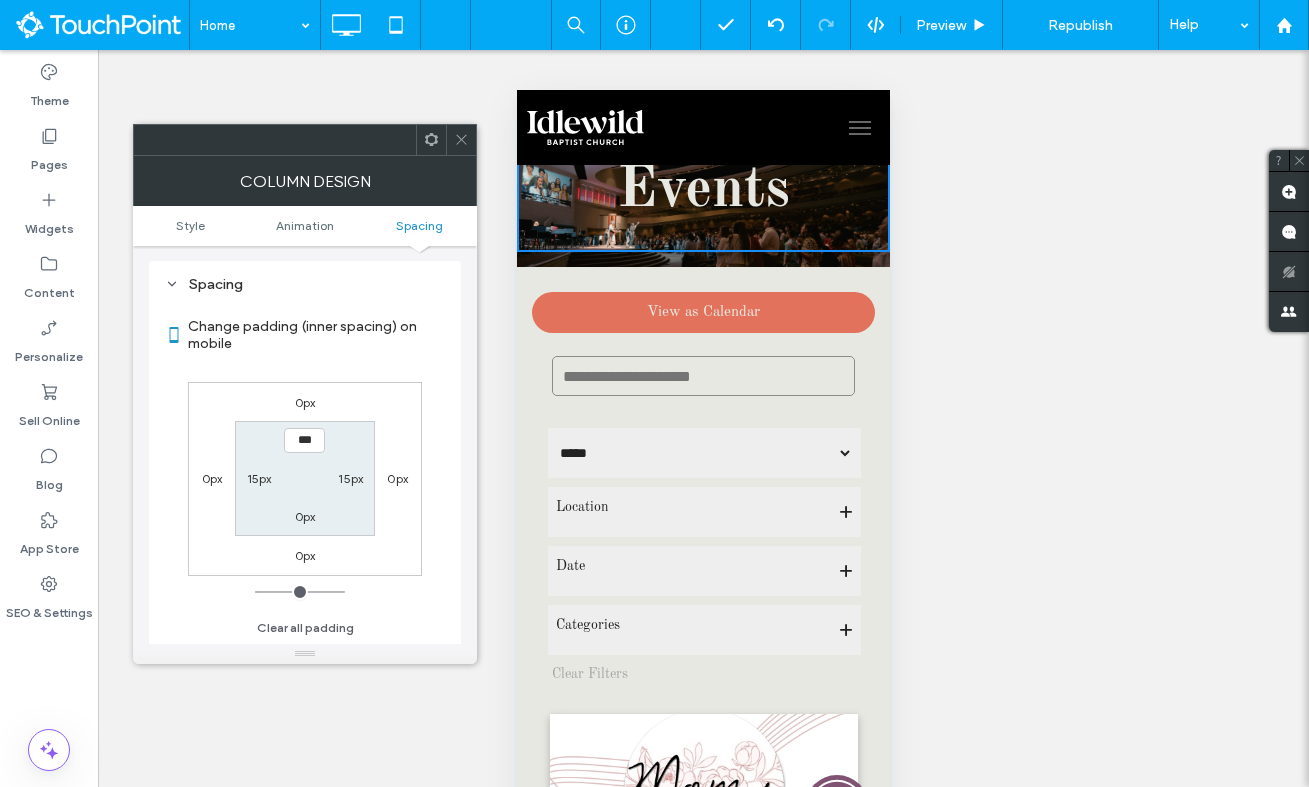 click at bounding box center [461, 140] 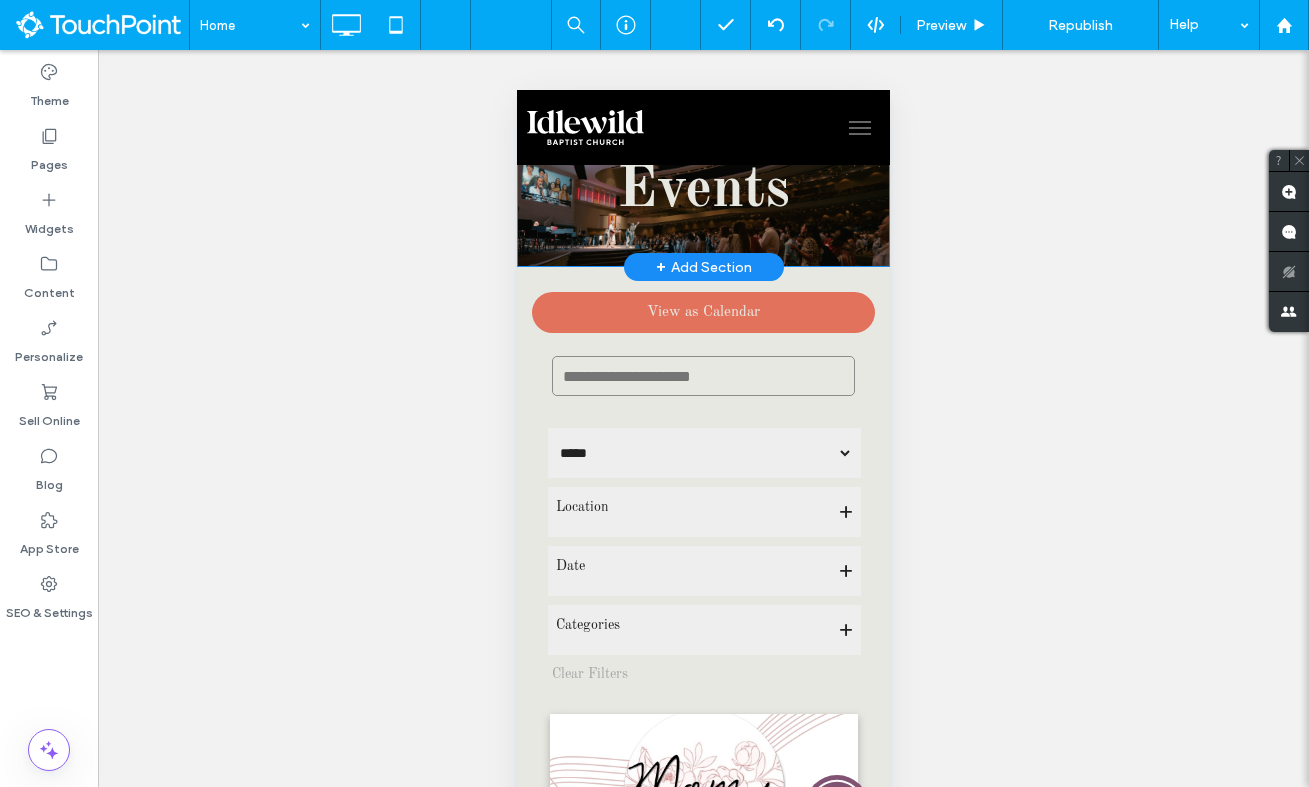 click on "Events
Click To Paste
Row + Add Section" at bounding box center (703, 191) 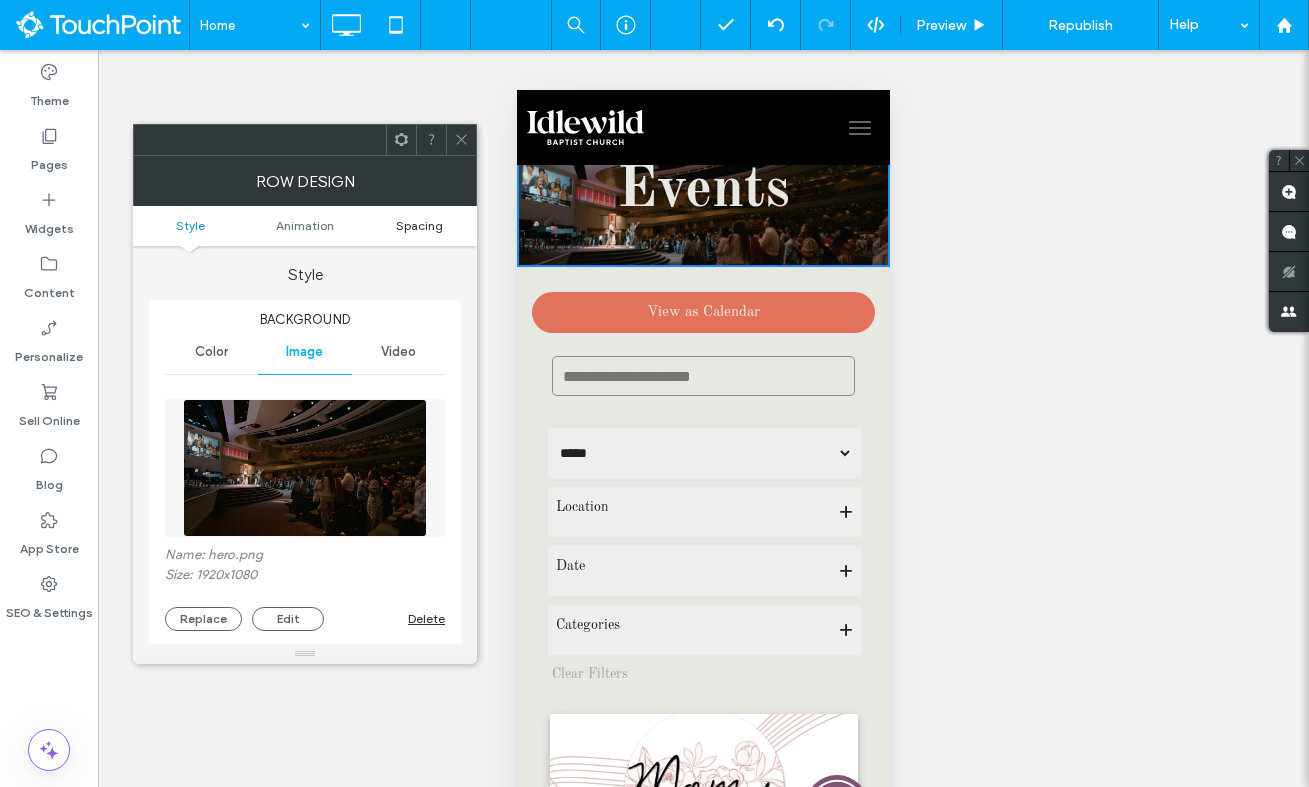 click on "Spacing" at bounding box center (419, 225) 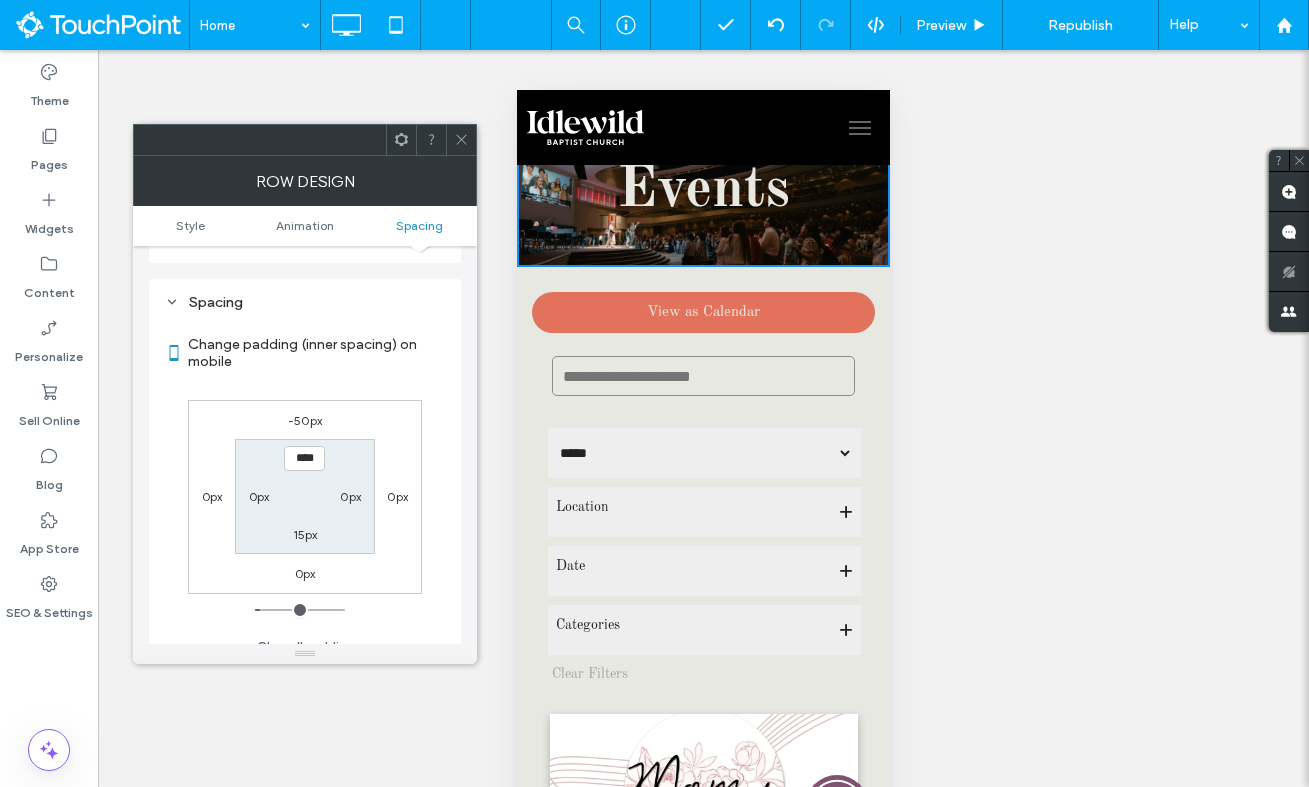 scroll, scrollTop: 955, scrollLeft: 0, axis: vertical 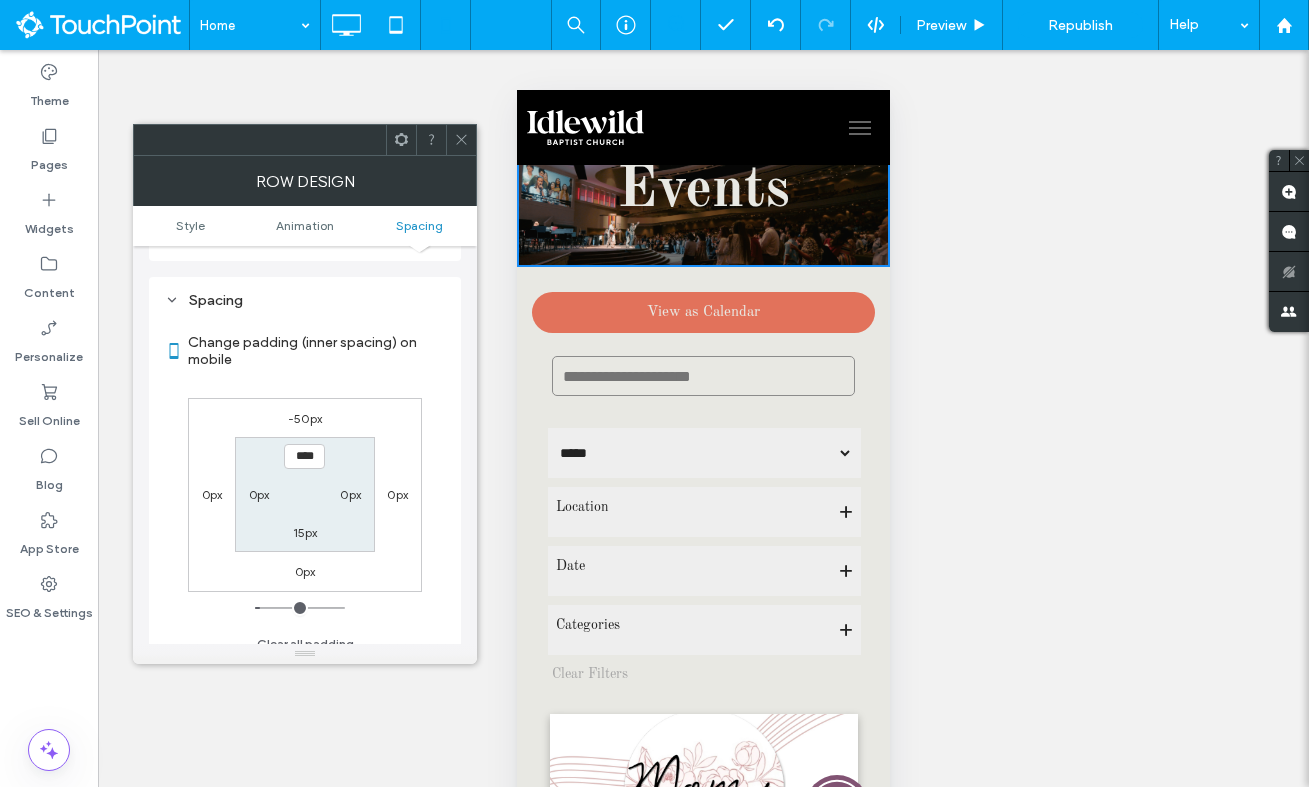 click on "-50px" at bounding box center (305, 418) 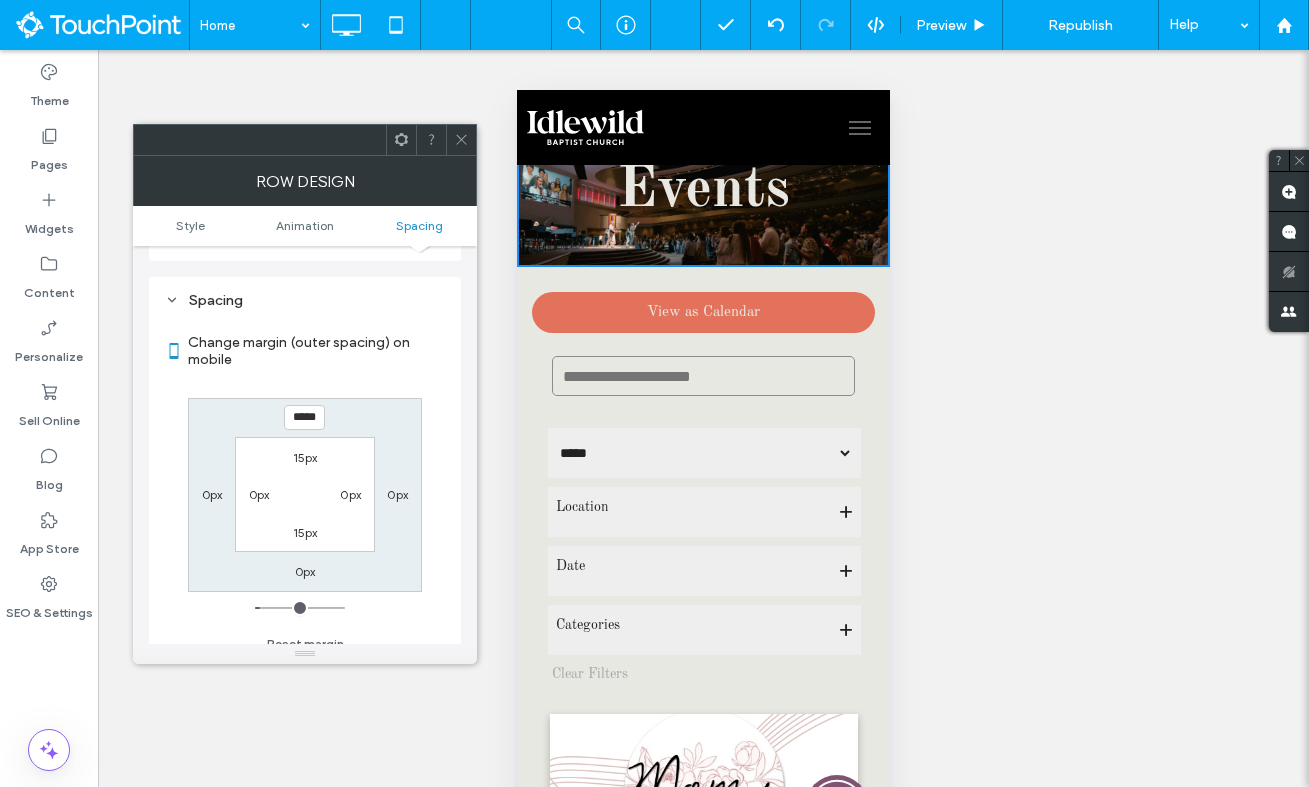 click on "*****" at bounding box center [304, 417] 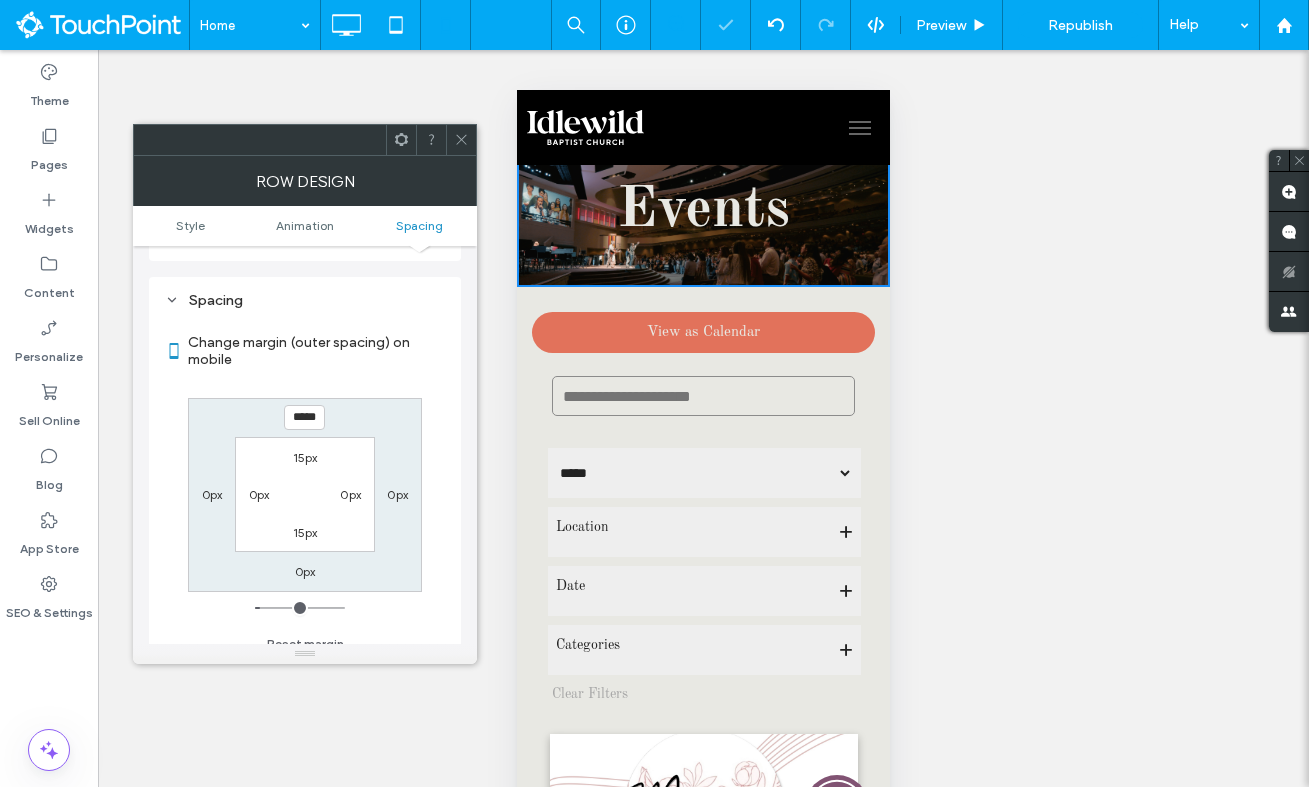 click at bounding box center [461, 140] 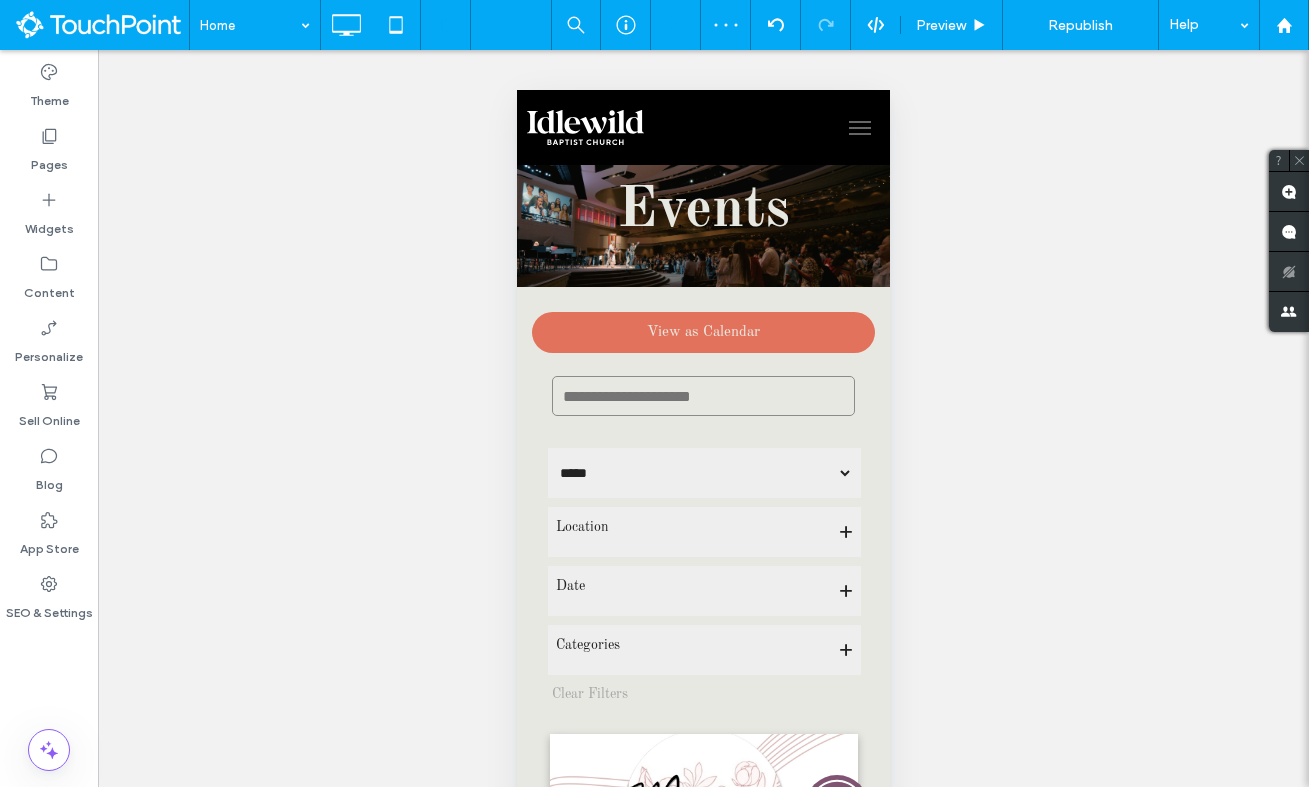 click at bounding box center (860, 128) 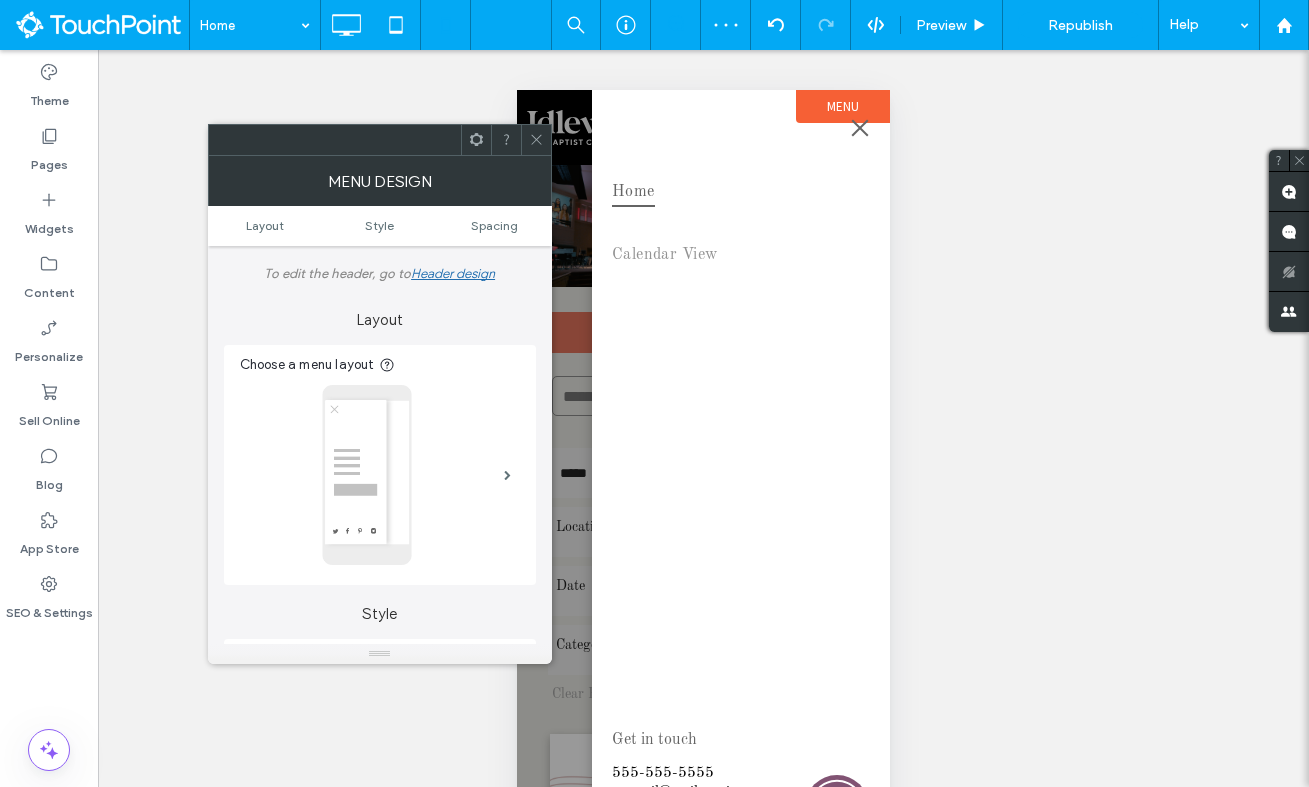 click at bounding box center (860, 128) 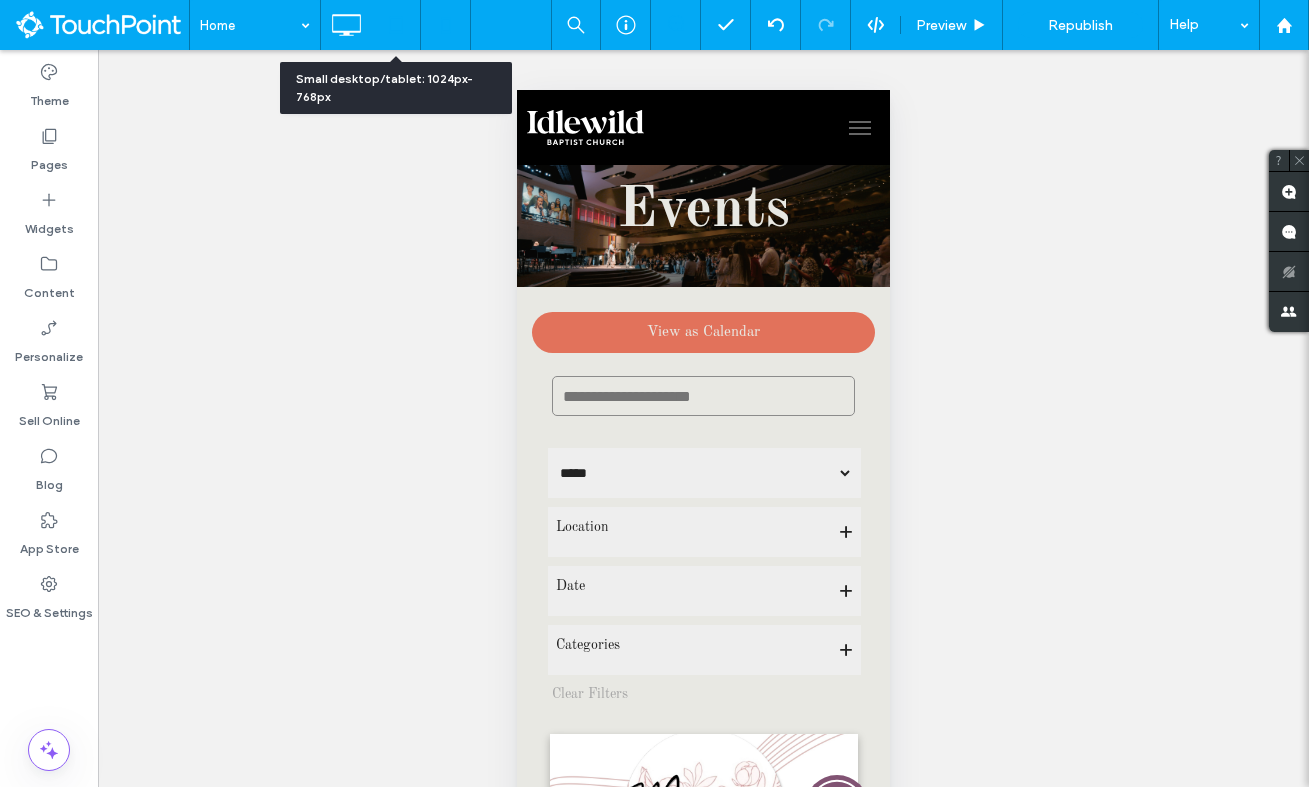 click 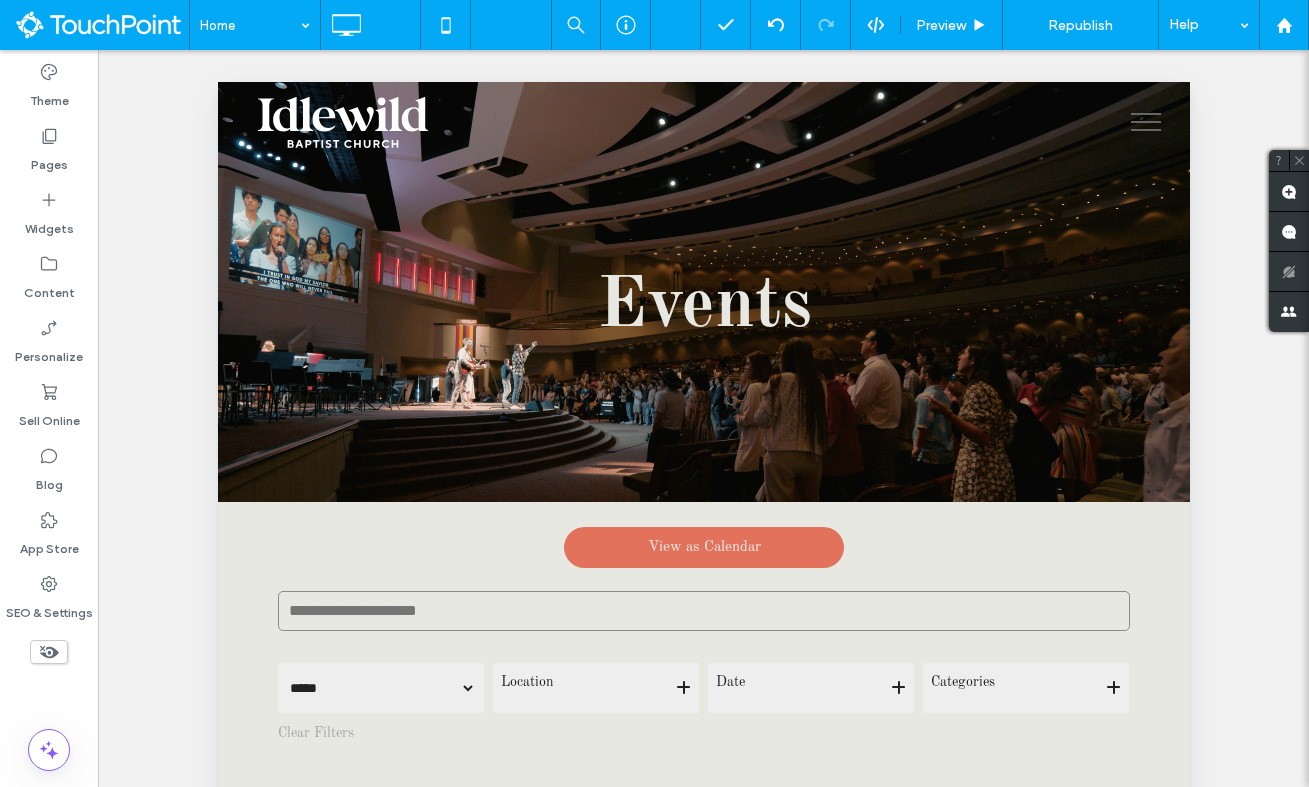 scroll, scrollTop: 0, scrollLeft: 0, axis: both 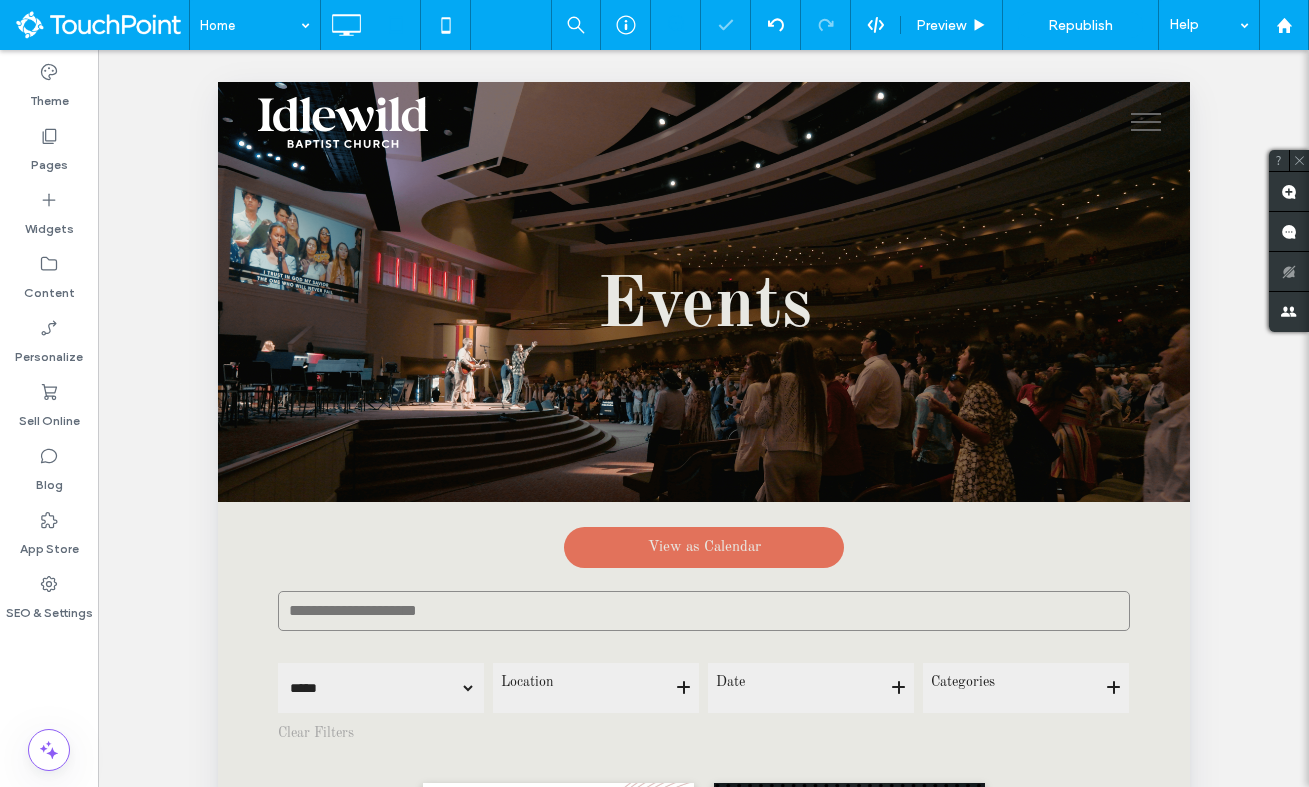 click at bounding box center [1145, 122] 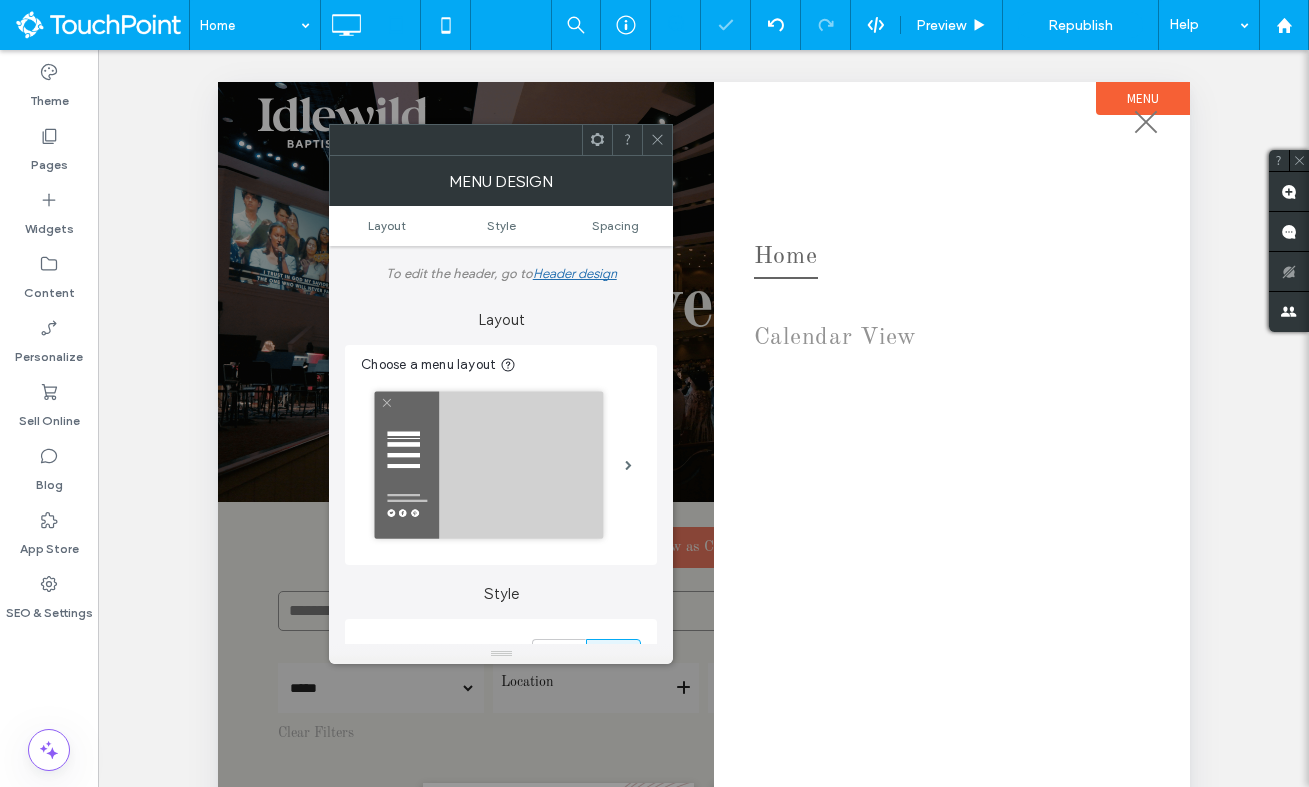 click at bounding box center [1145, 122] 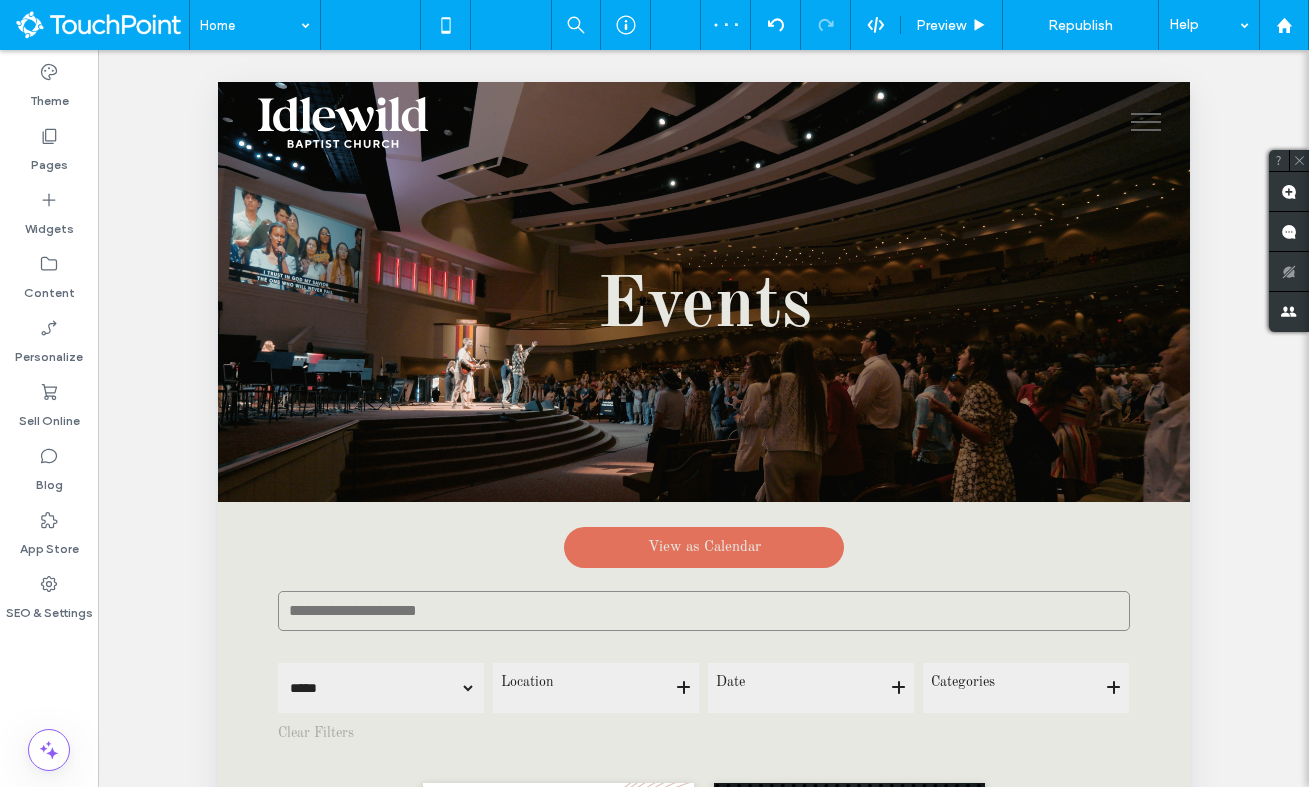 click 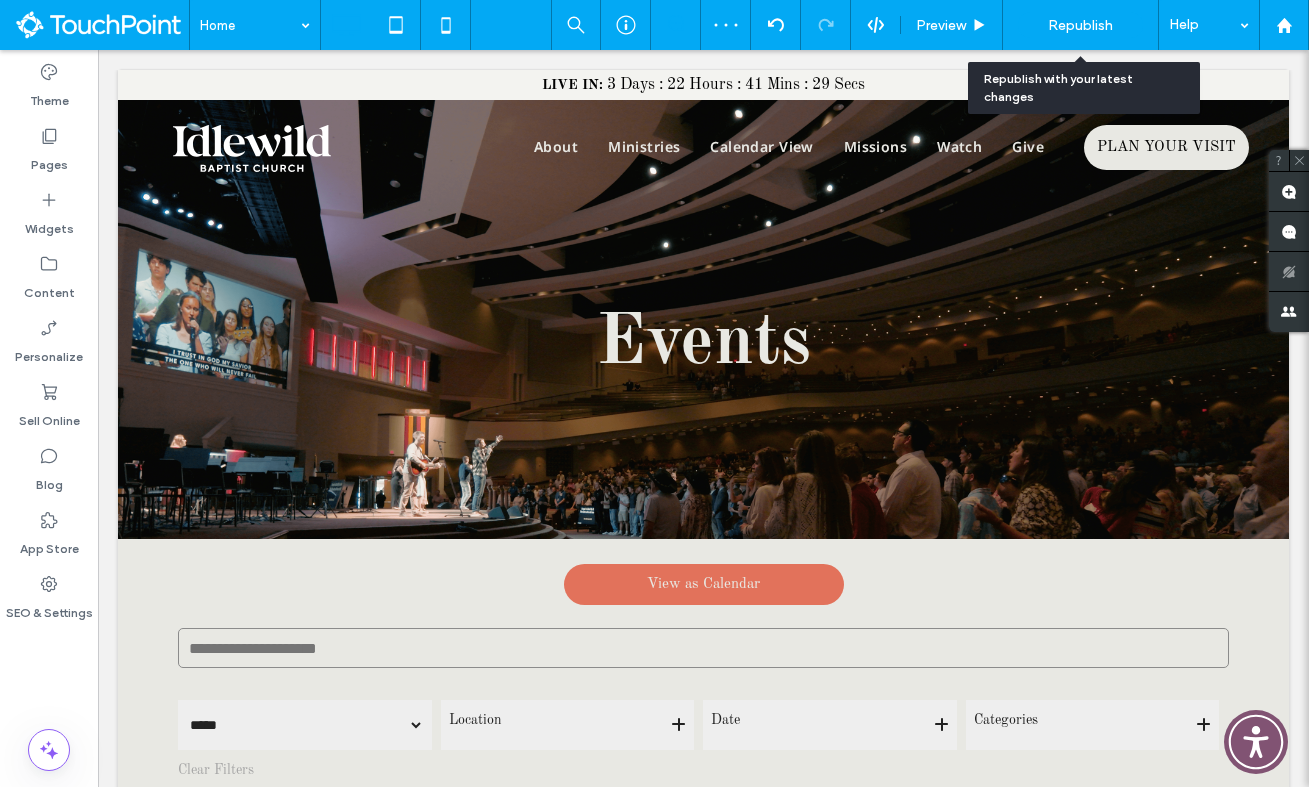 click on "Republish" at bounding box center [1080, 25] 